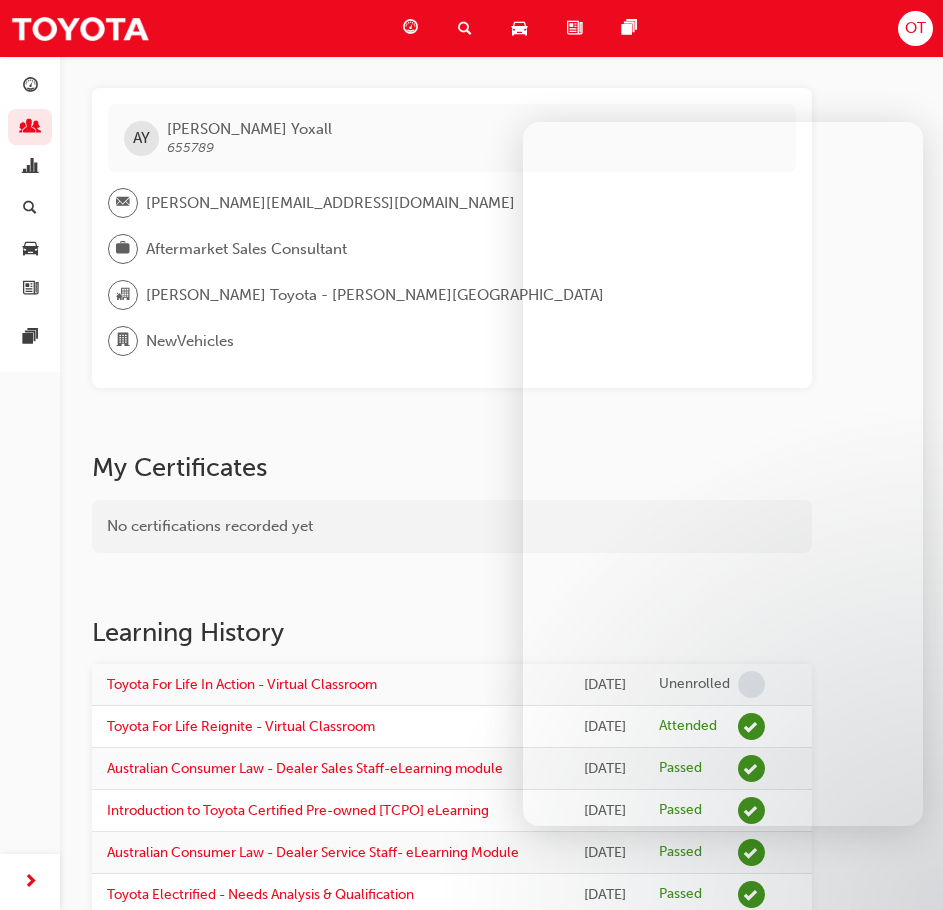 scroll, scrollTop: 413, scrollLeft: 0, axis: vertical 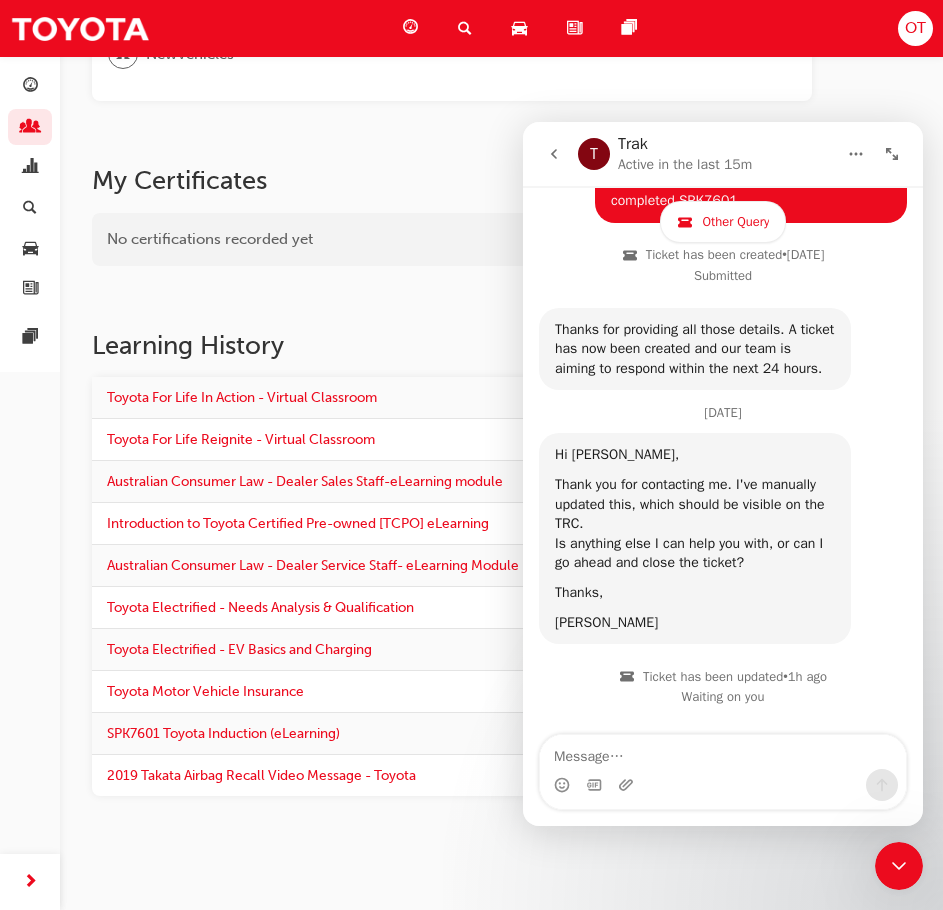 click on "No certifications recorded yet" at bounding box center [452, 239] 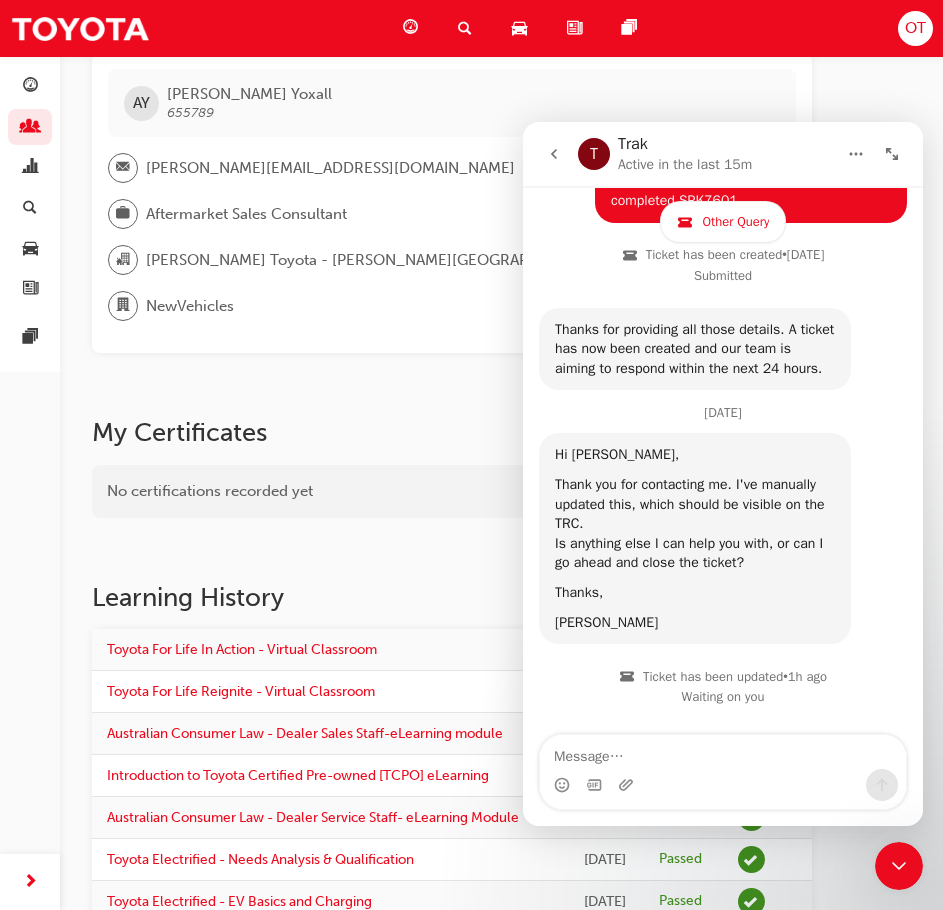 scroll, scrollTop: 0, scrollLeft: 0, axis: both 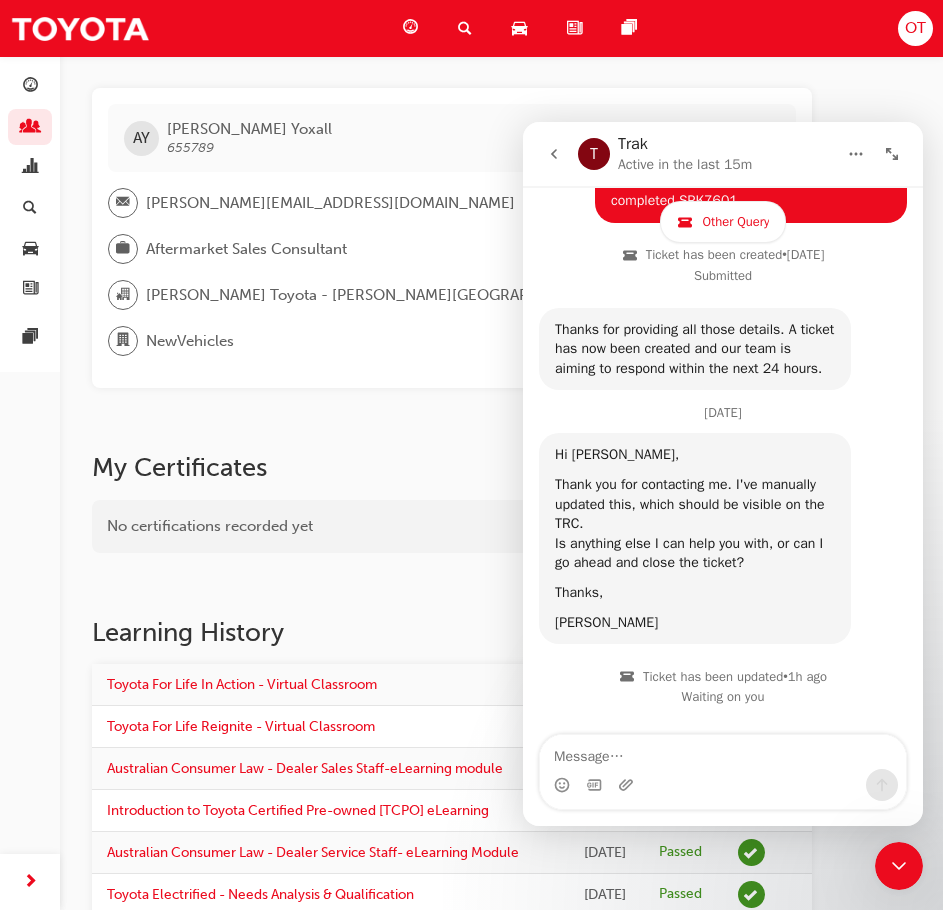 click on "Thanks for providing all those details. A ticket has now been created and our team is aiming to respond within the next 24 hours. [PERSON_NAME] and [PERSON_NAME]    •   [DATE]" at bounding box center (723, 357) 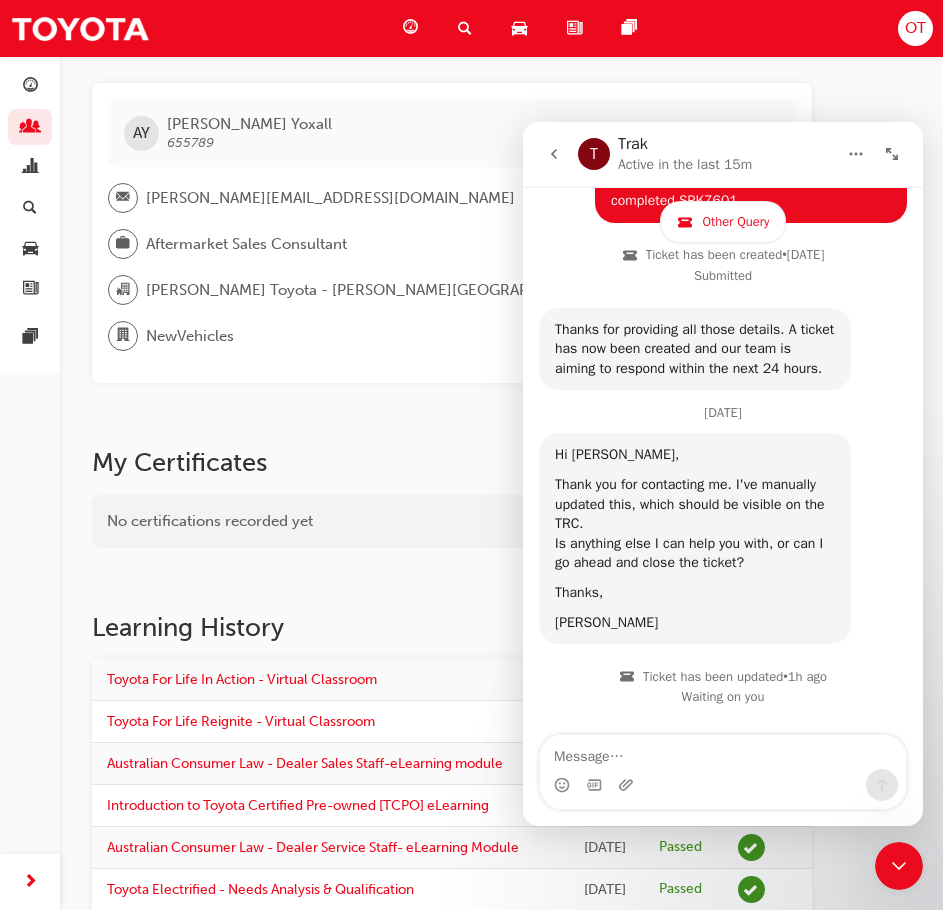 scroll, scrollTop: 0, scrollLeft: 0, axis: both 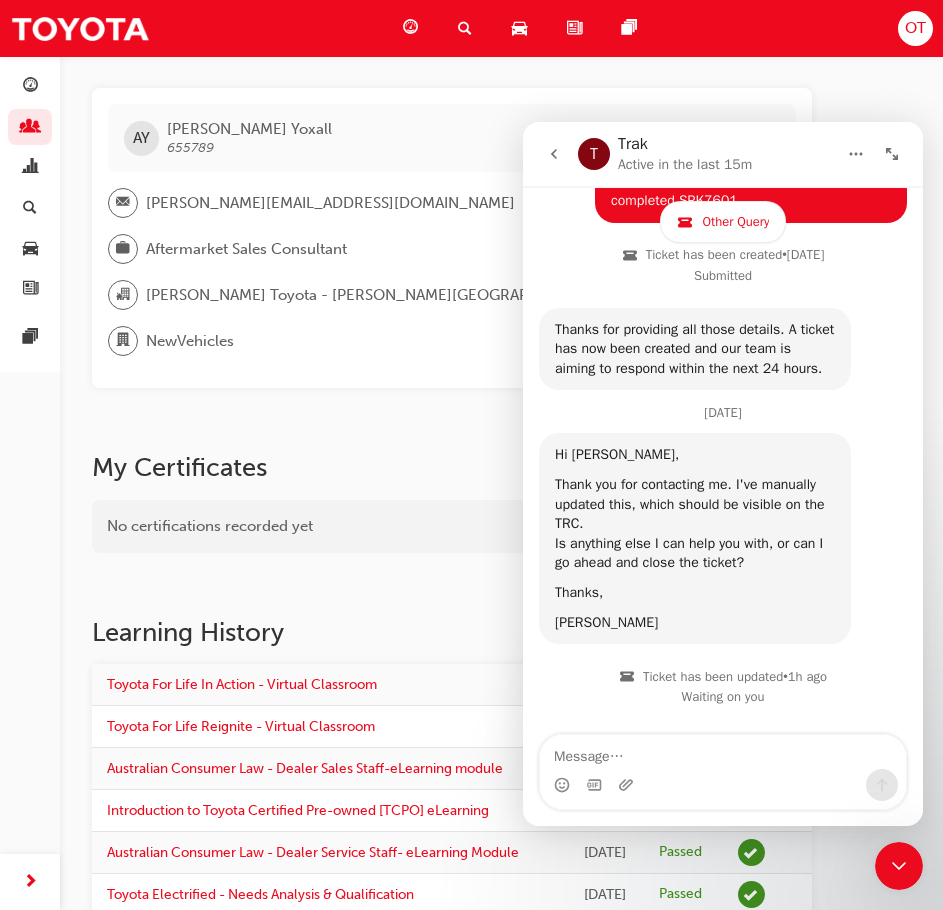 click 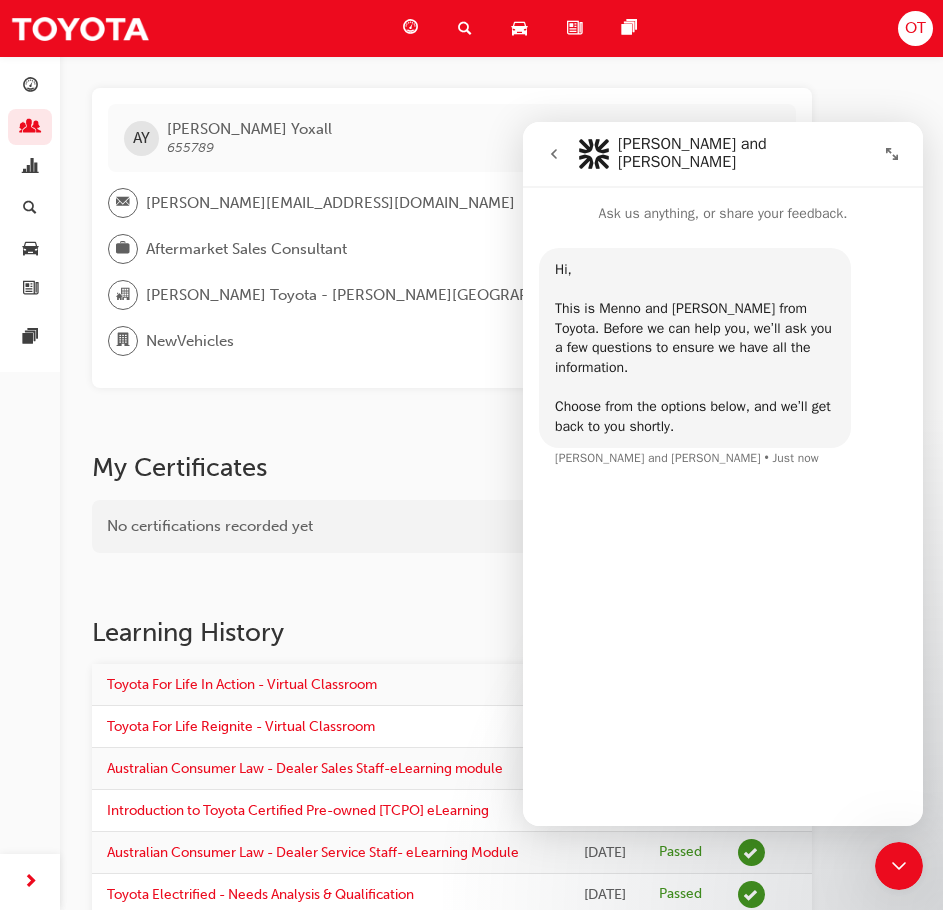 scroll, scrollTop: 0, scrollLeft: 0, axis: both 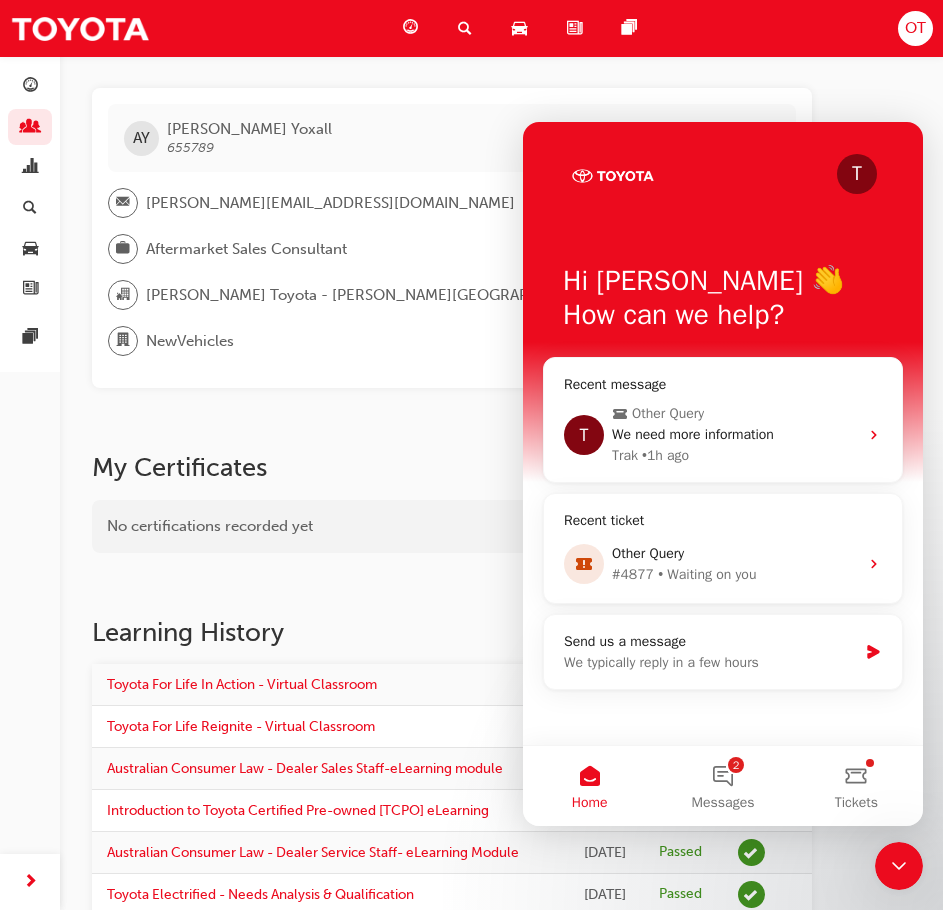 click at bounding box center (899, 866) 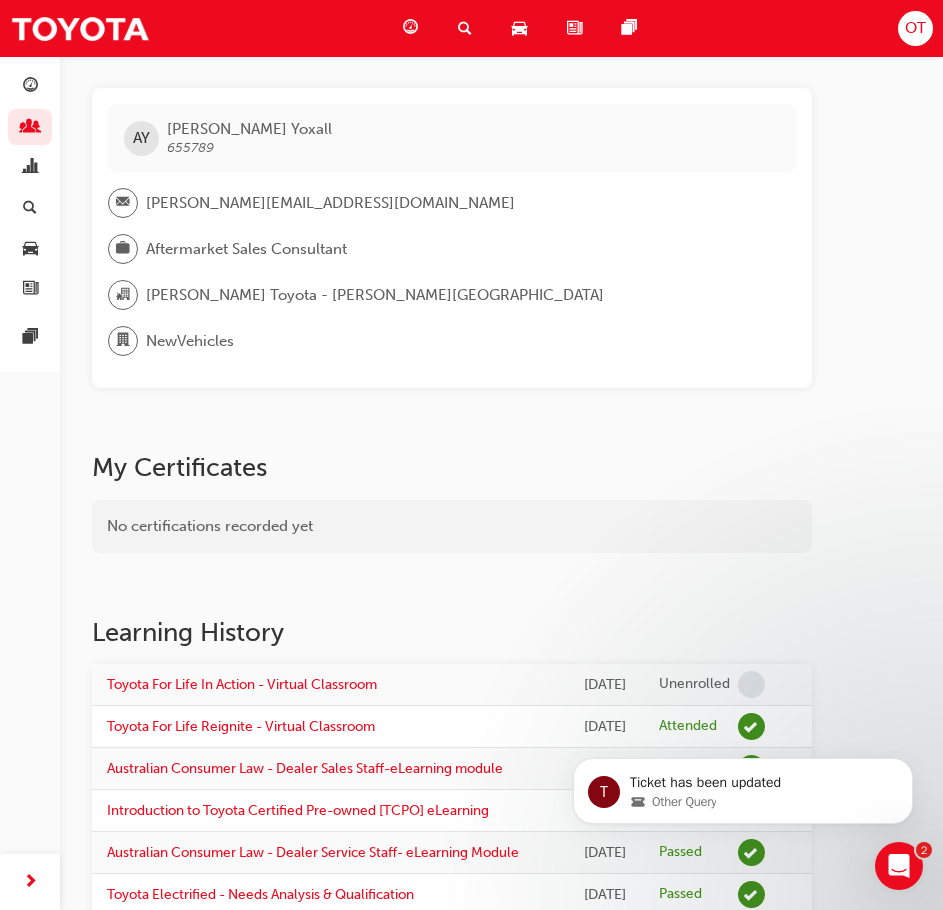 scroll, scrollTop: 0, scrollLeft: 0, axis: both 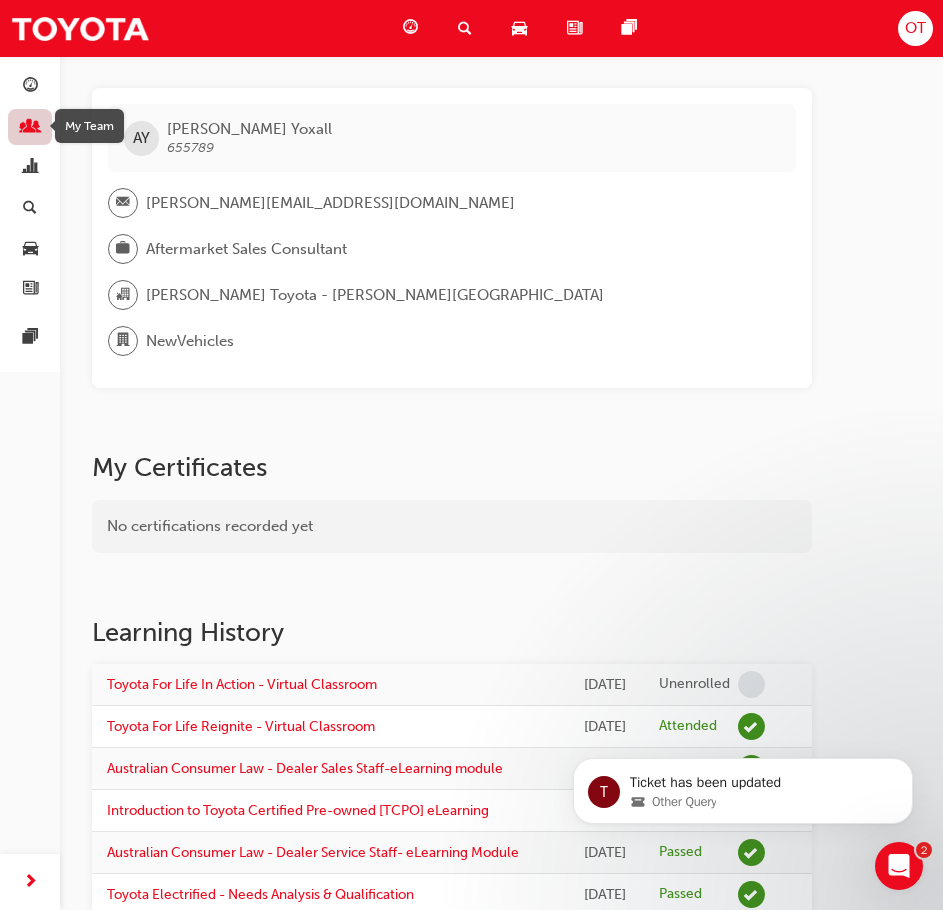 click at bounding box center [30, 128] 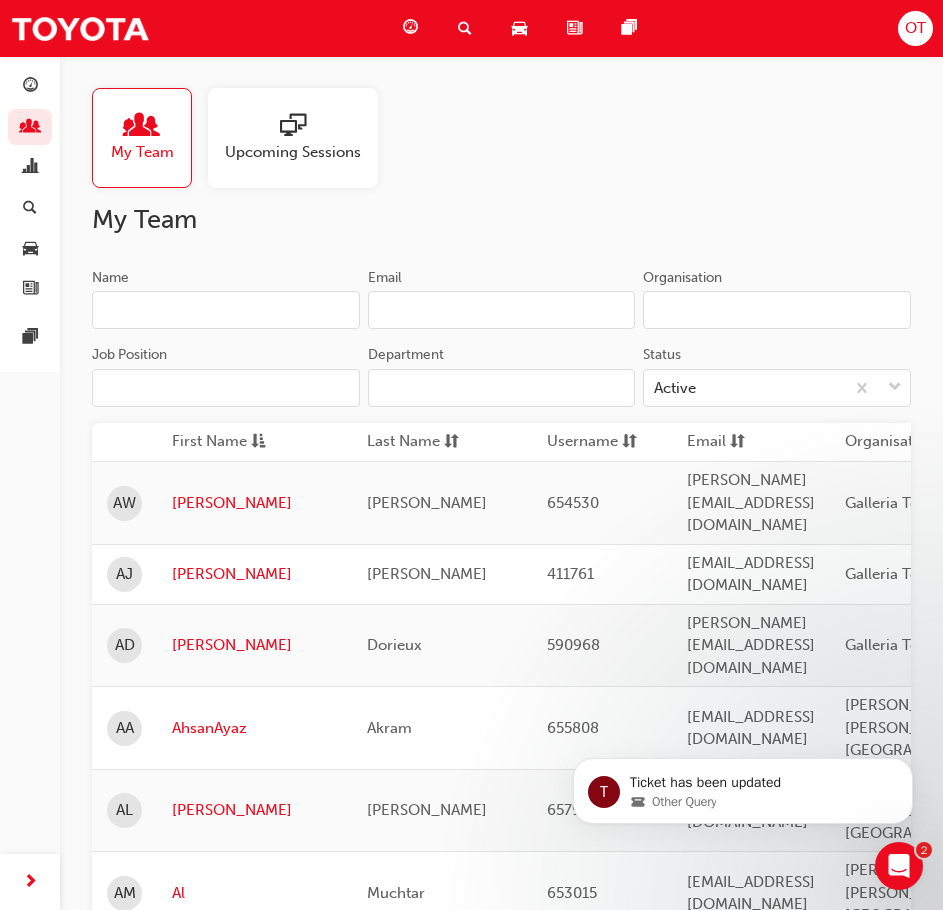 click on "Name" at bounding box center (226, 310) 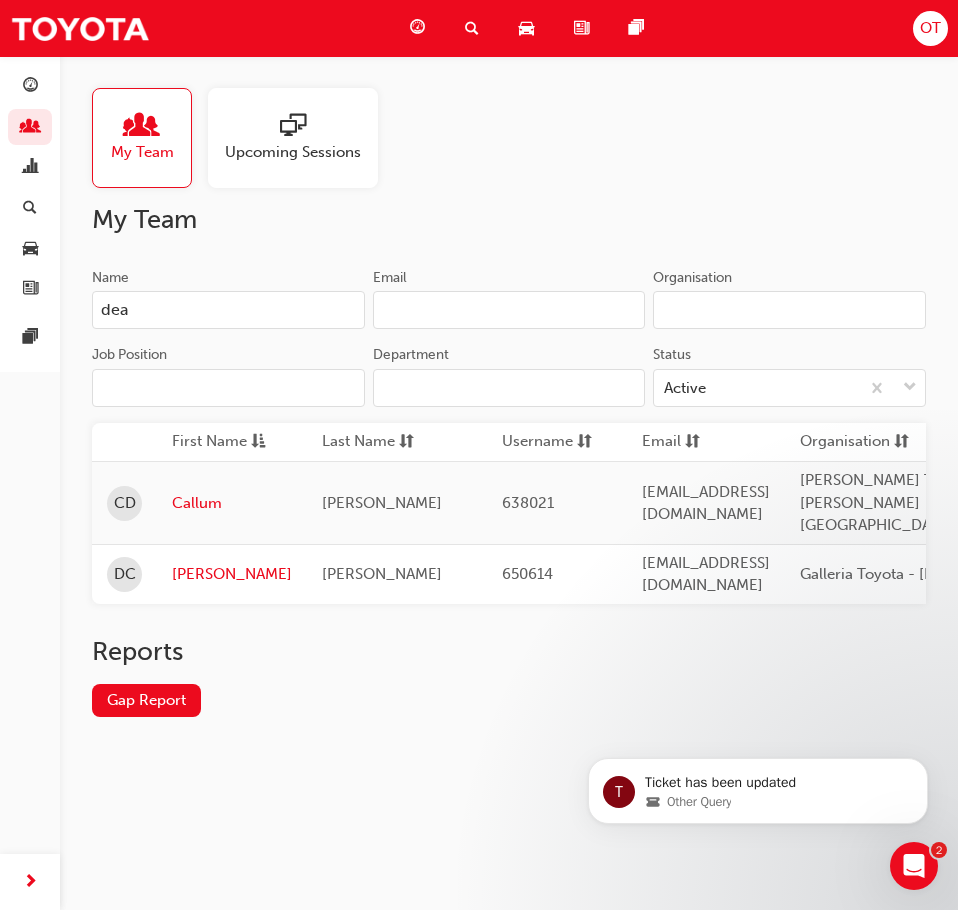type on "[PERSON_NAME]" 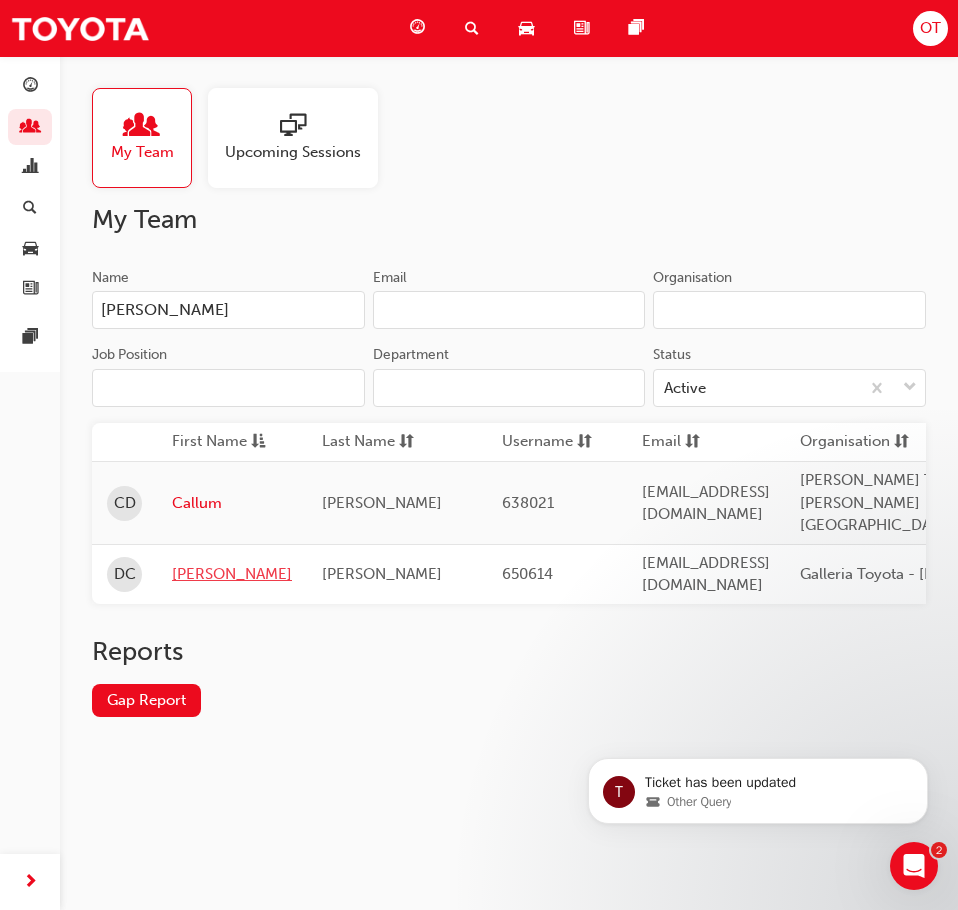 click on "[PERSON_NAME]" at bounding box center (232, 574) 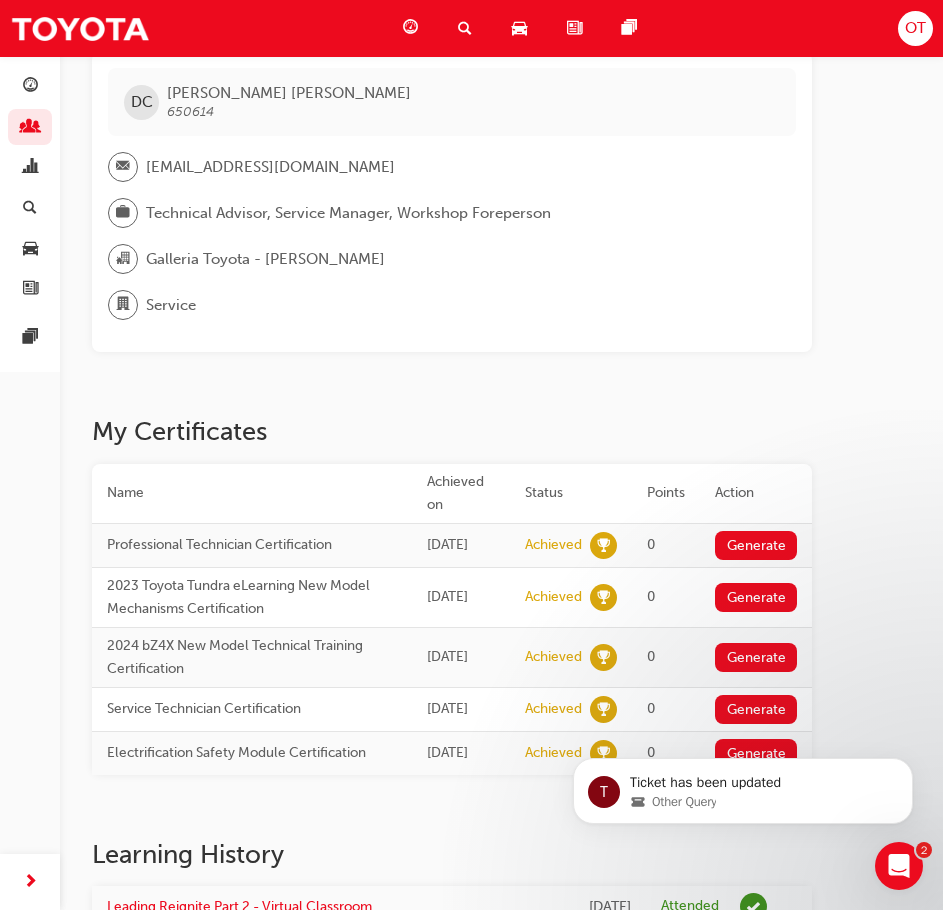 scroll, scrollTop: 0, scrollLeft: 0, axis: both 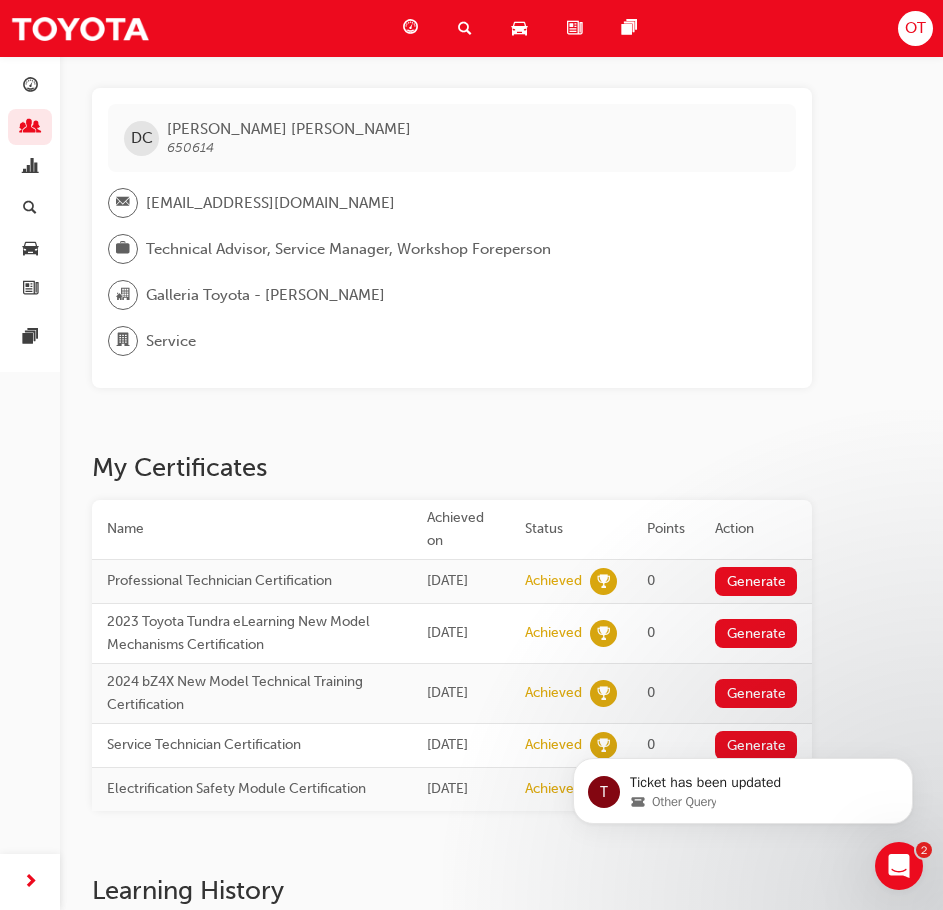click at bounding box center [465, 28] 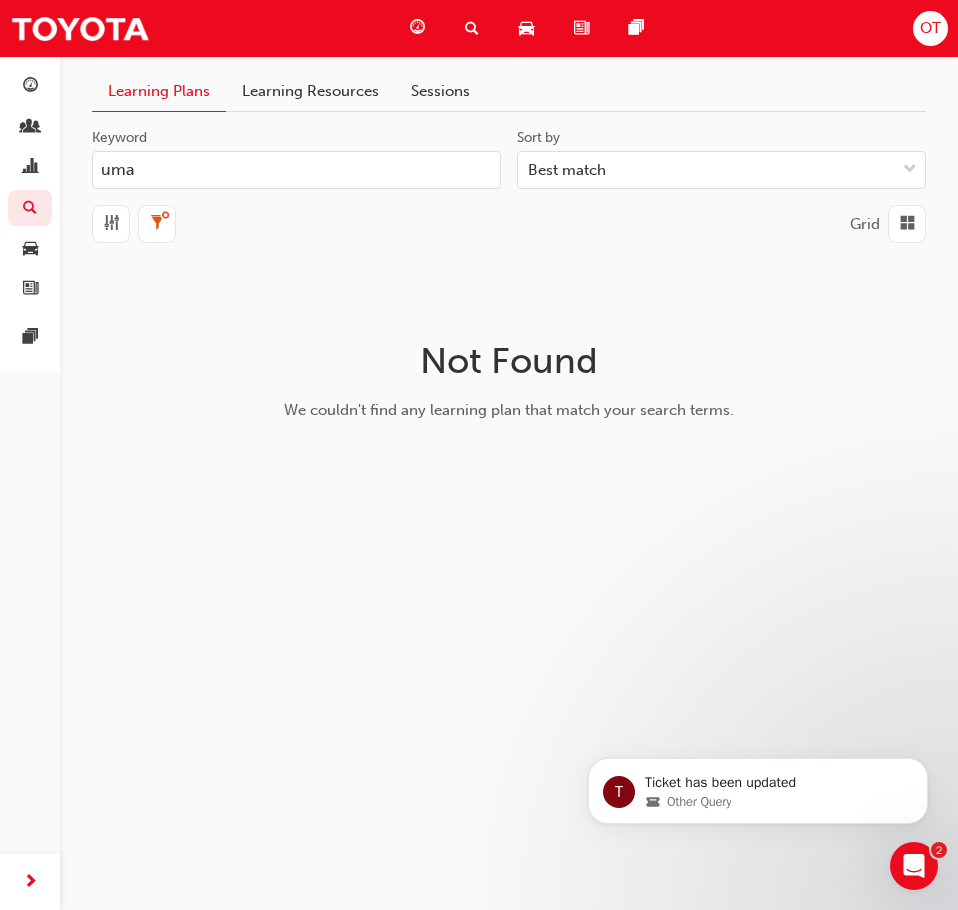 click on "Learning Resources" at bounding box center [310, 91] 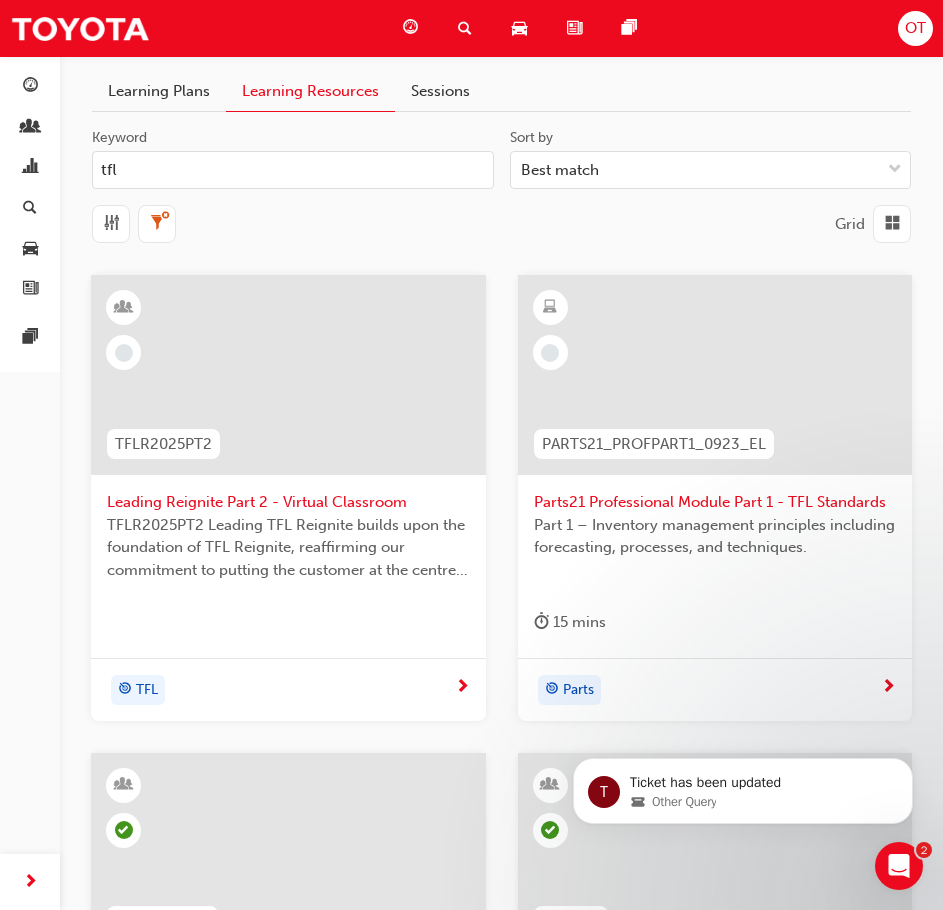 click on "tfl" at bounding box center (293, 170) 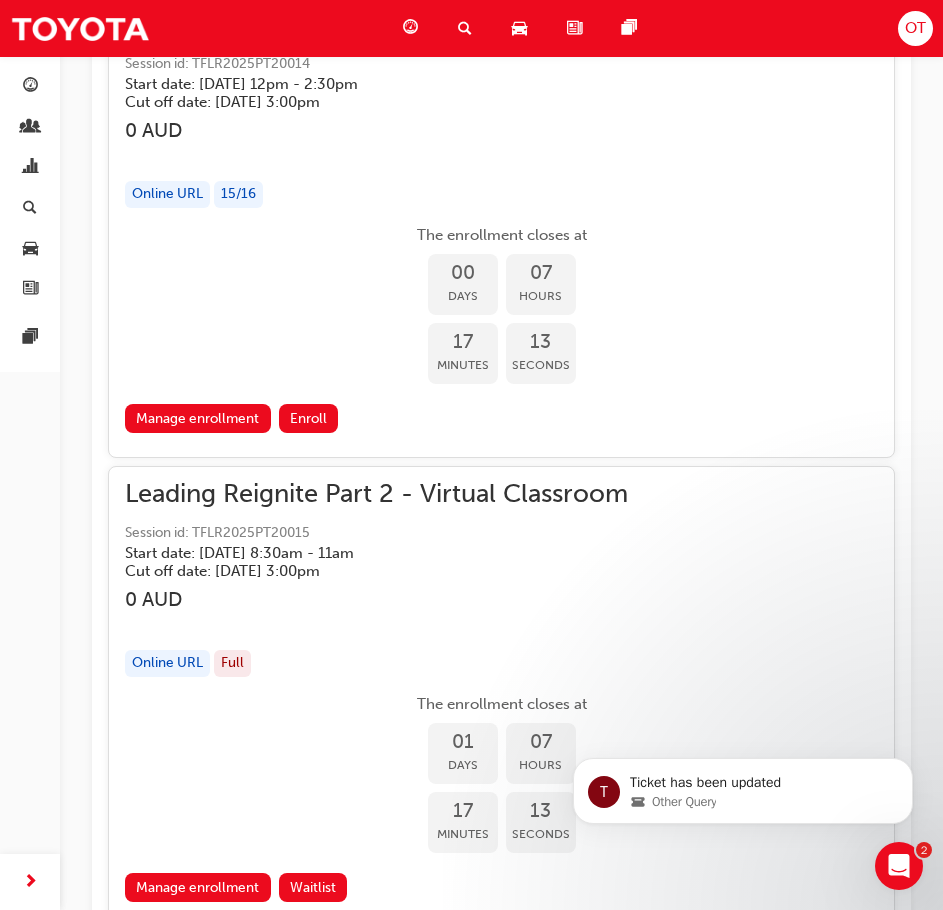 scroll, scrollTop: 1875, scrollLeft: 0, axis: vertical 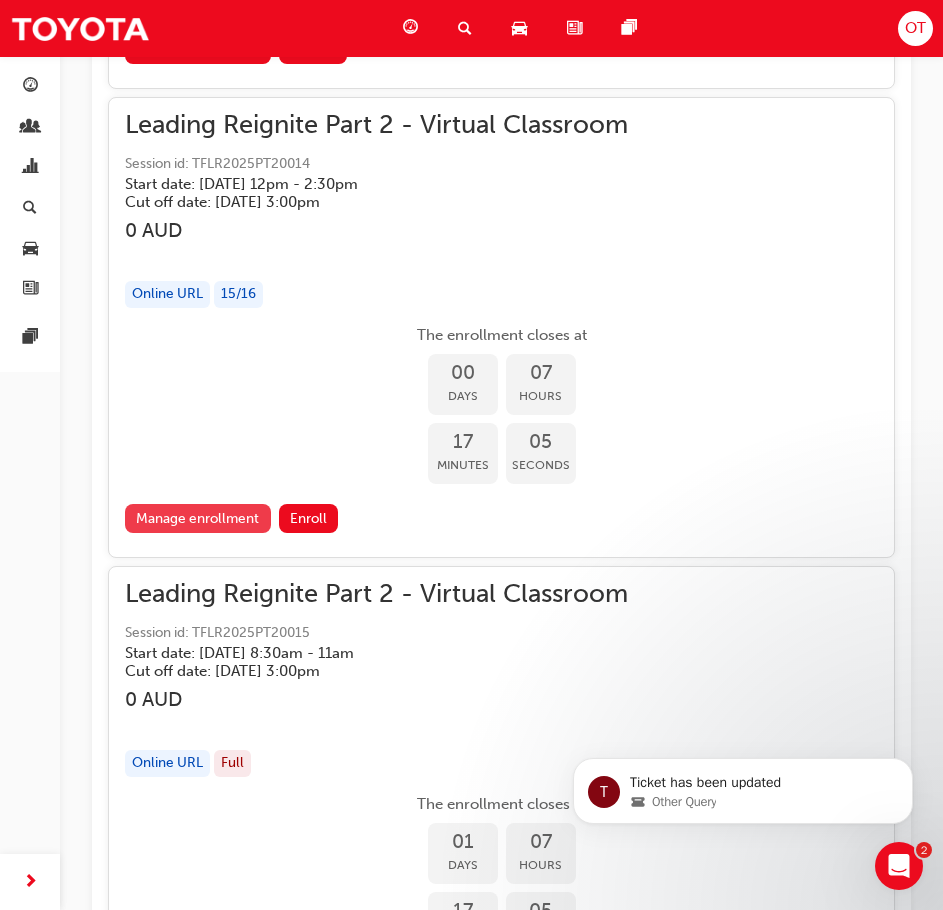 click on "Manage enrollment" at bounding box center [198, 518] 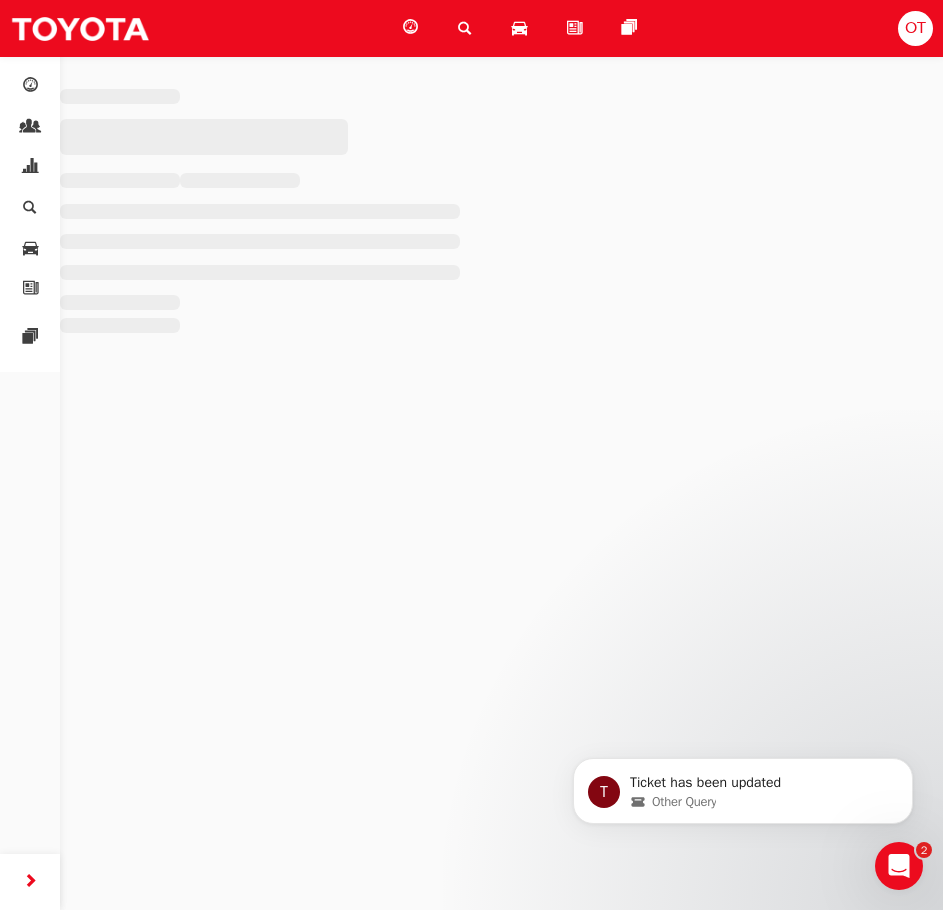 scroll, scrollTop: 0, scrollLeft: 0, axis: both 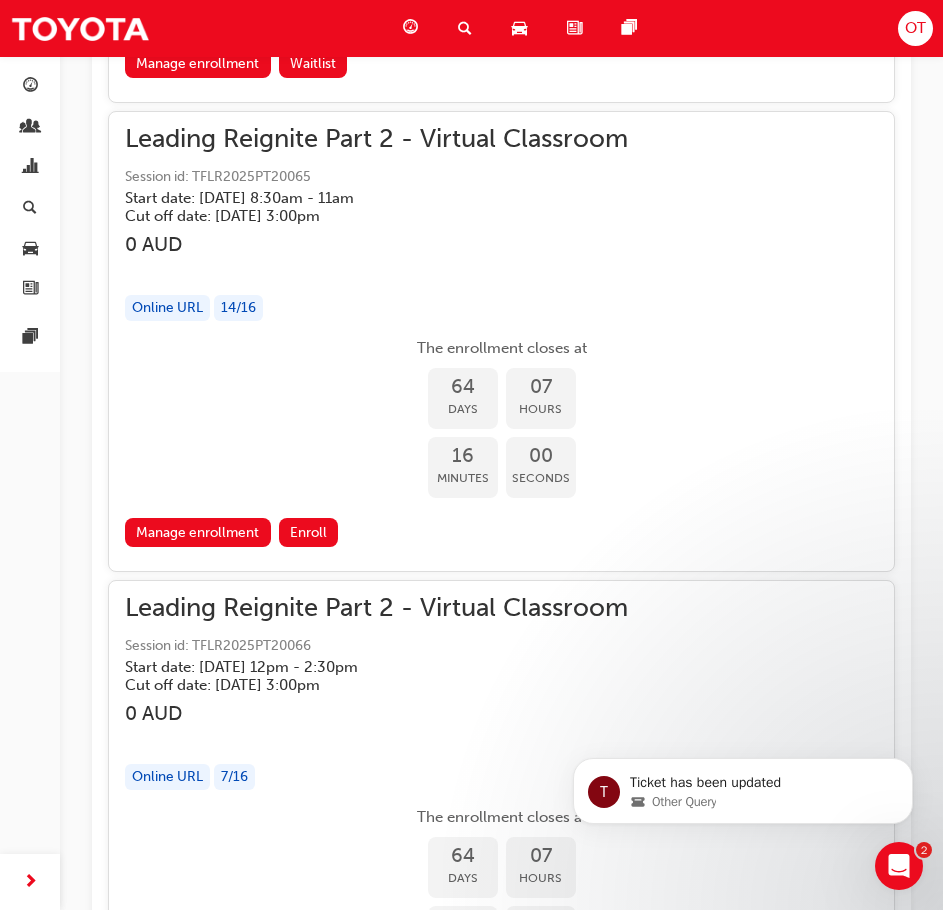 click on "Leading Reignite Part 2 - Virtual Classroom" at bounding box center [501, 139] 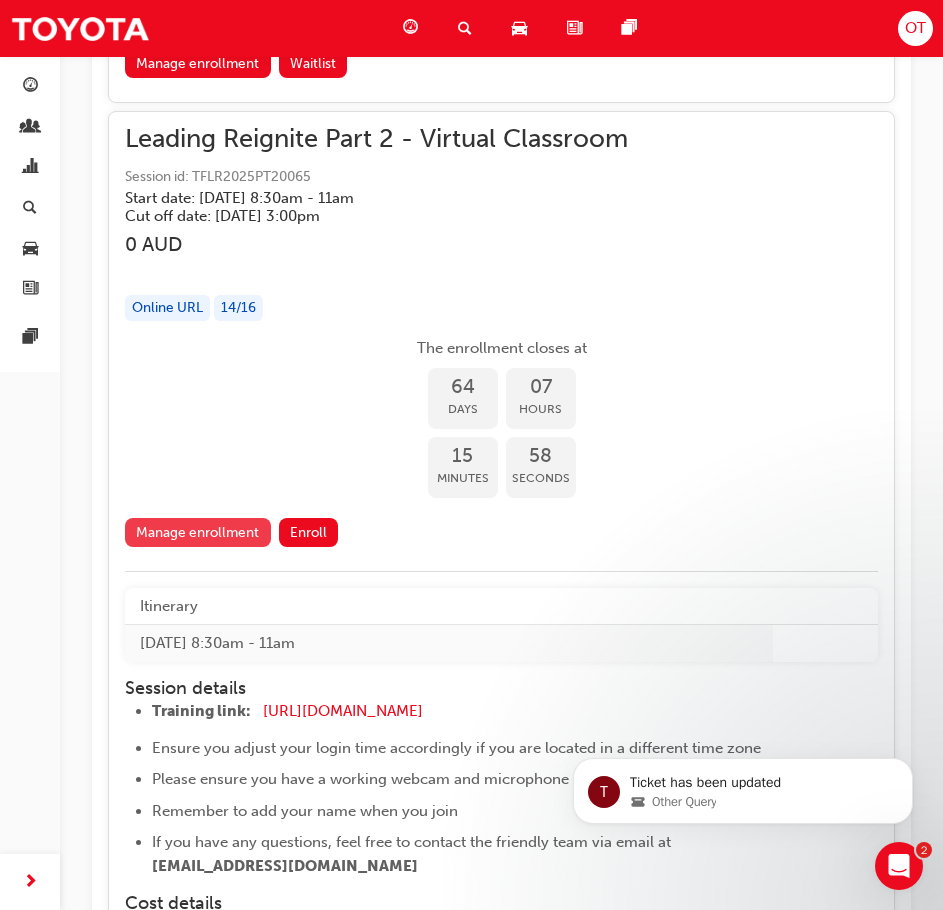 click on "Manage enrollment" at bounding box center [198, 532] 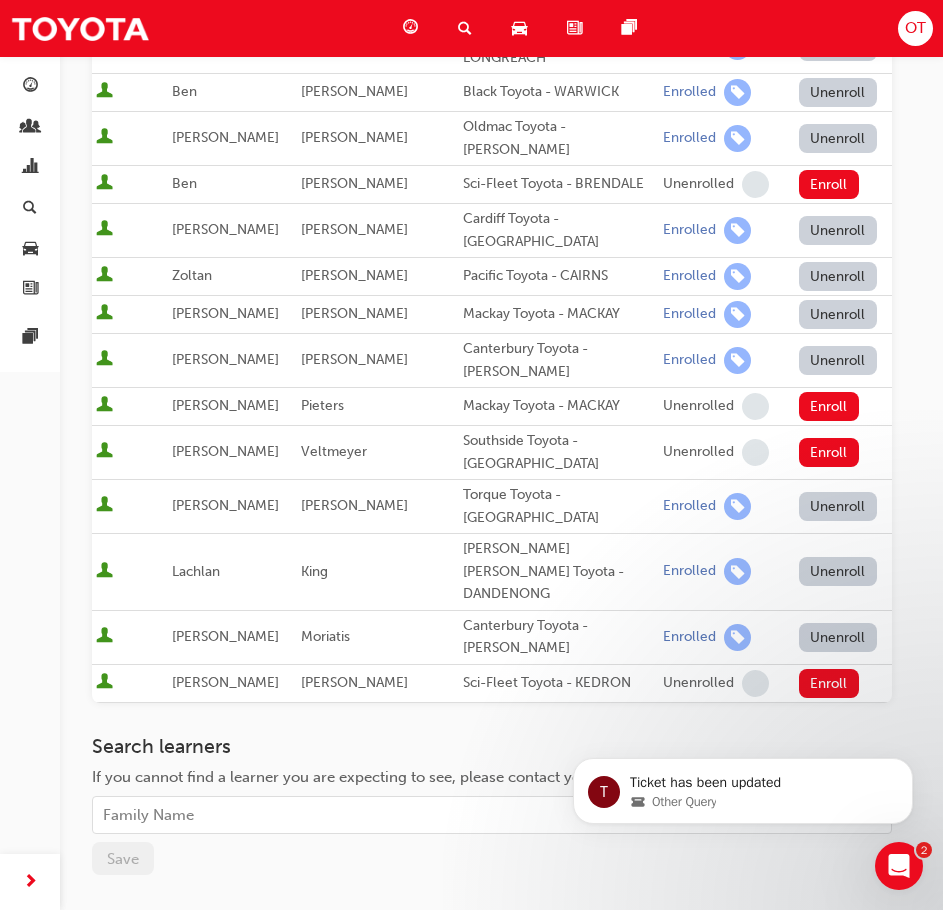 scroll, scrollTop: 600, scrollLeft: 0, axis: vertical 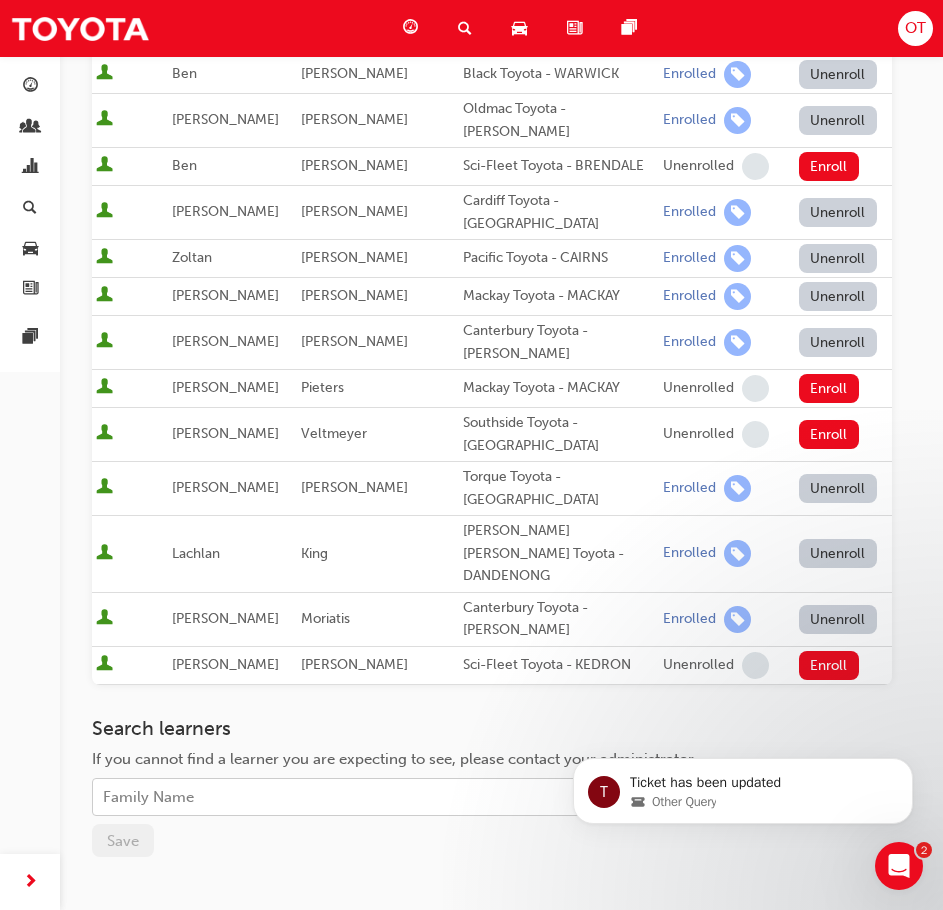 click on "Family Name" at bounding box center (477, 797) 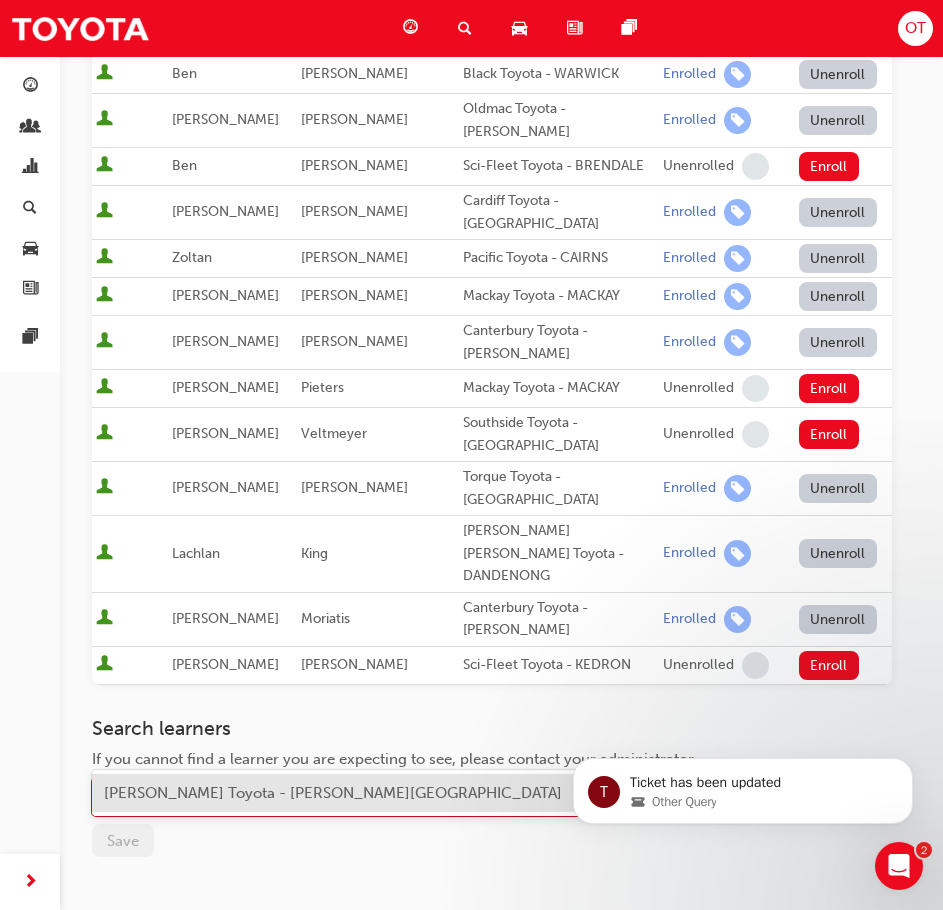 type on "hew" 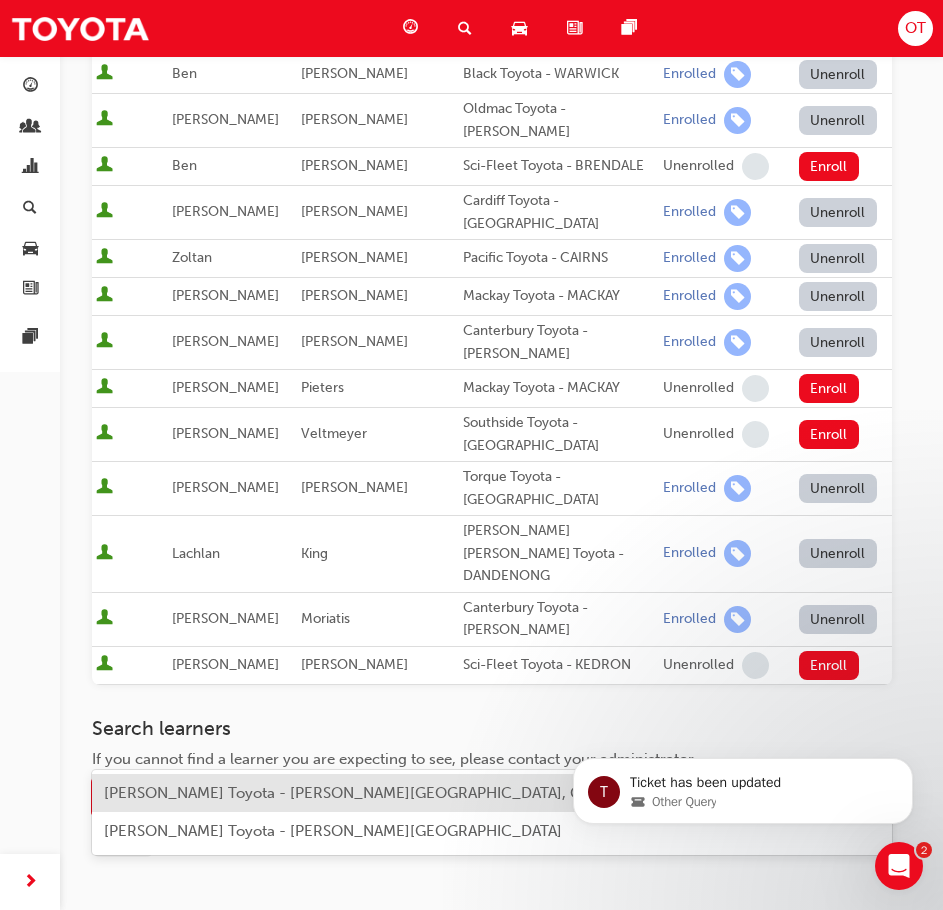 click on "[PERSON_NAME] Toyota - [PERSON_NAME][GEOGRAPHIC_DATA], Galleria Toyota - [PERSON_NAME]" at bounding box center (456, 793) 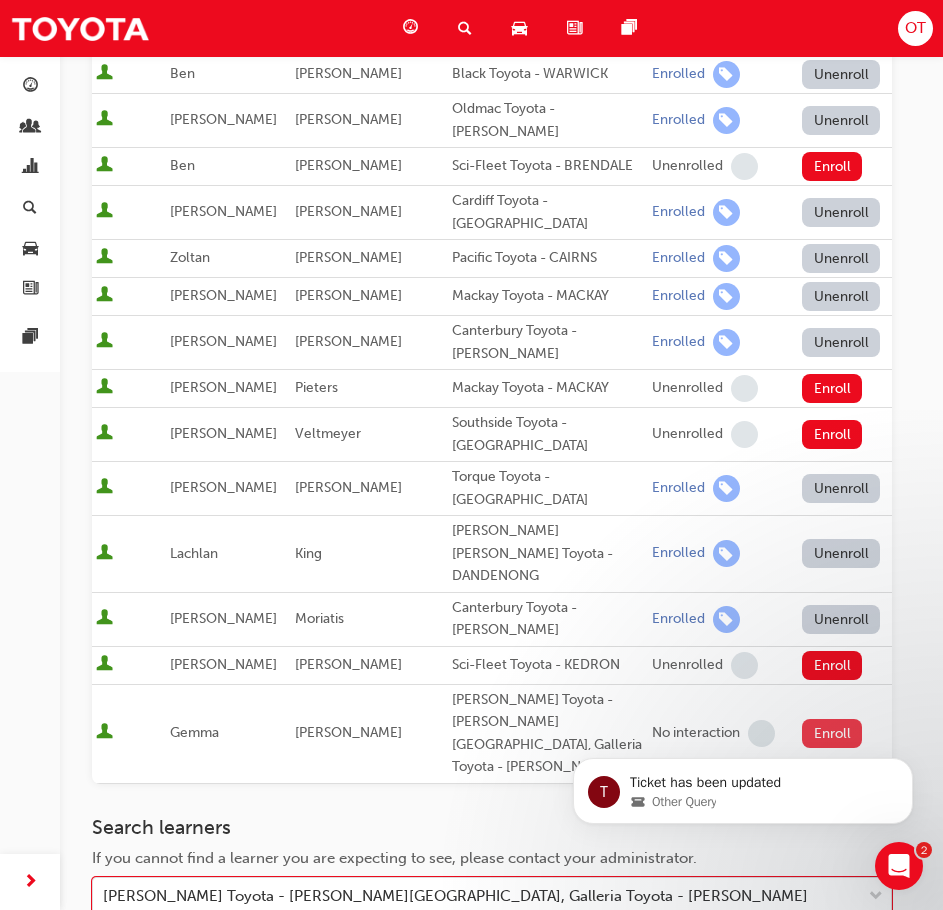 click on "Enroll" at bounding box center (832, 733) 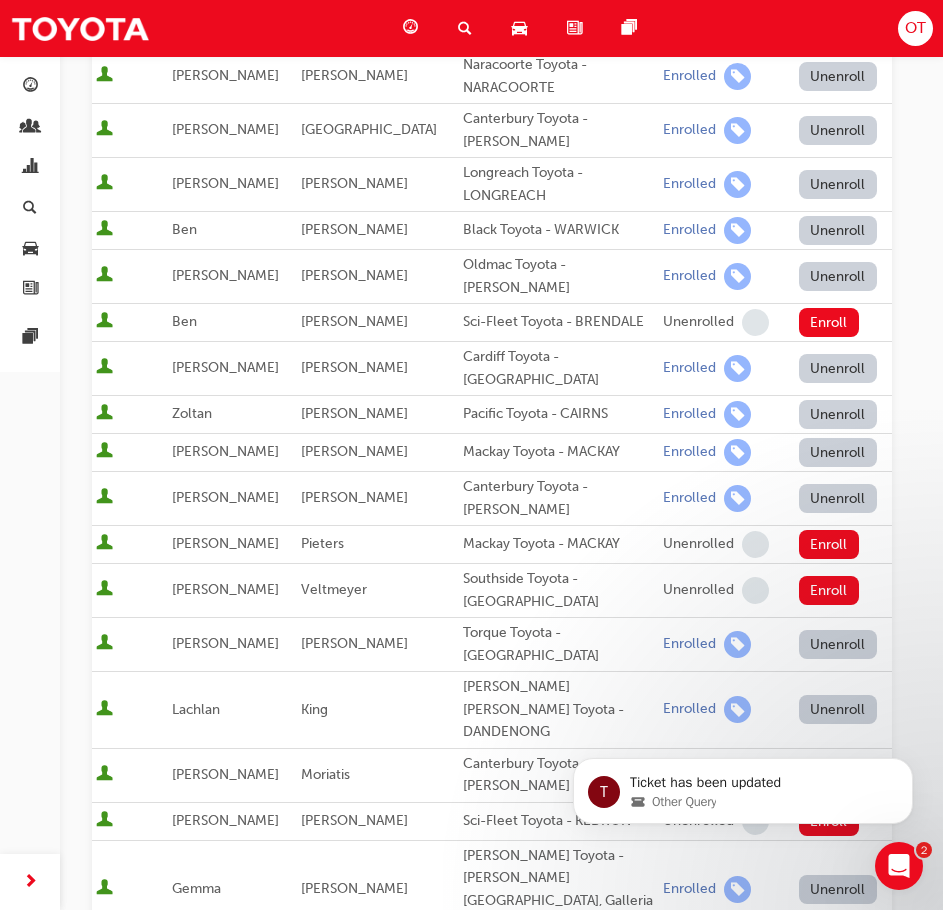 scroll, scrollTop: 944, scrollLeft: 0, axis: vertical 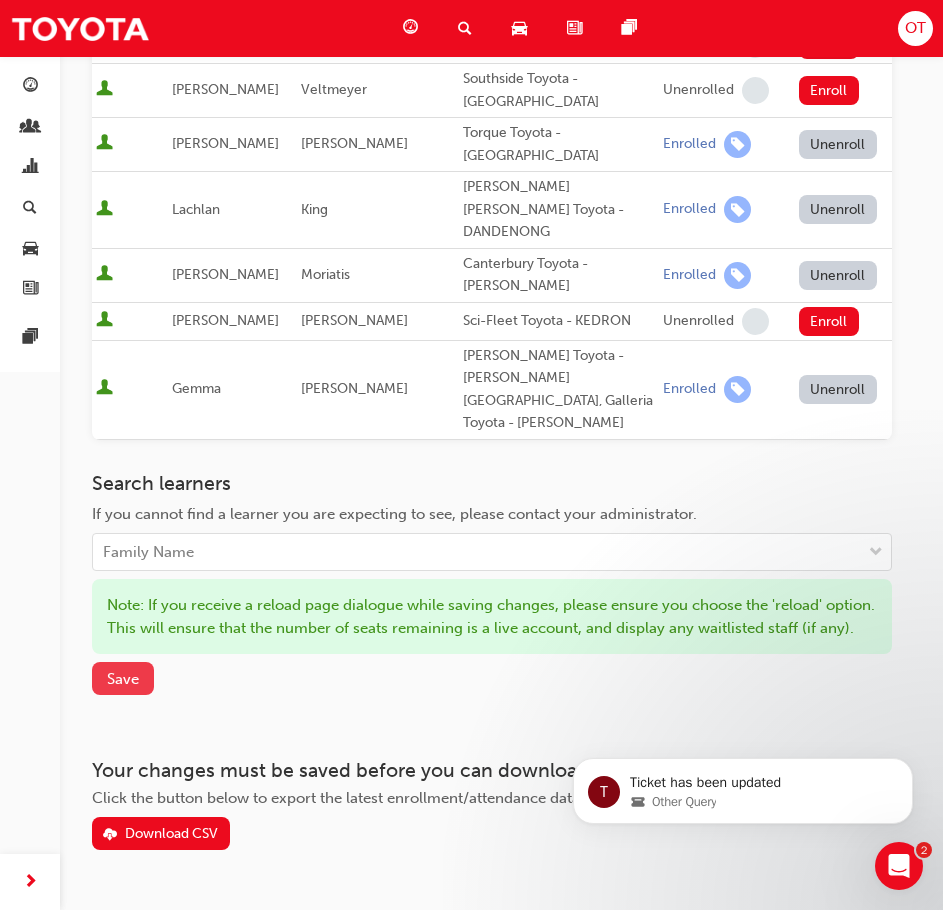 click on "Save" at bounding box center (123, 679) 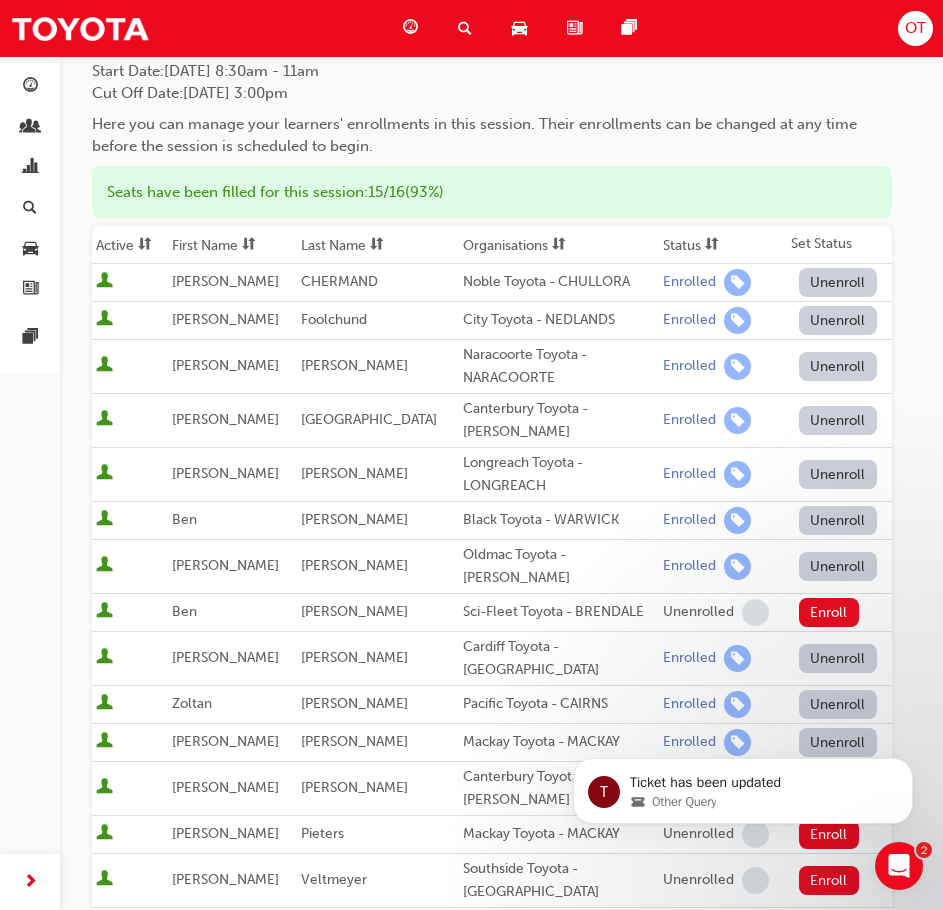 scroll, scrollTop: 0, scrollLeft: 0, axis: both 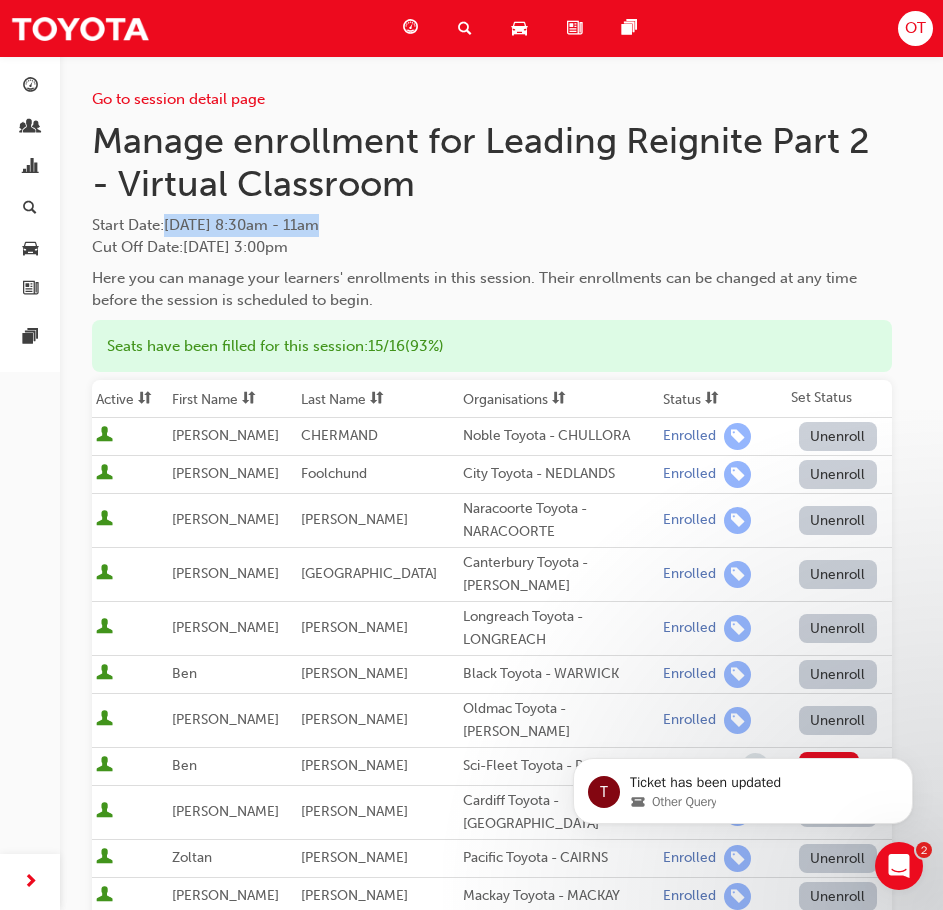 drag, startPoint x: 171, startPoint y: 220, endPoint x: 393, endPoint y: 226, distance: 222.08107 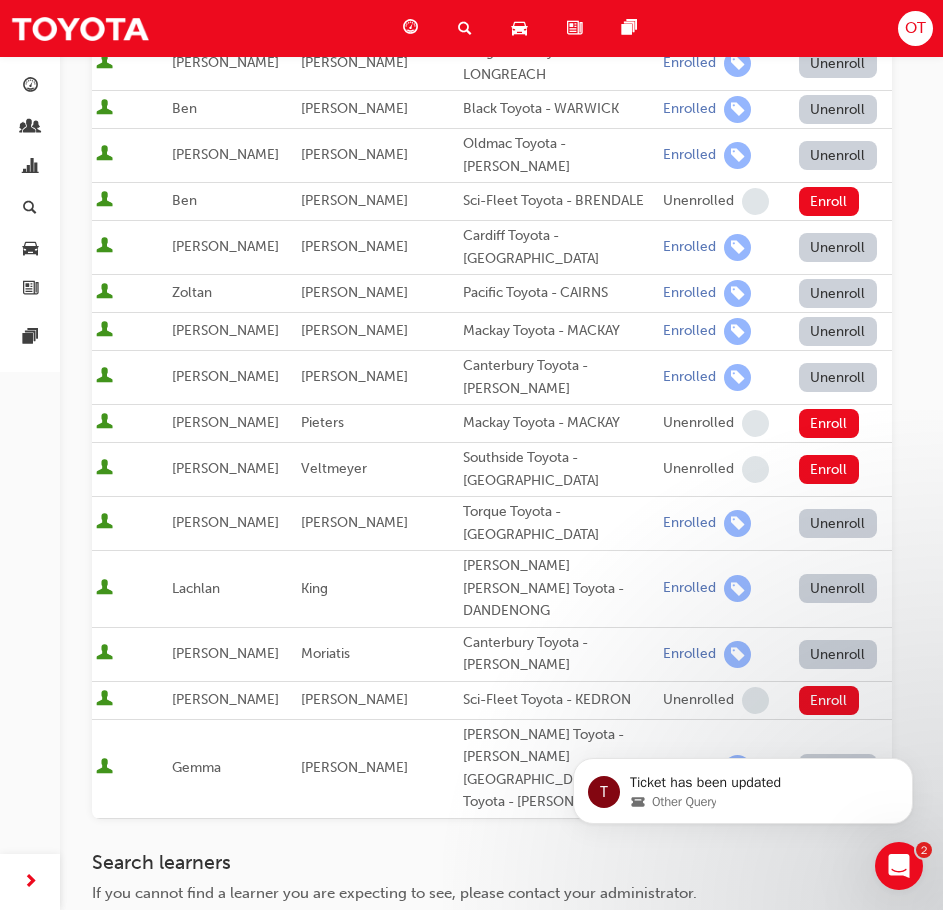 scroll, scrollTop: 600, scrollLeft: 0, axis: vertical 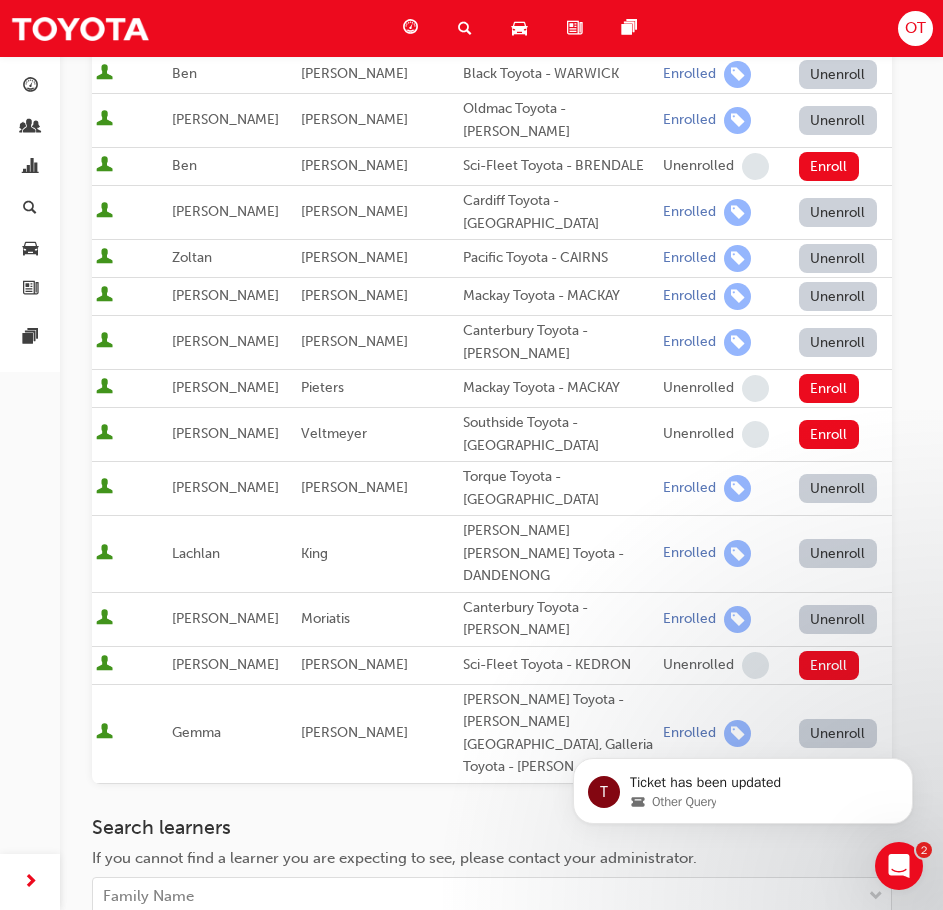 click on "Gemma" at bounding box center [196, 732] 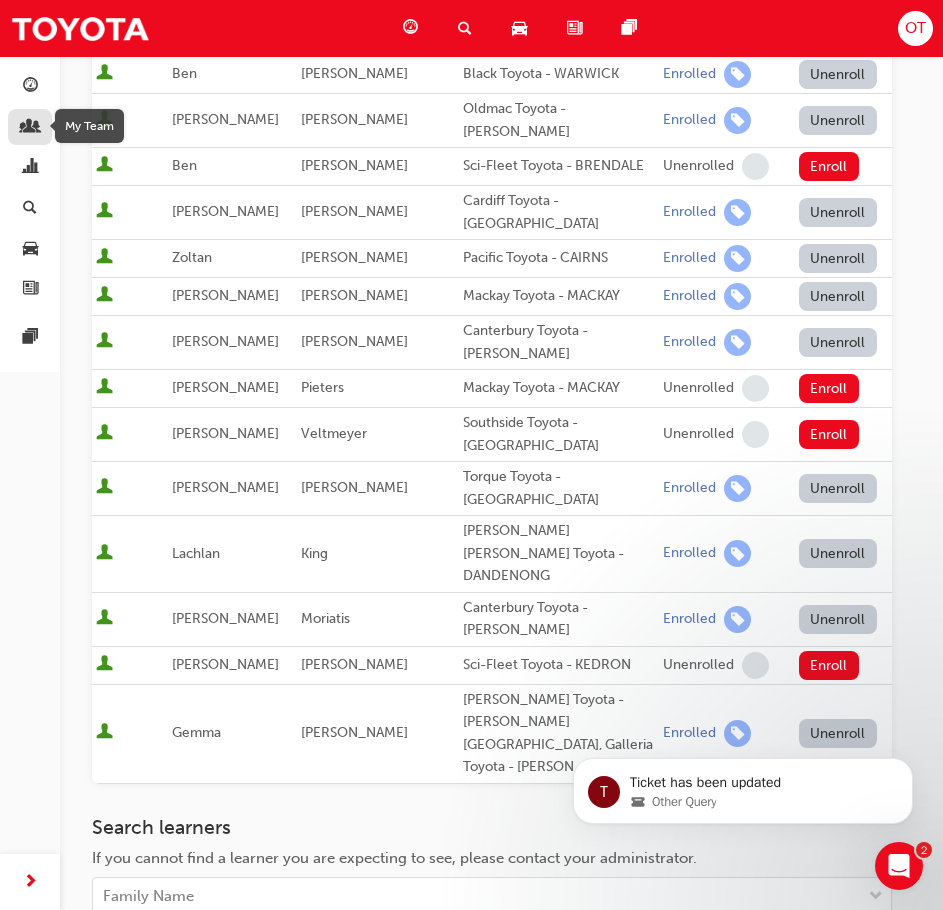 click at bounding box center (30, 128) 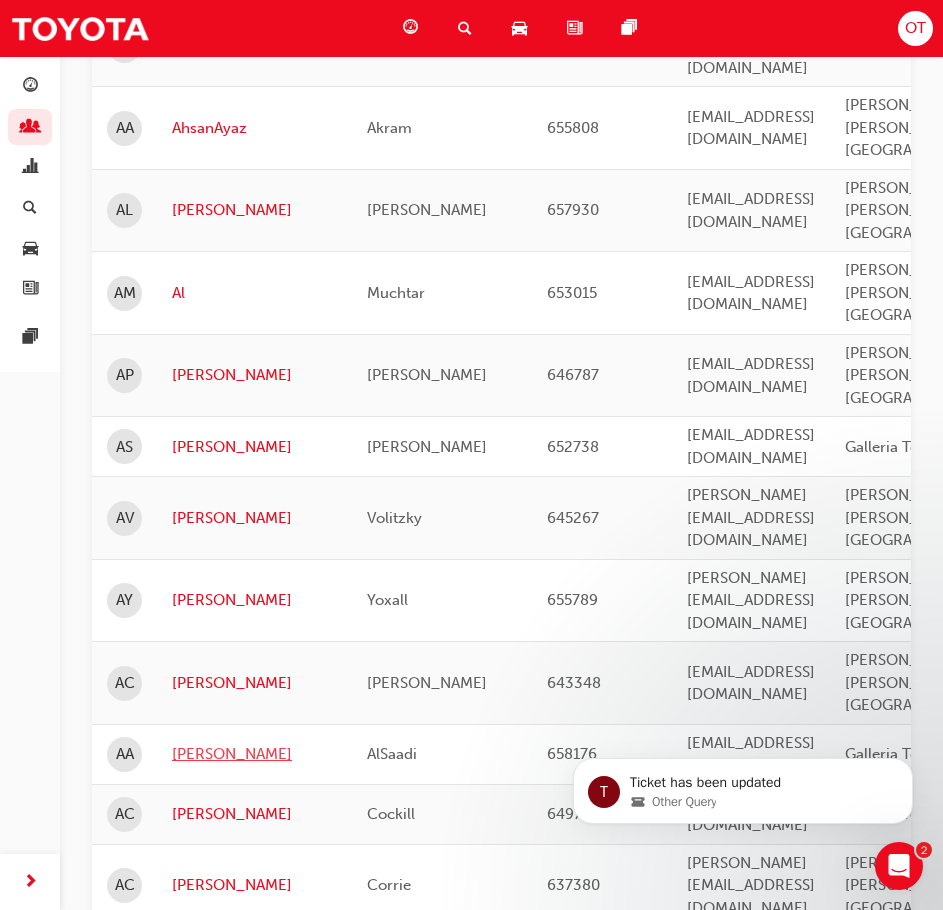 scroll, scrollTop: 0, scrollLeft: 0, axis: both 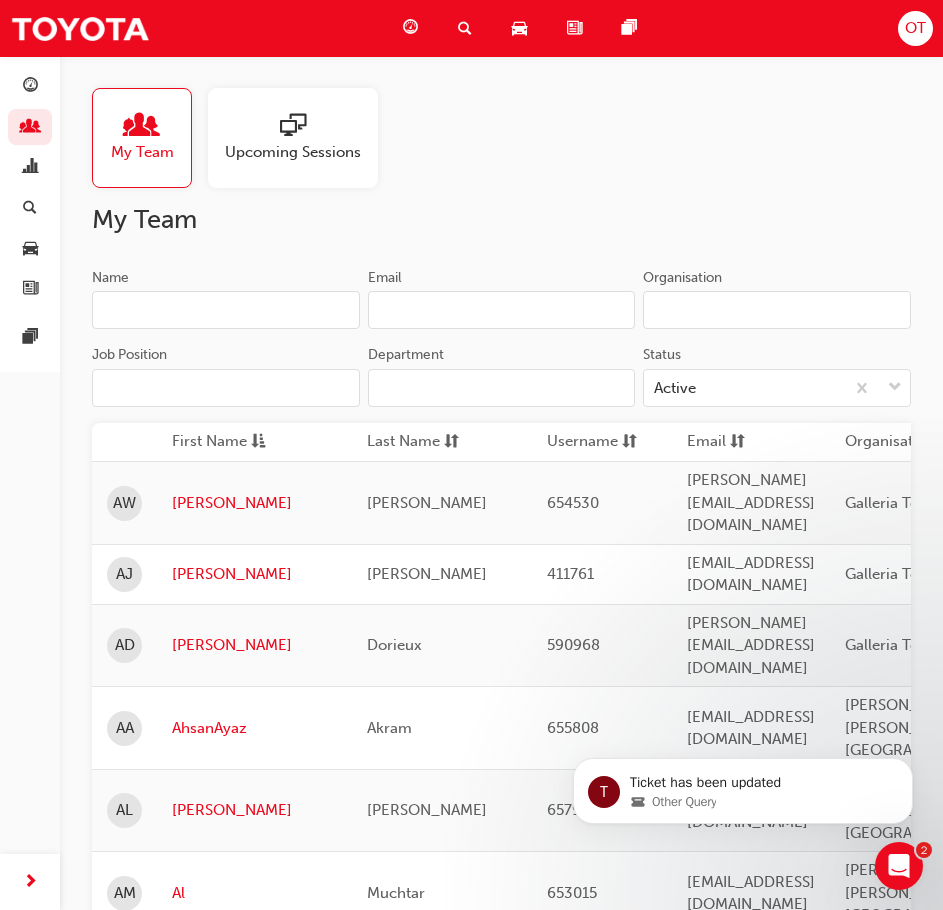 click on "Name" at bounding box center [226, 310] 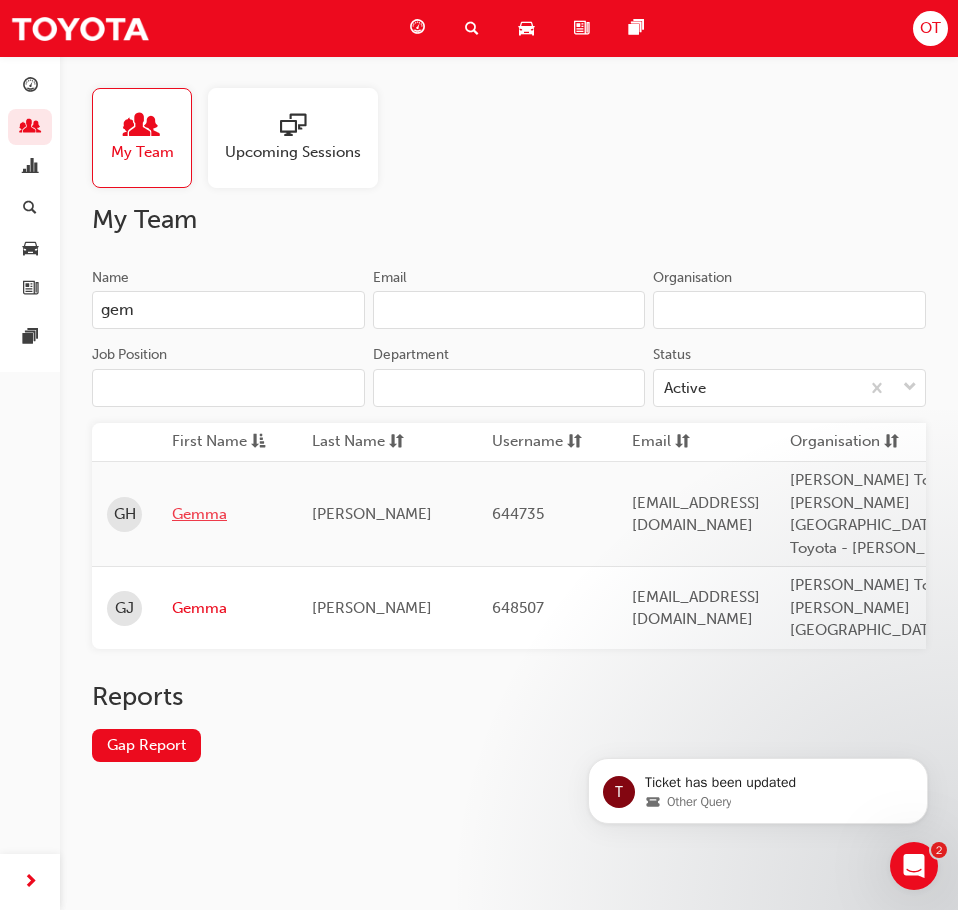 type on "gem" 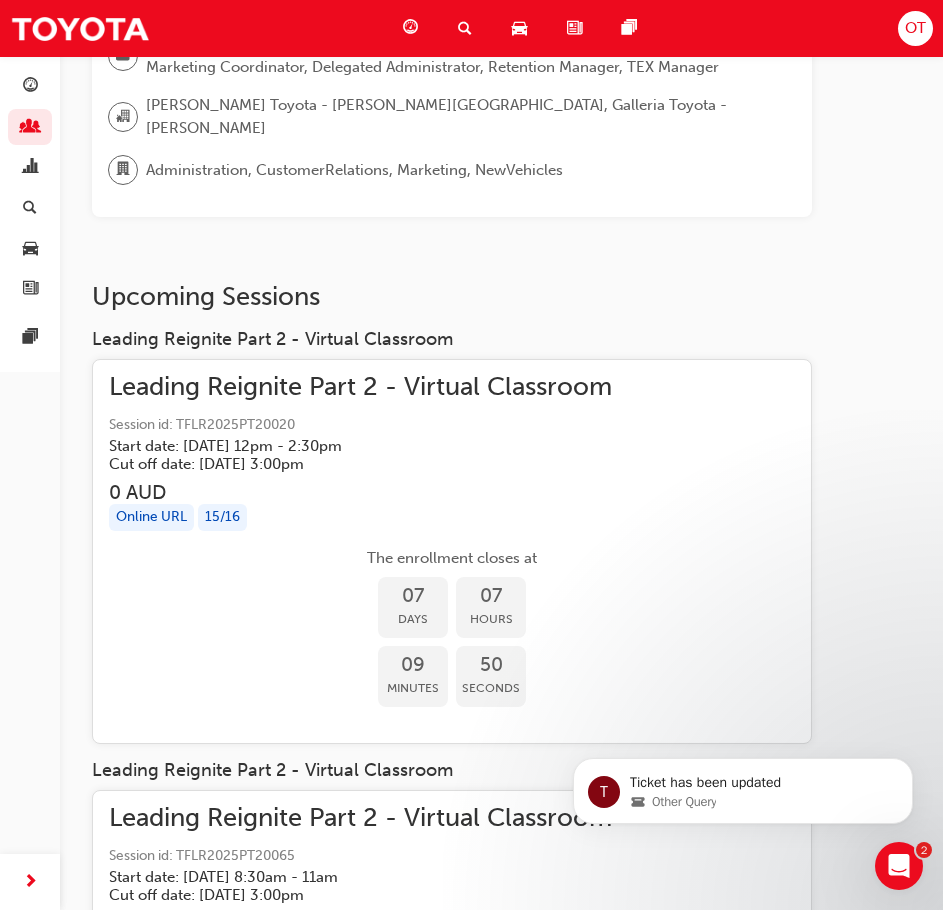 scroll, scrollTop: 200, scrollLeft: 0, axis: vertical 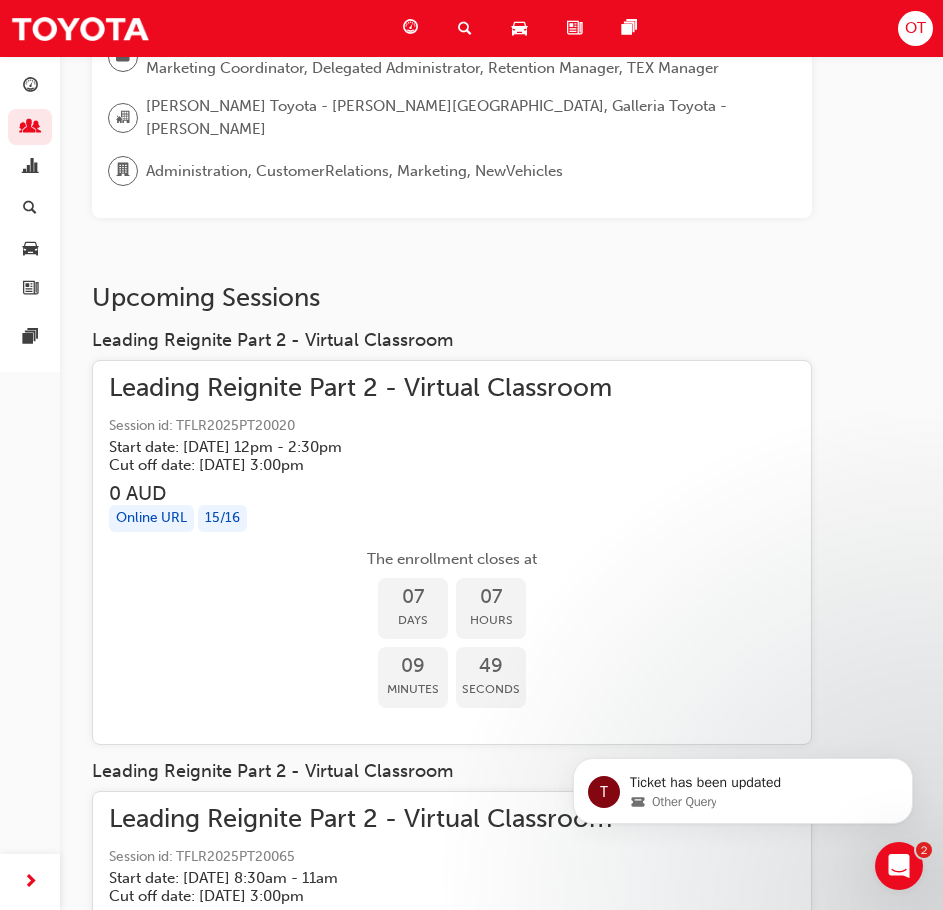 click on "Leading Reignite Part 2 - Virtual Classroom" at bounding box center [452, 388] 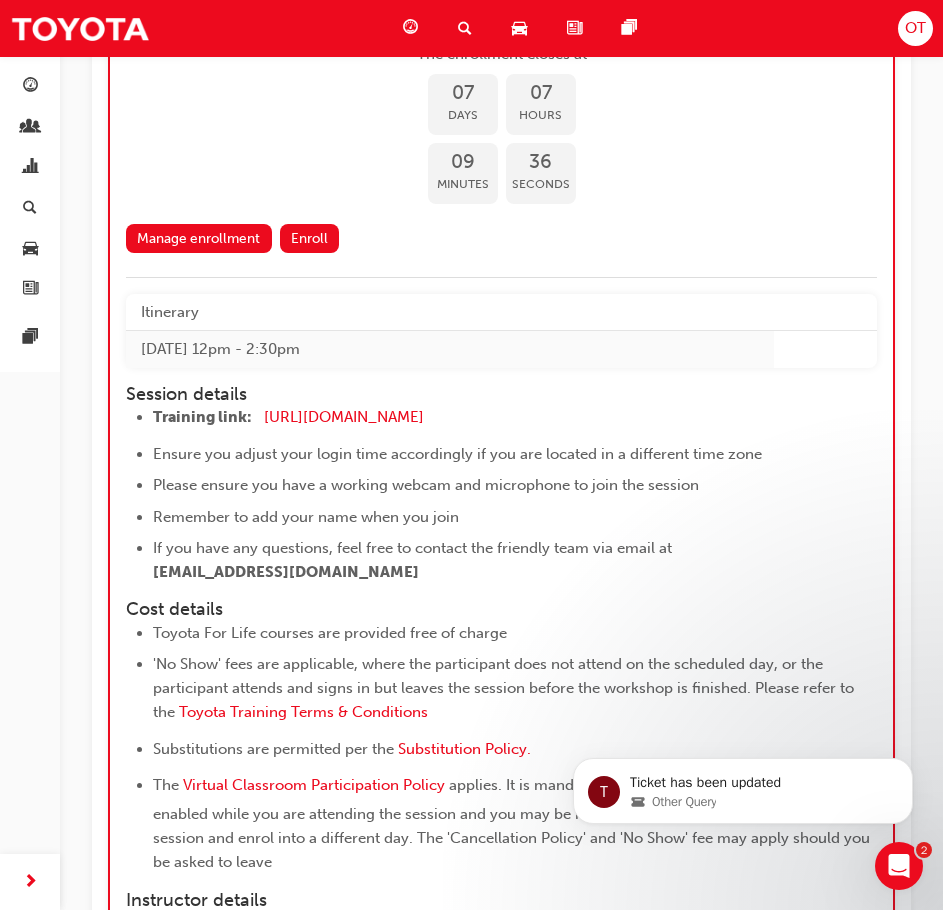 scroll, scrollTop: 4703, scrollLeft: 0, axis: vertical 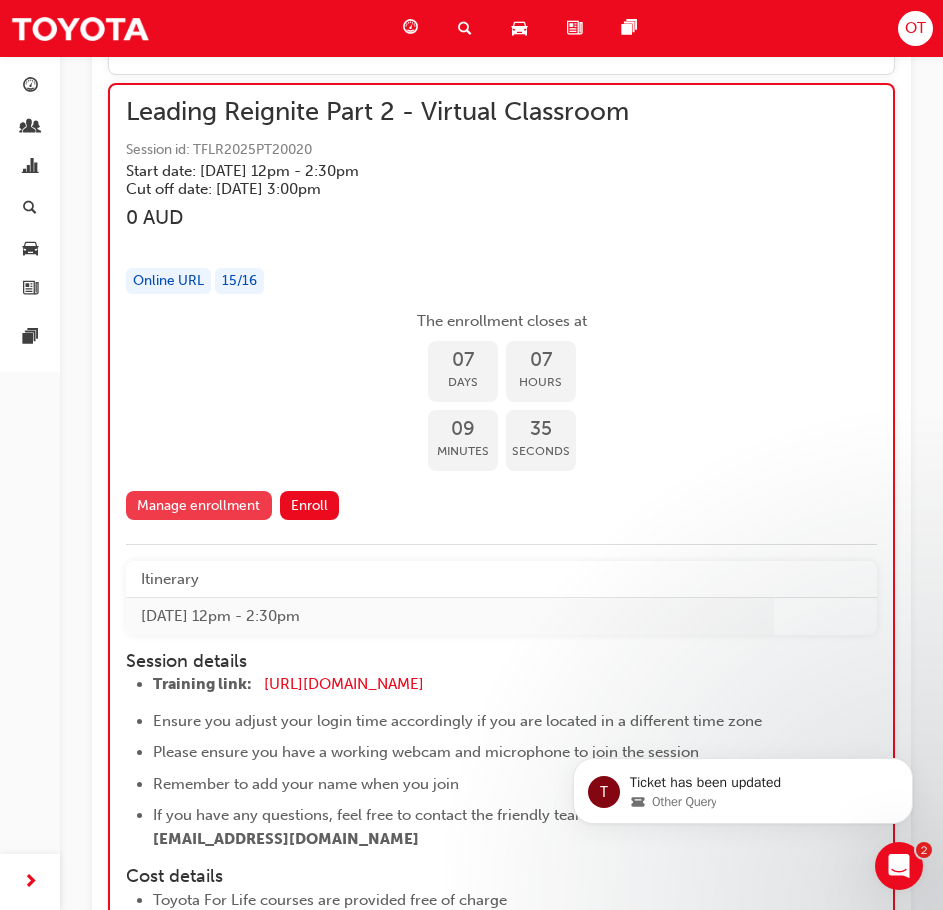click on "Manage enrollment" at bounding box center [199, 505] 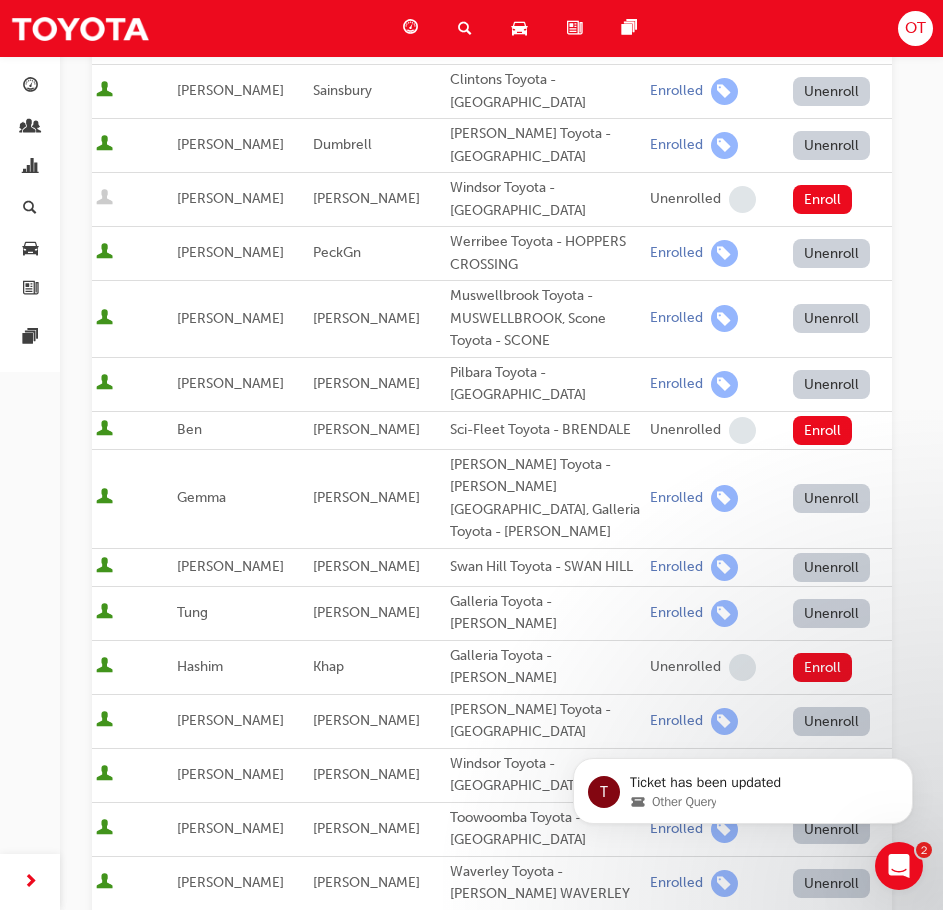 scroll, scrollTop: 400, scrollLeft: 0, axis: vertical 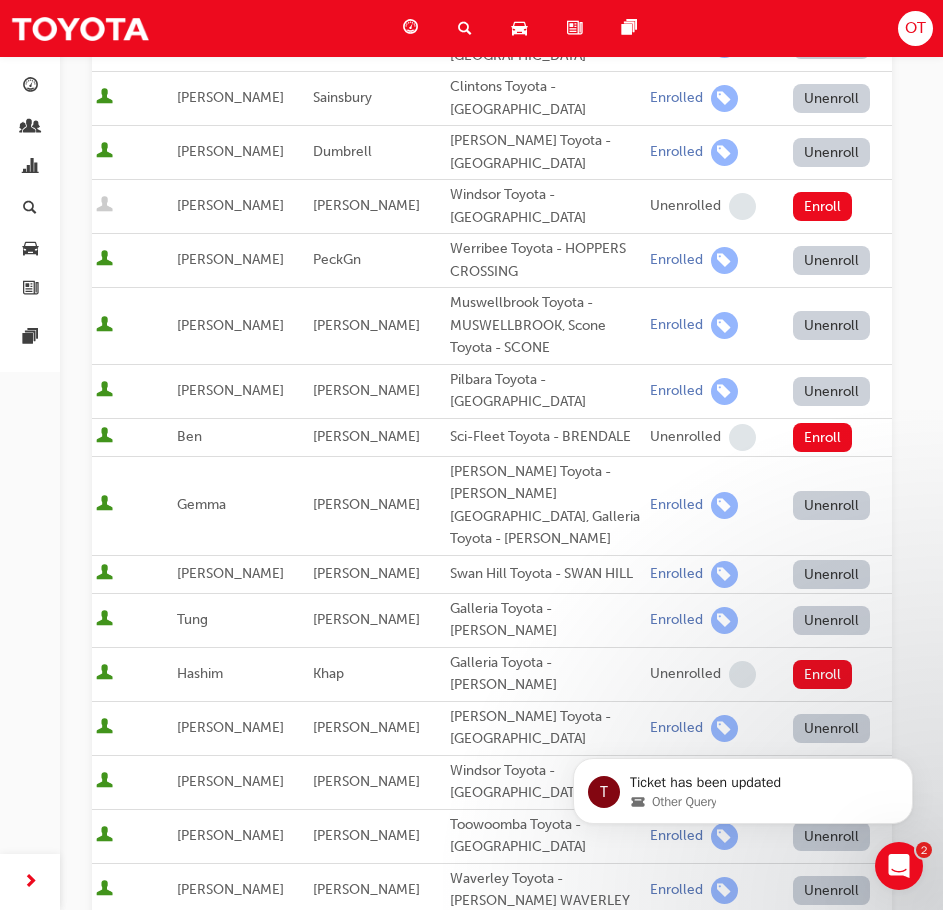 click on "Unenroll" at bounding box center [832, 505] 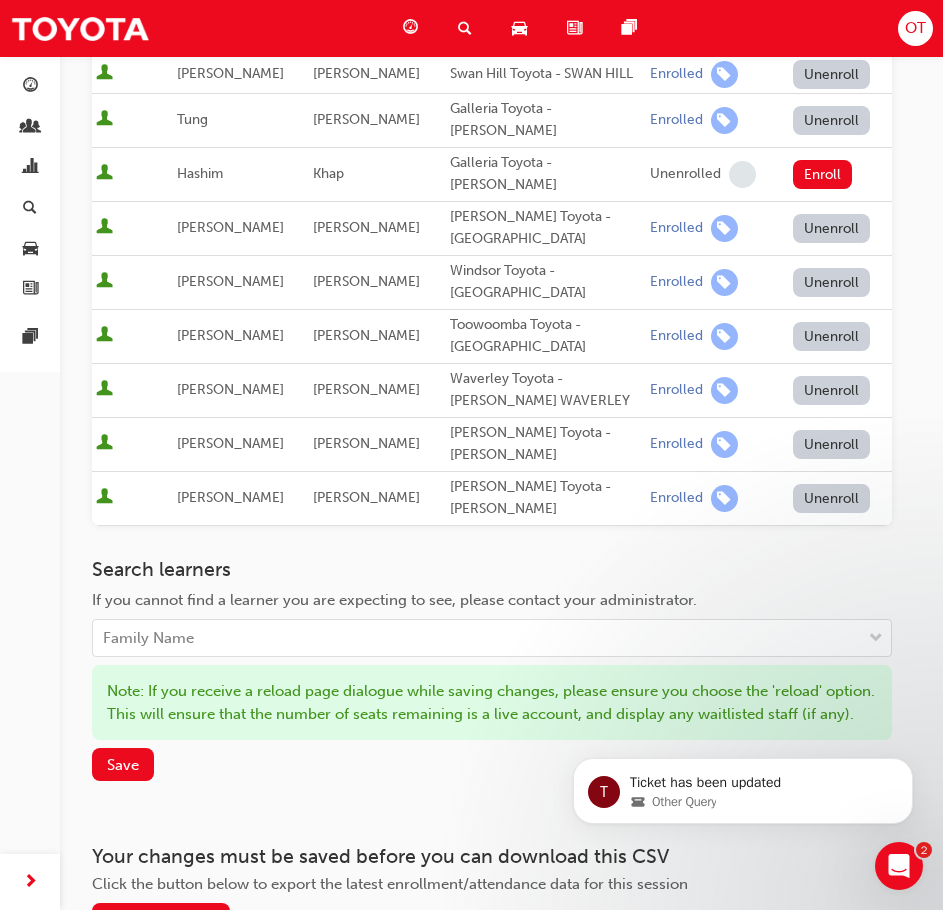 scroll, scrollTop: 944, scrollLeft: 0, axis: vertical 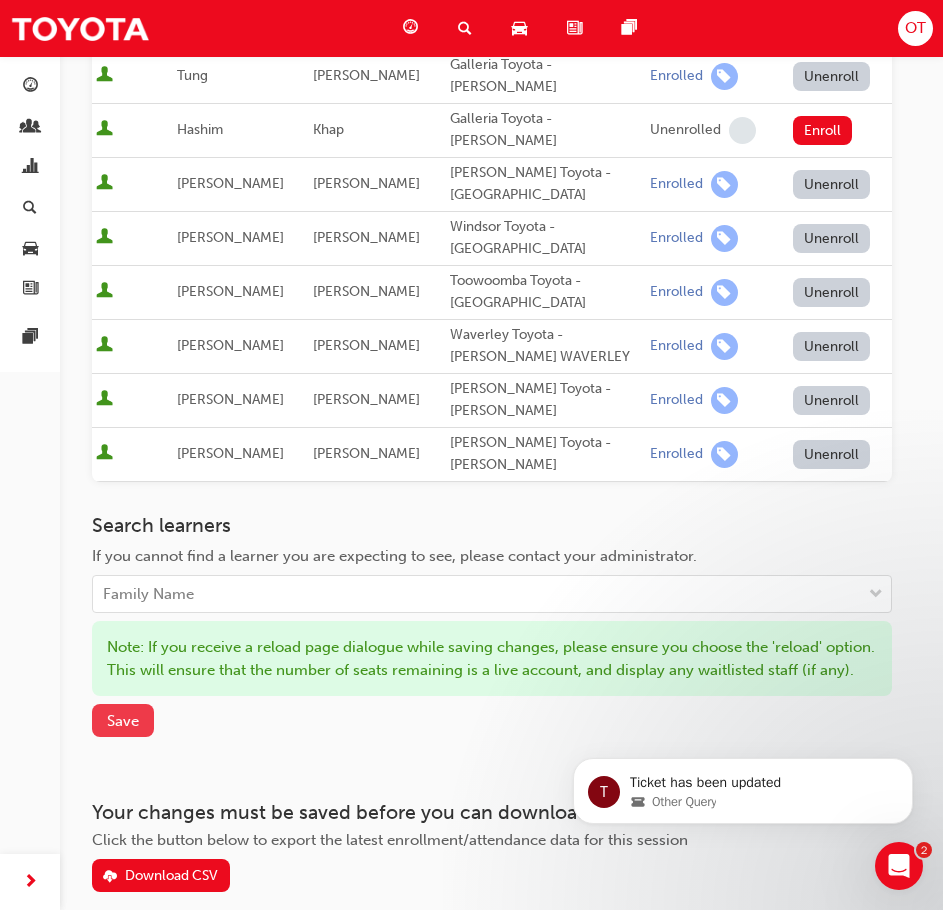 click on "Save" at bounding box center (123, 721) 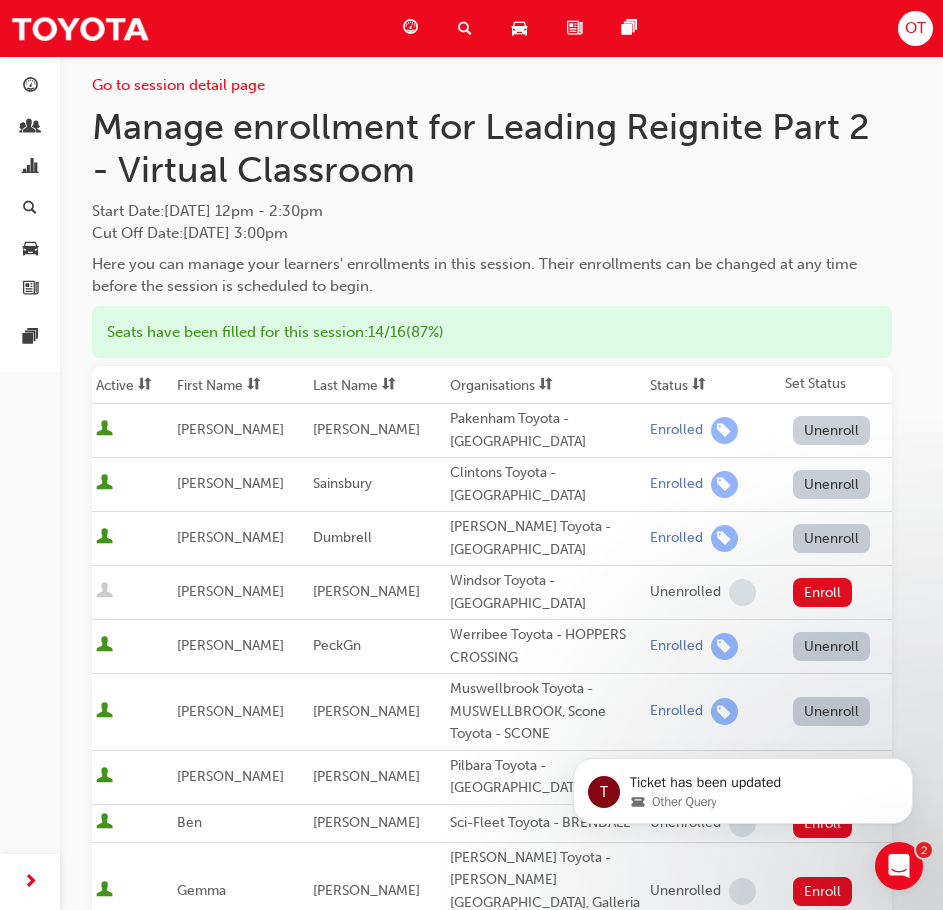 scroll, scrollTop: 0, scrollLeft: 0, axis: both 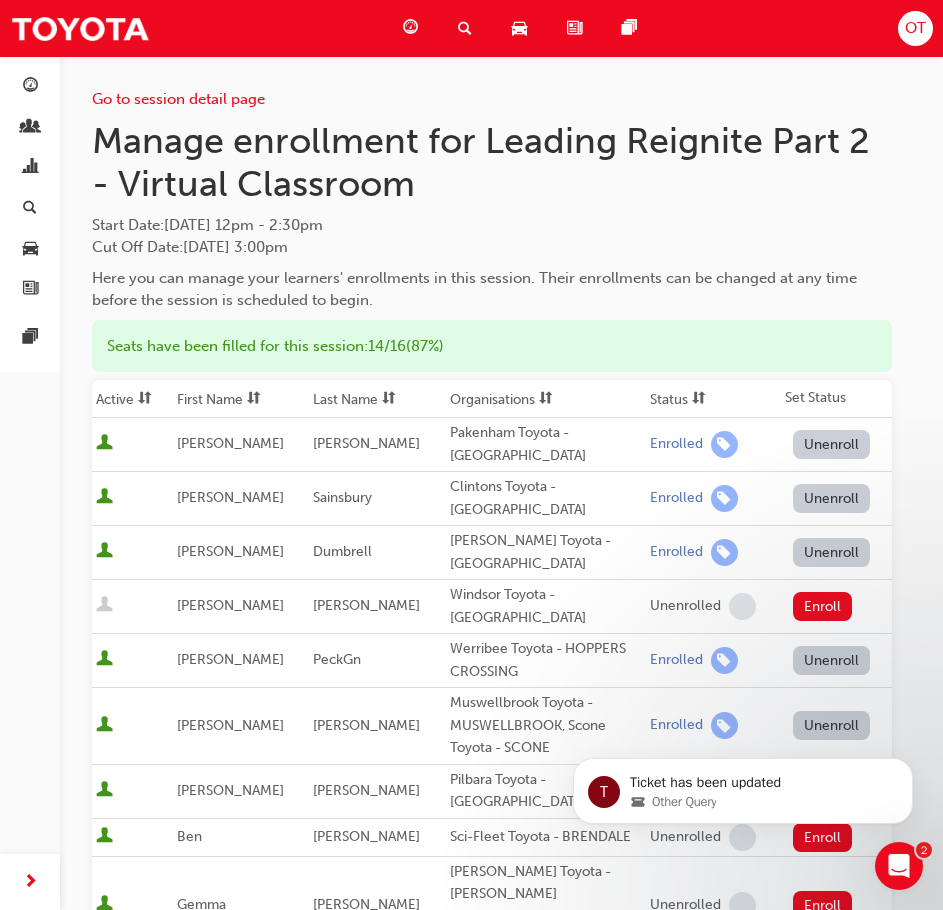 click on "Start Date :  [DATE]   12pm - 2:30pm   Cut Off Date :  [DATE] 3:00pm" at bounding box center [492, 236] 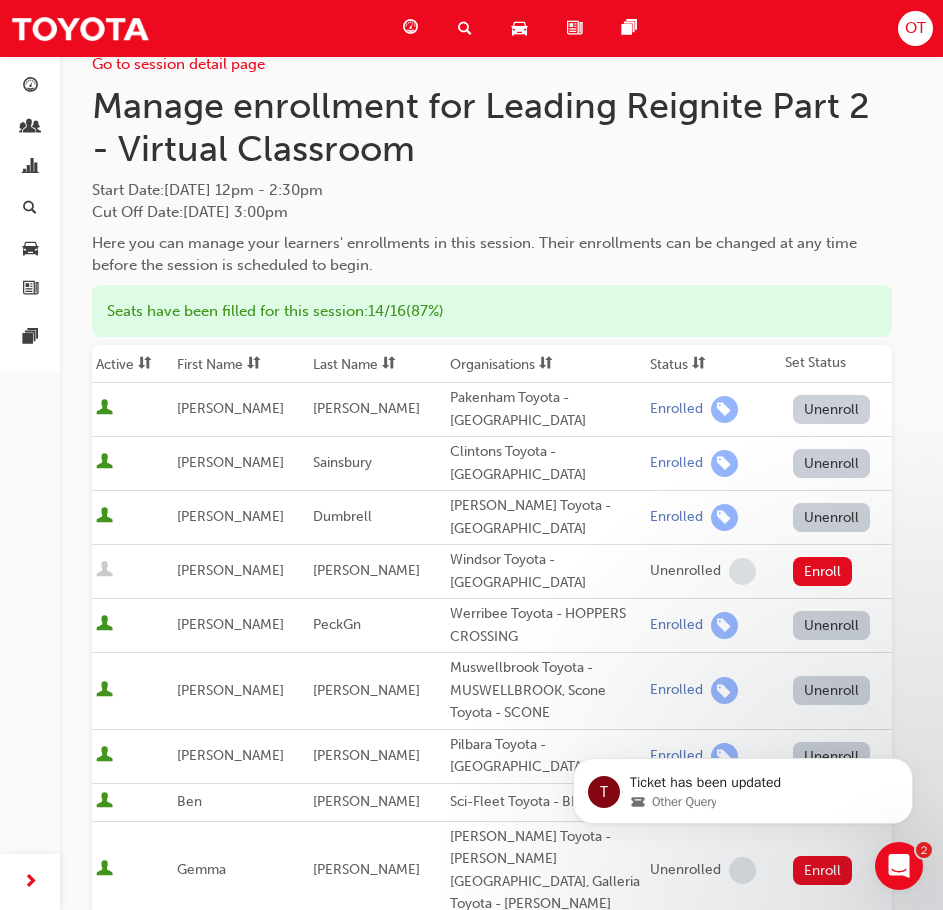 scroll, scrollTop: 0, scrollLeft: 0, axis: both 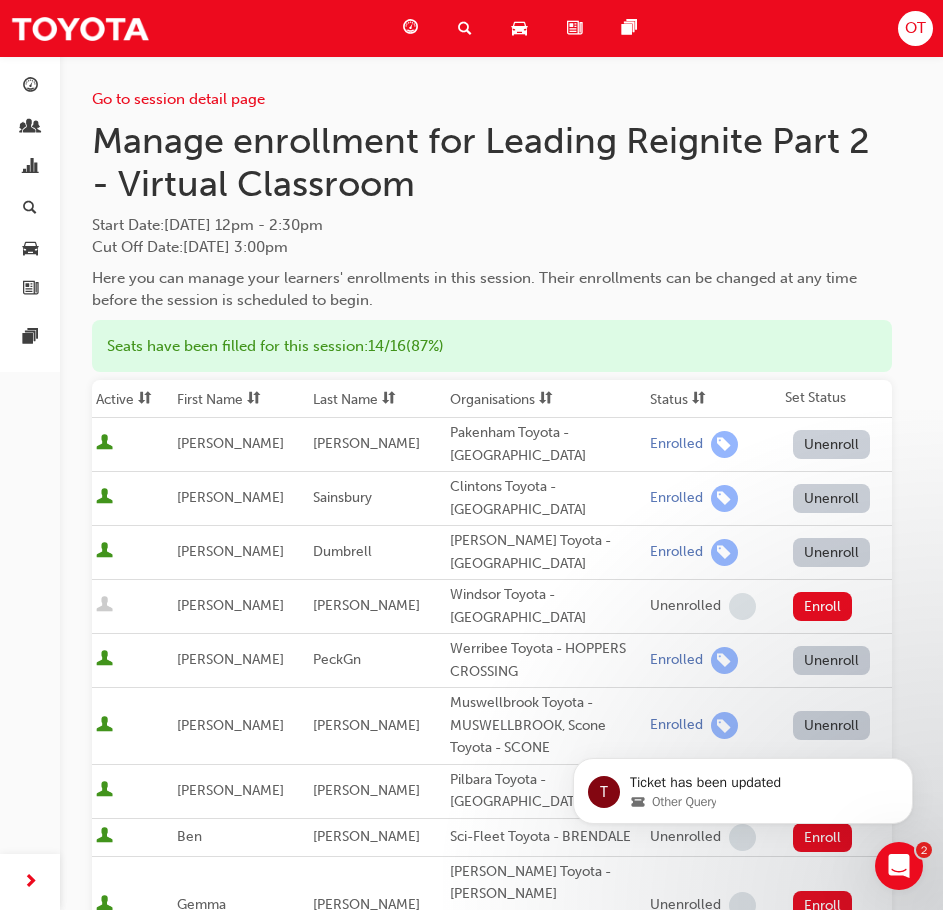 click on "Search Learning" at bounding box center (469, 28) 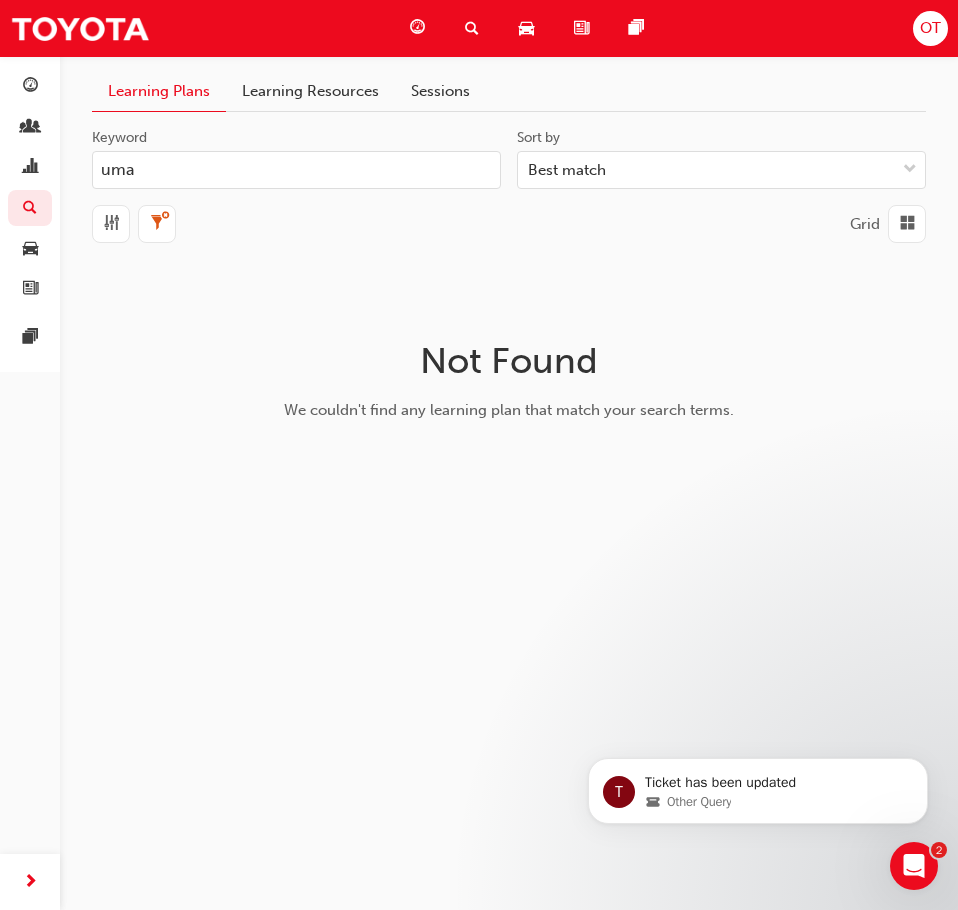 click on "Learning Resources" at bounding box center [310, 91] 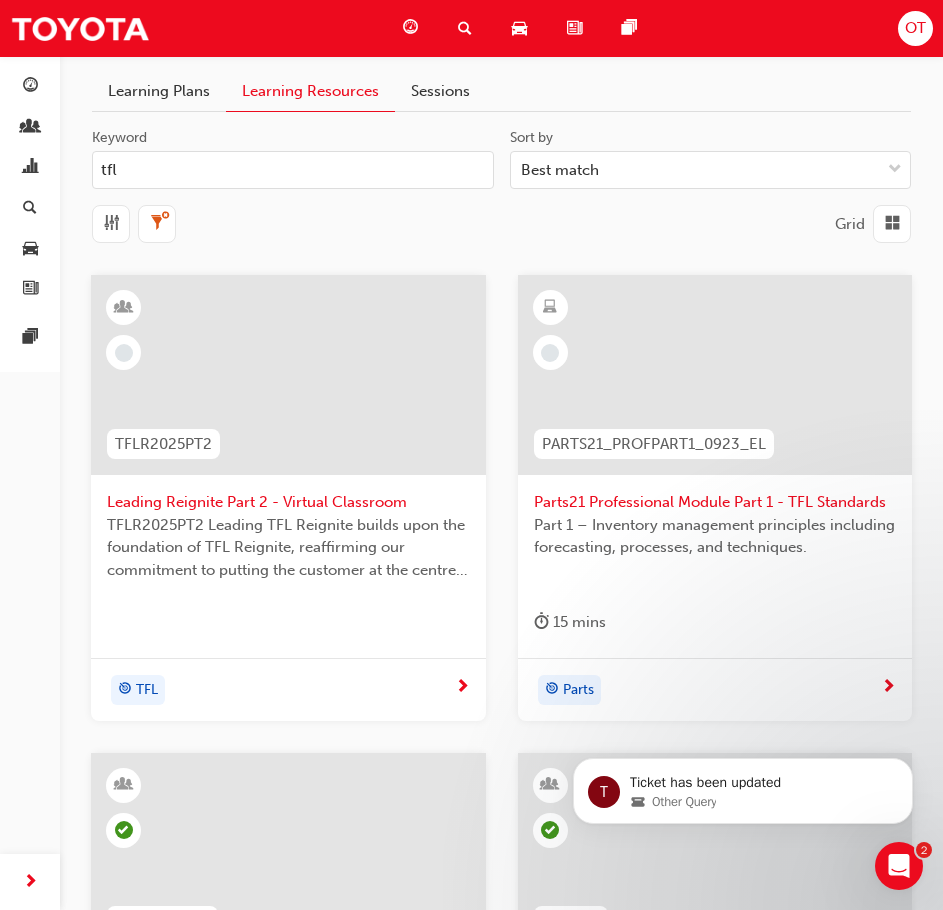 click on "Leading Reignite Part 2 - Virtual Classroom" at bounding box center [288, 502] 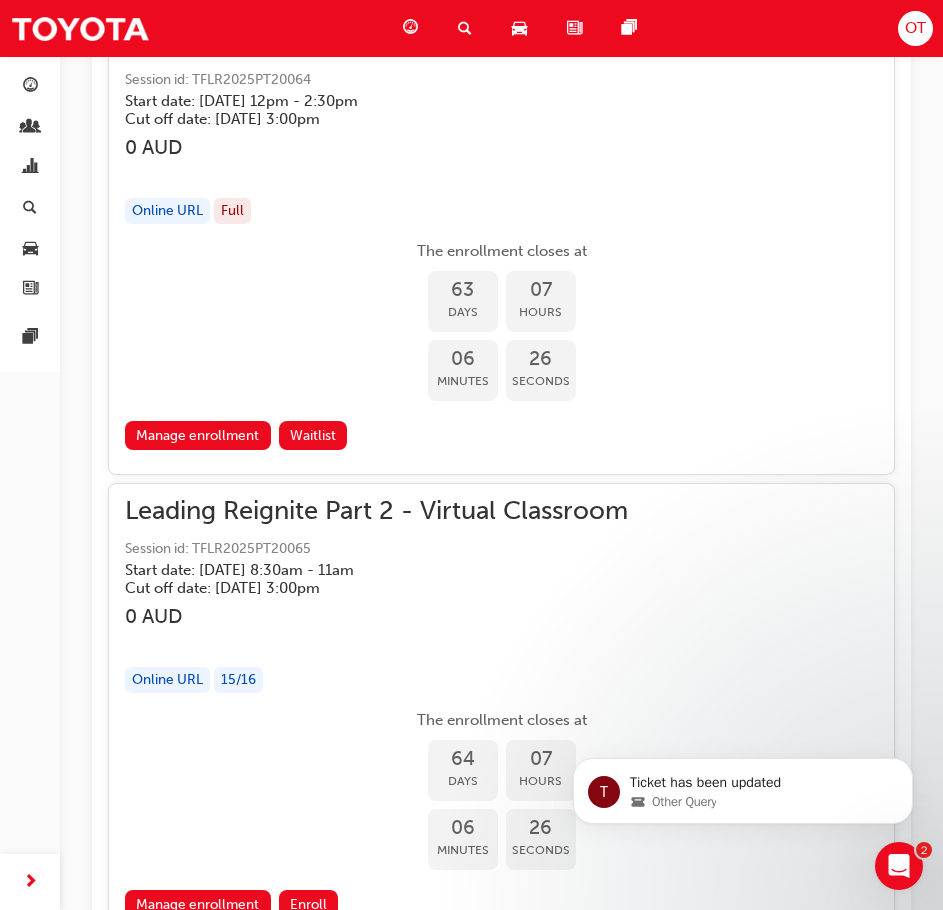scroll, scrollTop: 26203, scrollLeft: 0, axis: vertical 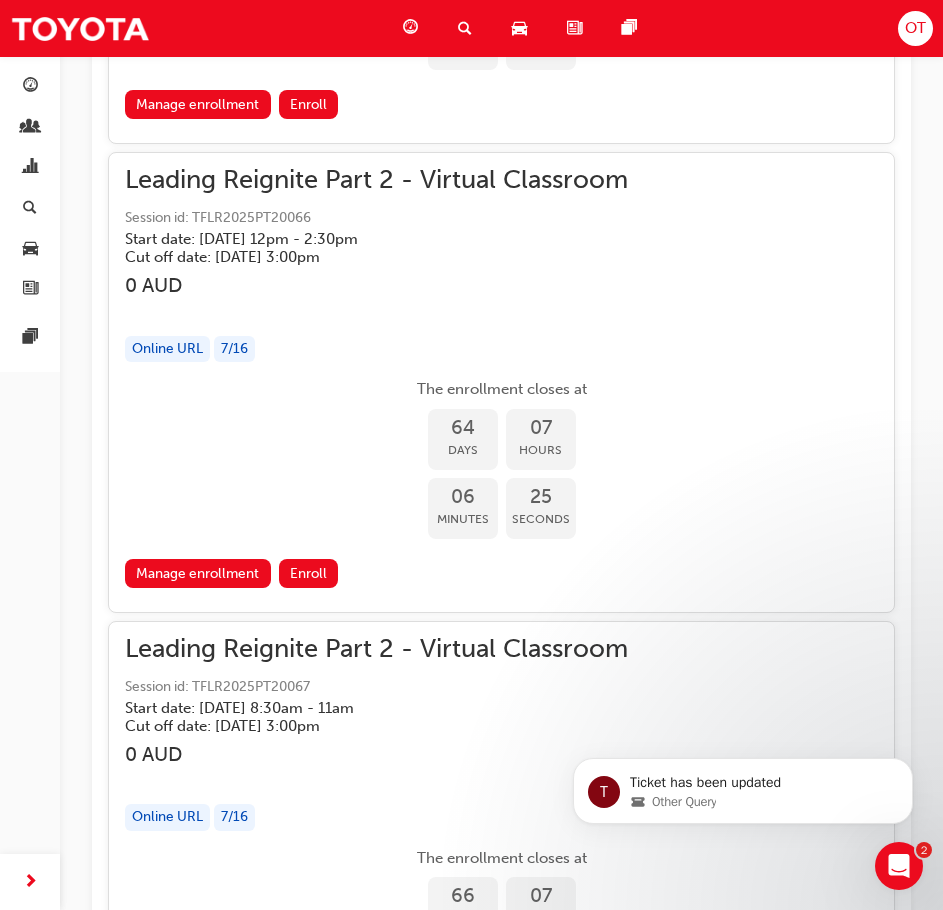 click on "0   AUD" at bounding box center (501, 285) 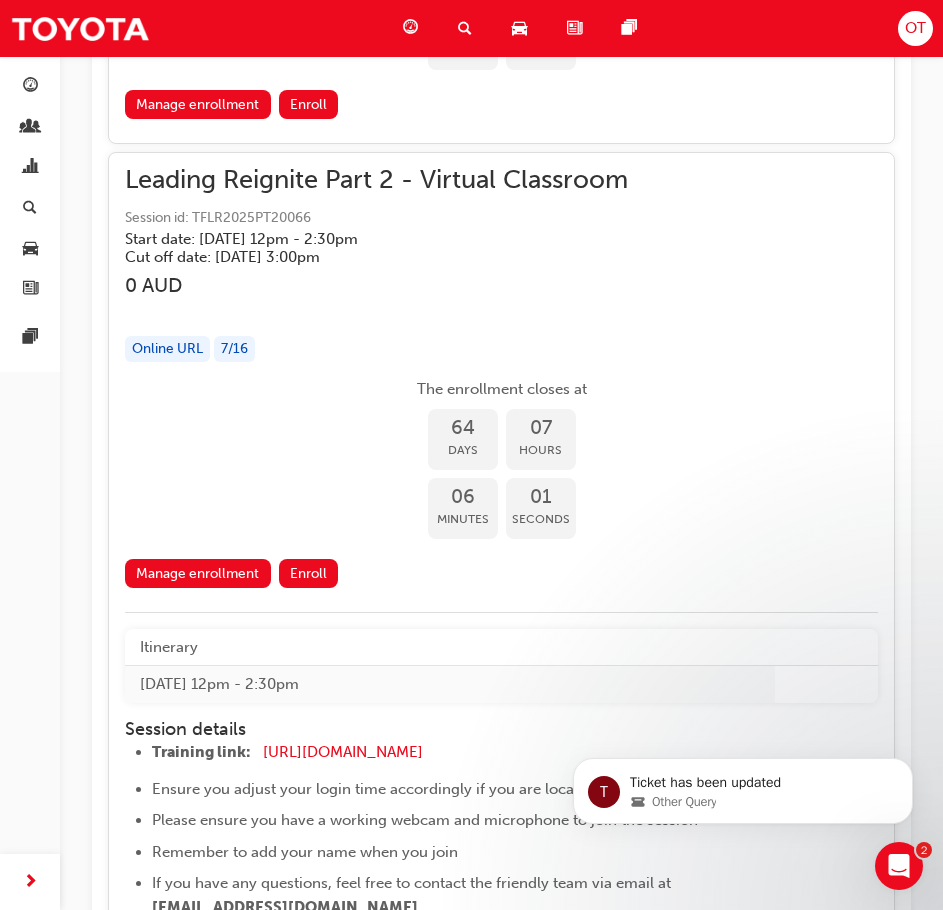 click on "Leading Reignite Part 2 - Virtual Classroom" at bounding box center [501, 180] 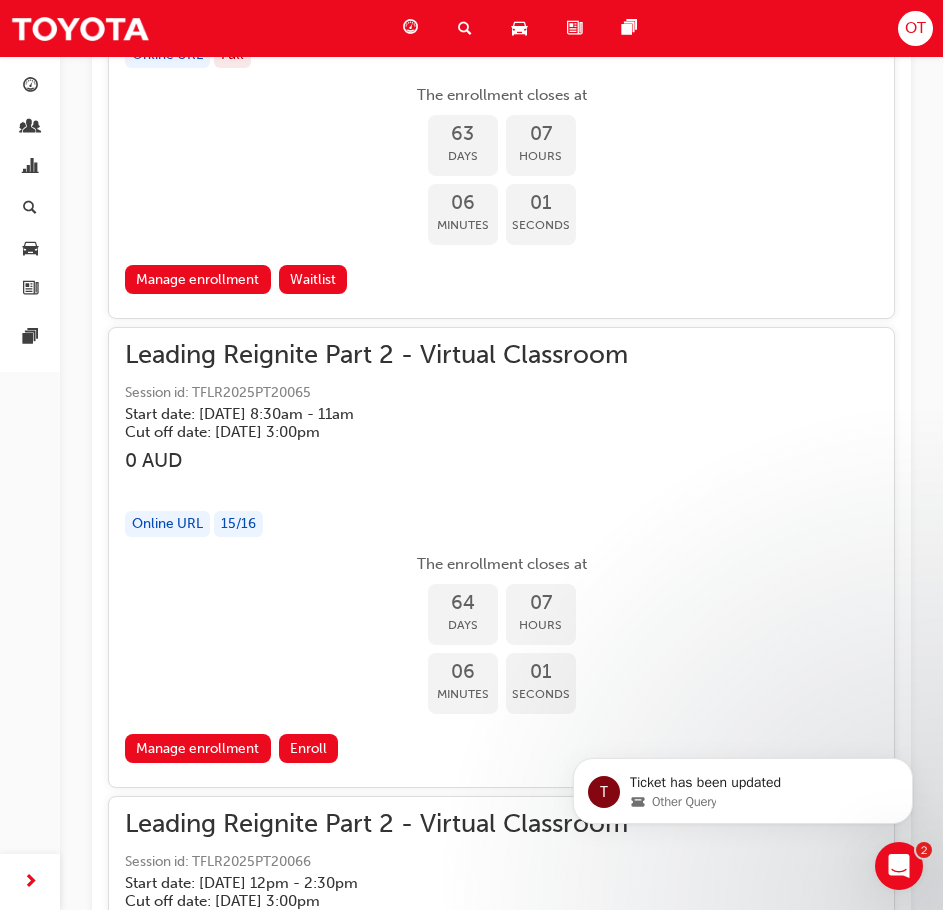 scroll, scrollTop: 25503, scrollLeft: 0, axis: vertical 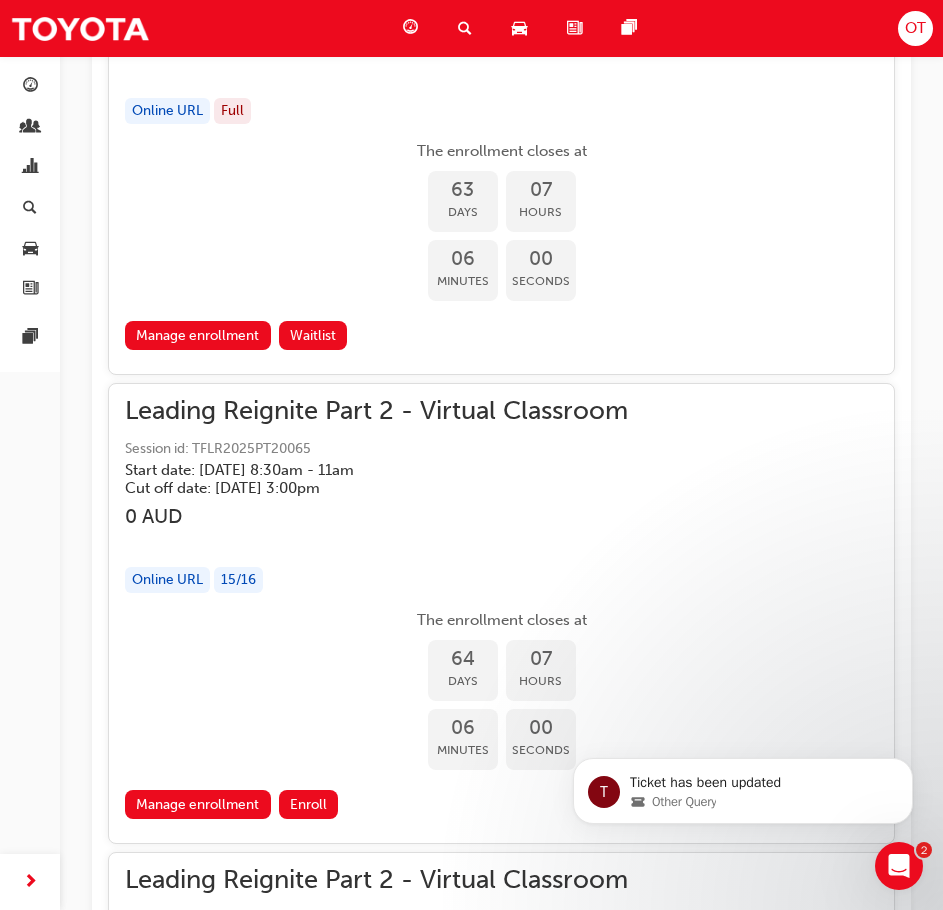 click on "Leading Reignite Part 2 - Virtual Classroom Session id: TFLR2025PT20065 Start date:   [DATE] 8:30am - 11am   Cut off date:   [DATE] 3:00pm" at bounding box center (501, 448) 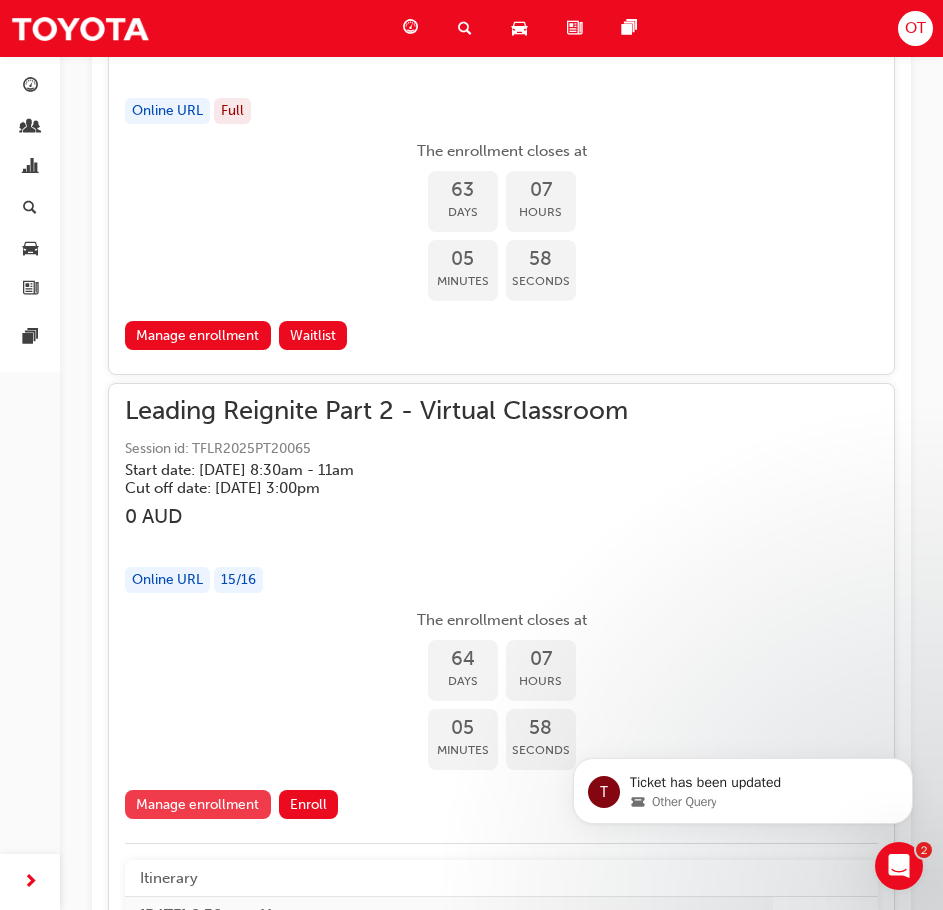 click on "Manage enrollment" at bounding box center [198, 804] 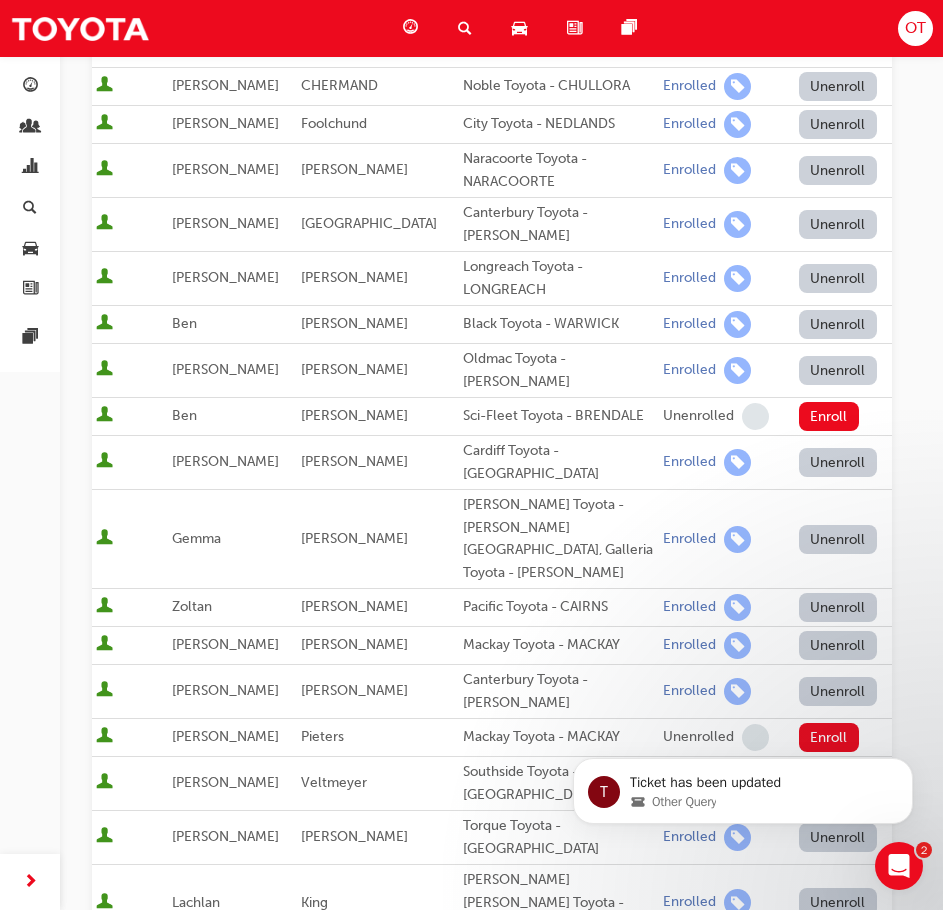 scroll, scrollTop: 400, scrollLeft: 0, axis: vertical 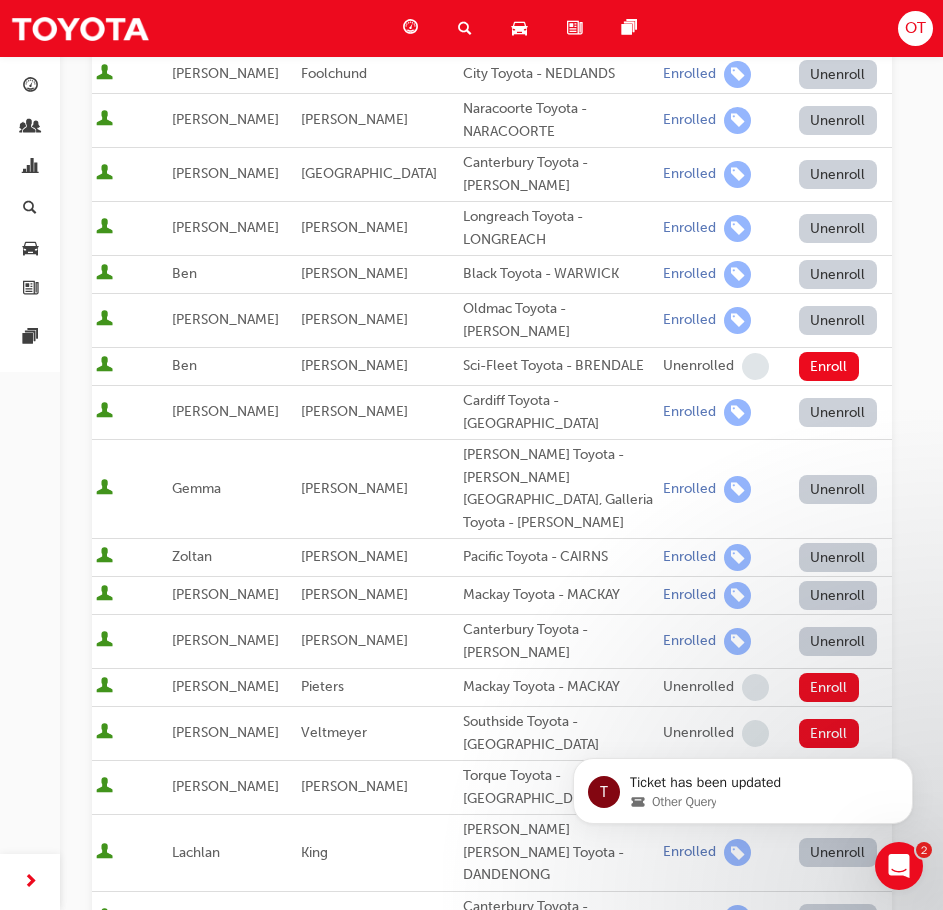 click on "Unenroll" at bounding box center [838, 489] 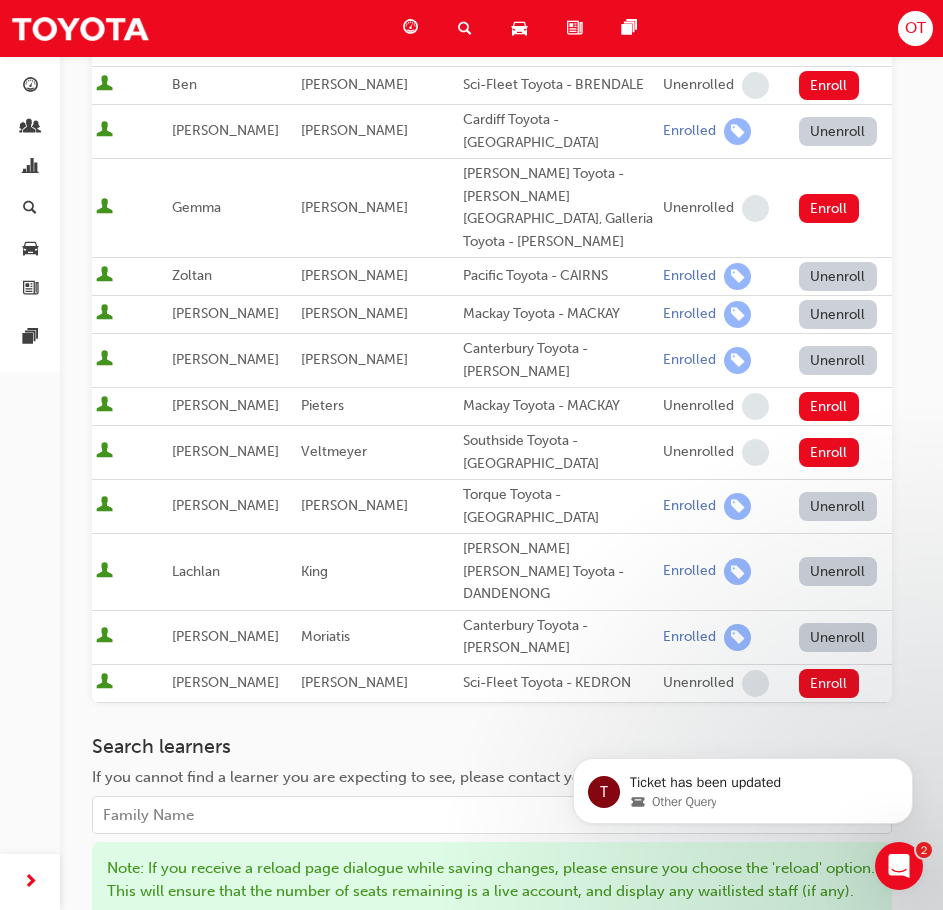 scroll, scrollTop: 900, scrollLeft: 0, axis: vertical 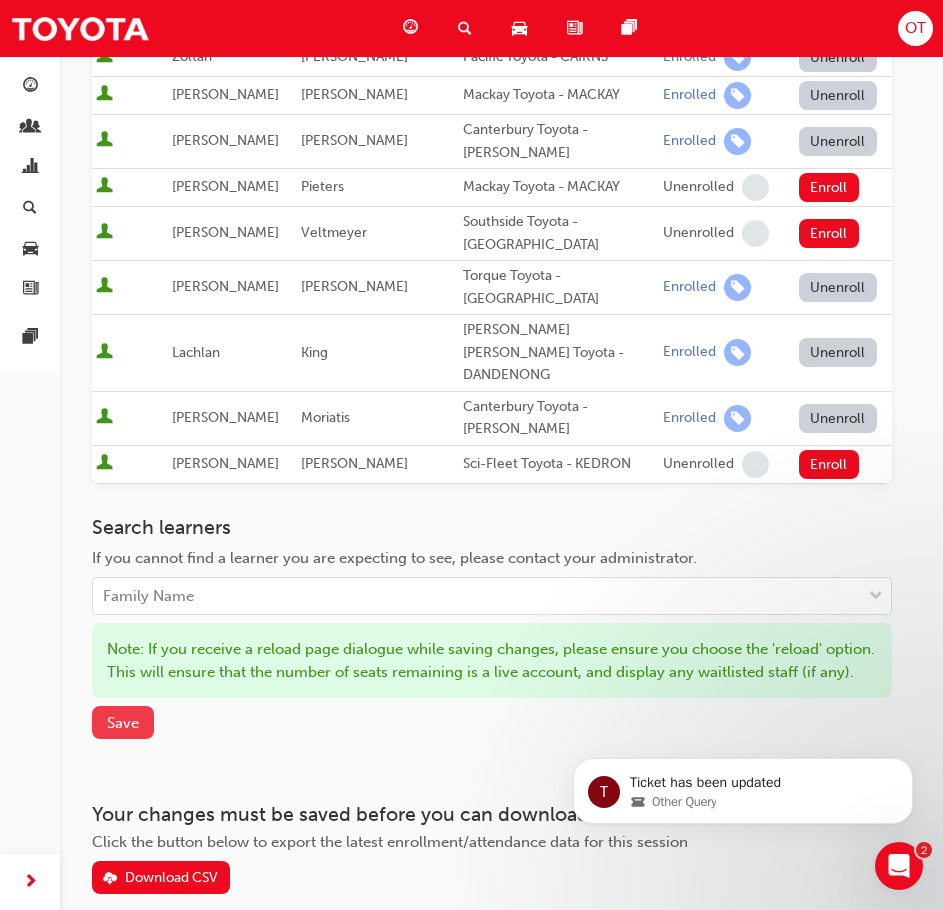 click on "Save" at bounding box center (123, 723) 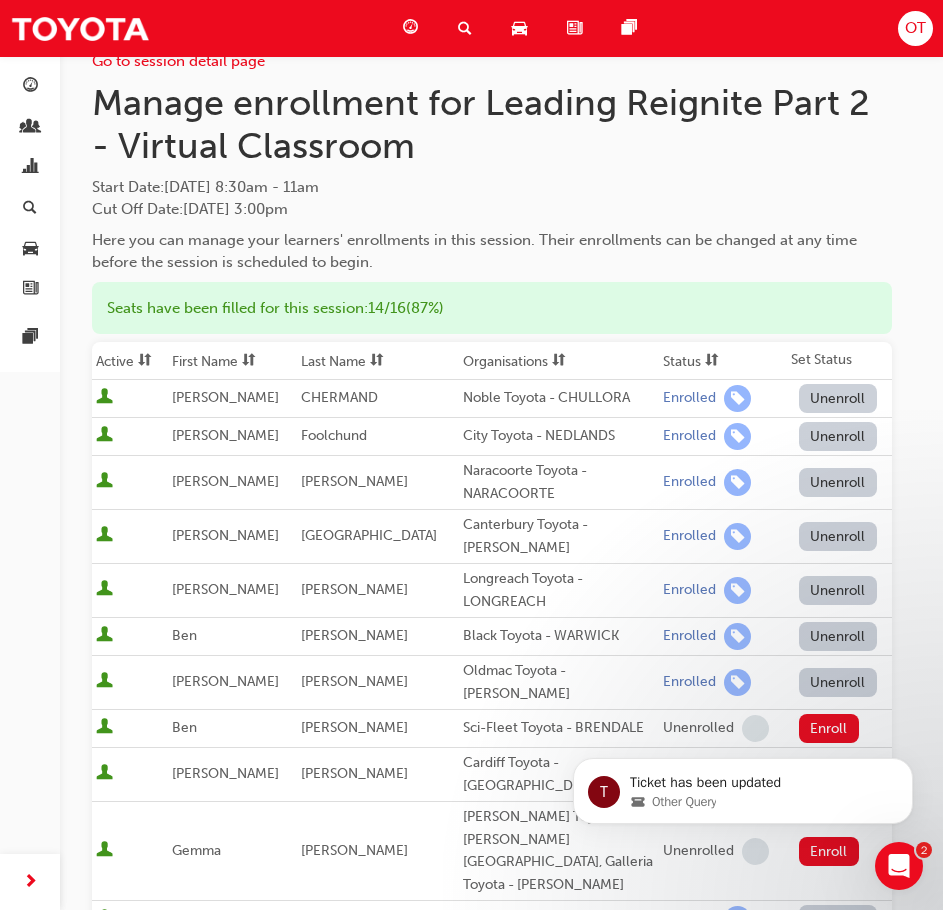 scroll, scrollTop: 0, scrollLeft: 0, axis: both 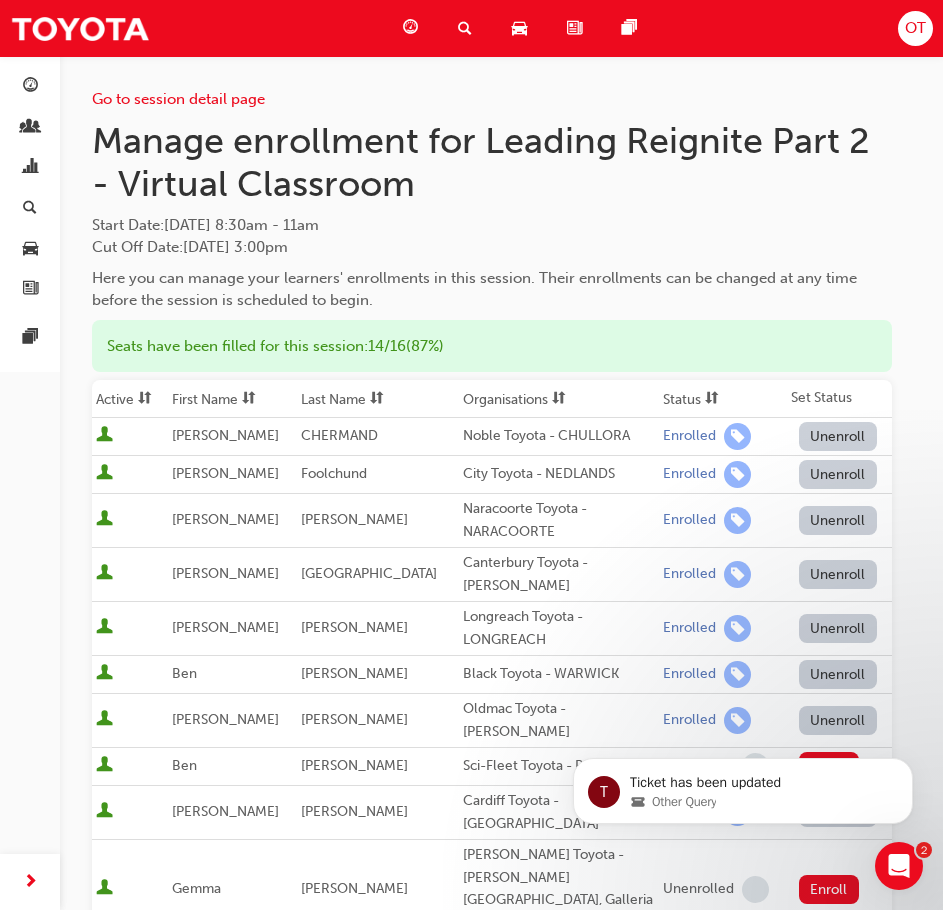 click on "Manage enrollment for Leading Reignite Part 2 - Virtual Classroom" at bounding box center [492, 162] 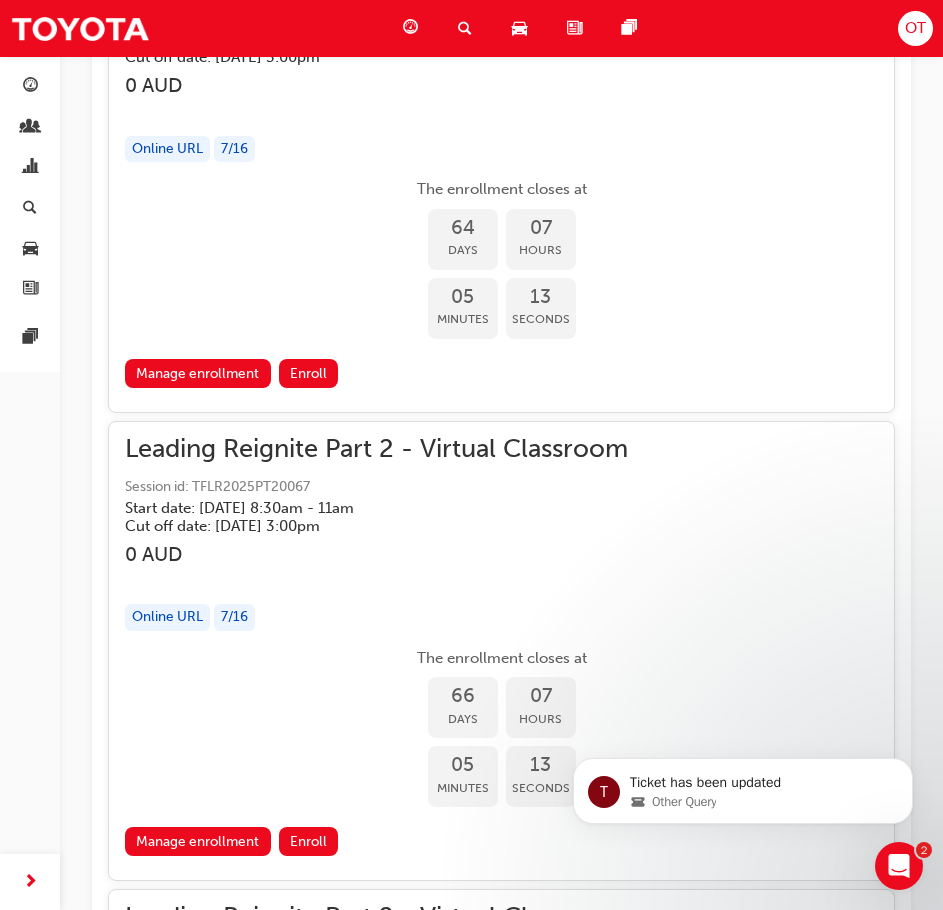 scroll, scrollTop: 26503, scrollLeft: 0, axis: vertical 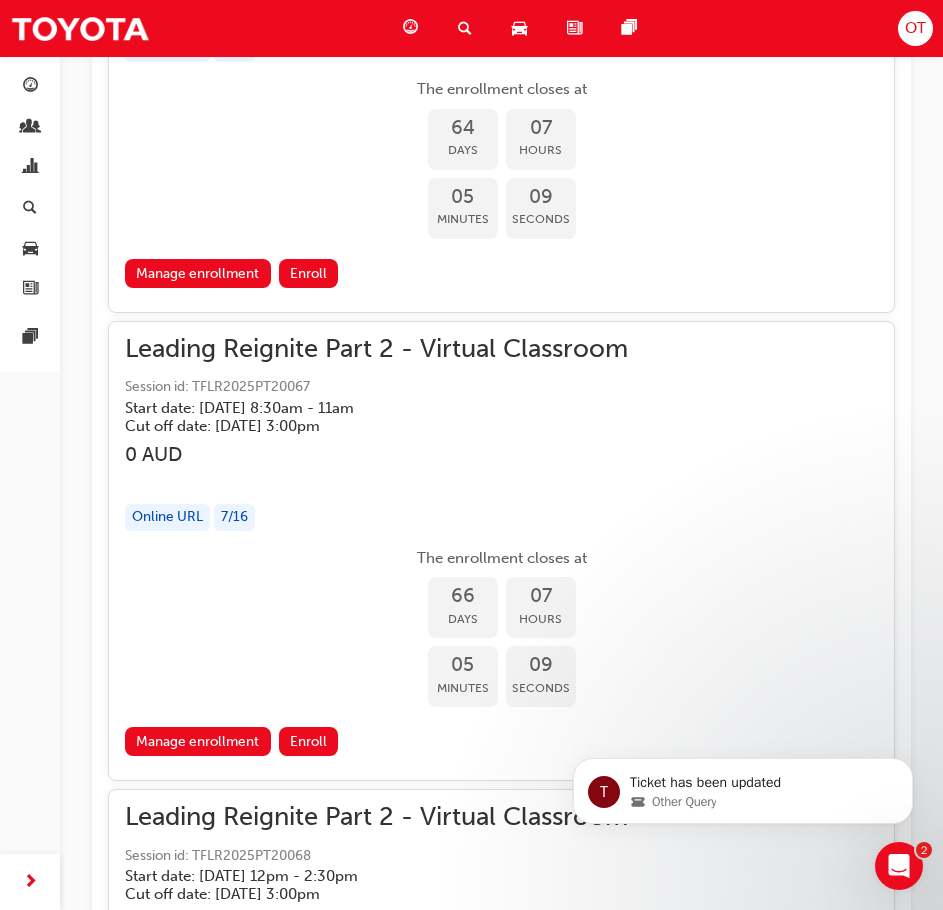 click on "The enrollment closes at 64 Days 07 Hours 05 Minutes 09 Seconds" at bounding box center (501, 160) 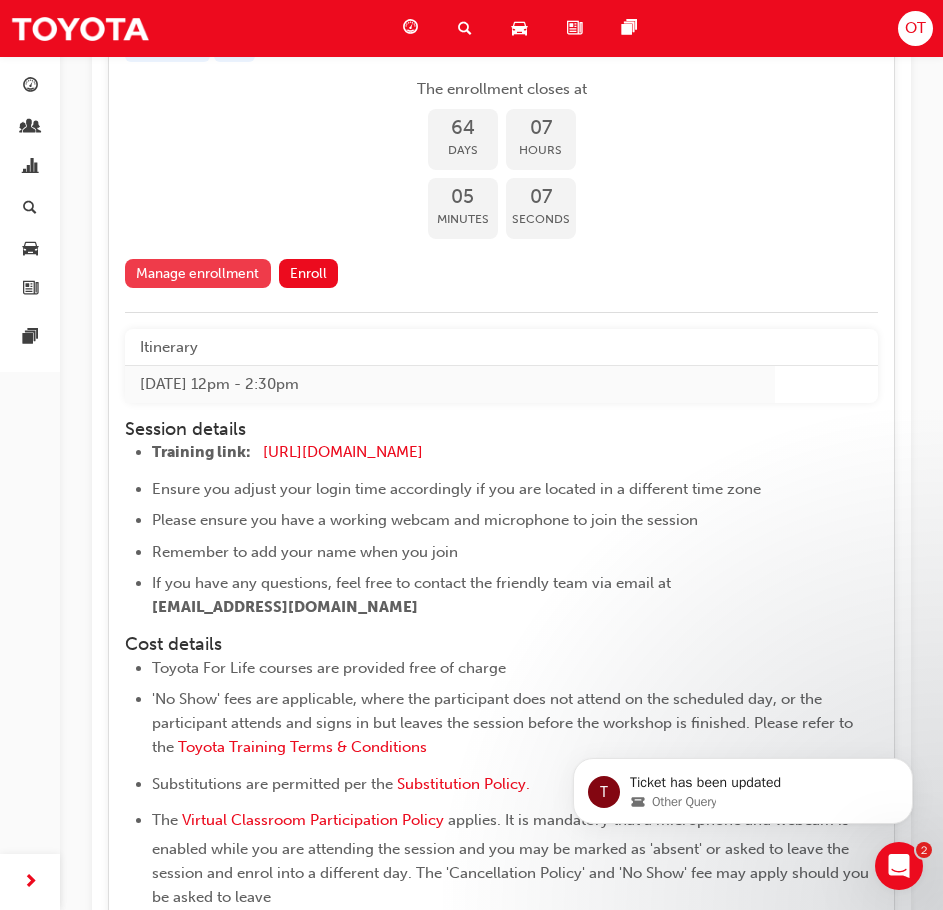 click on "Manage enrollment" at bounding box center [198, 273] 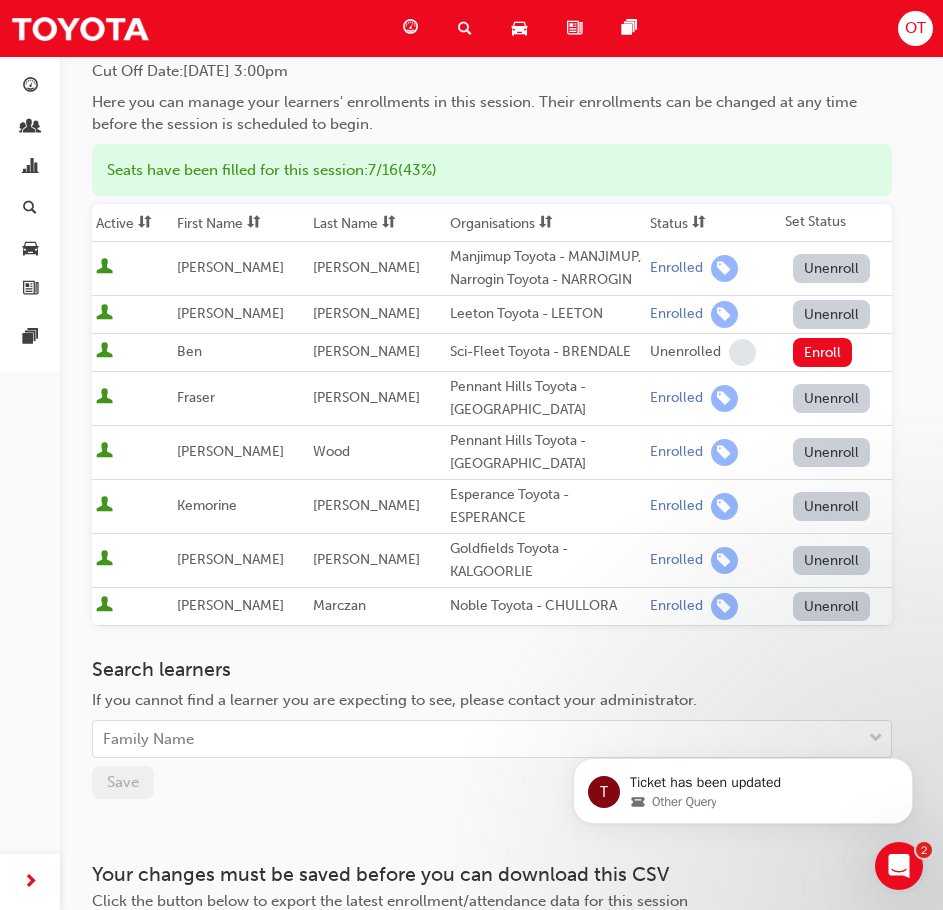 scroll, scrollTop: 356, scrollLeft: 0, axis: vertical 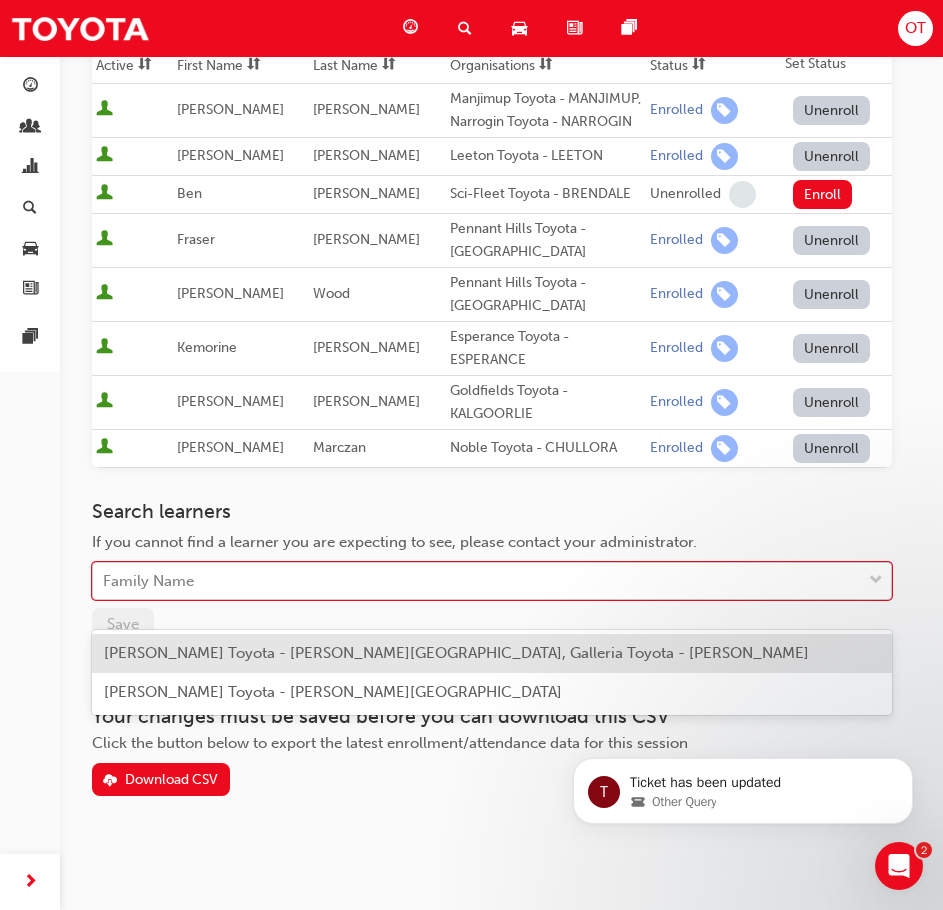 click on "Family Name" at bounding box center (477, 581) 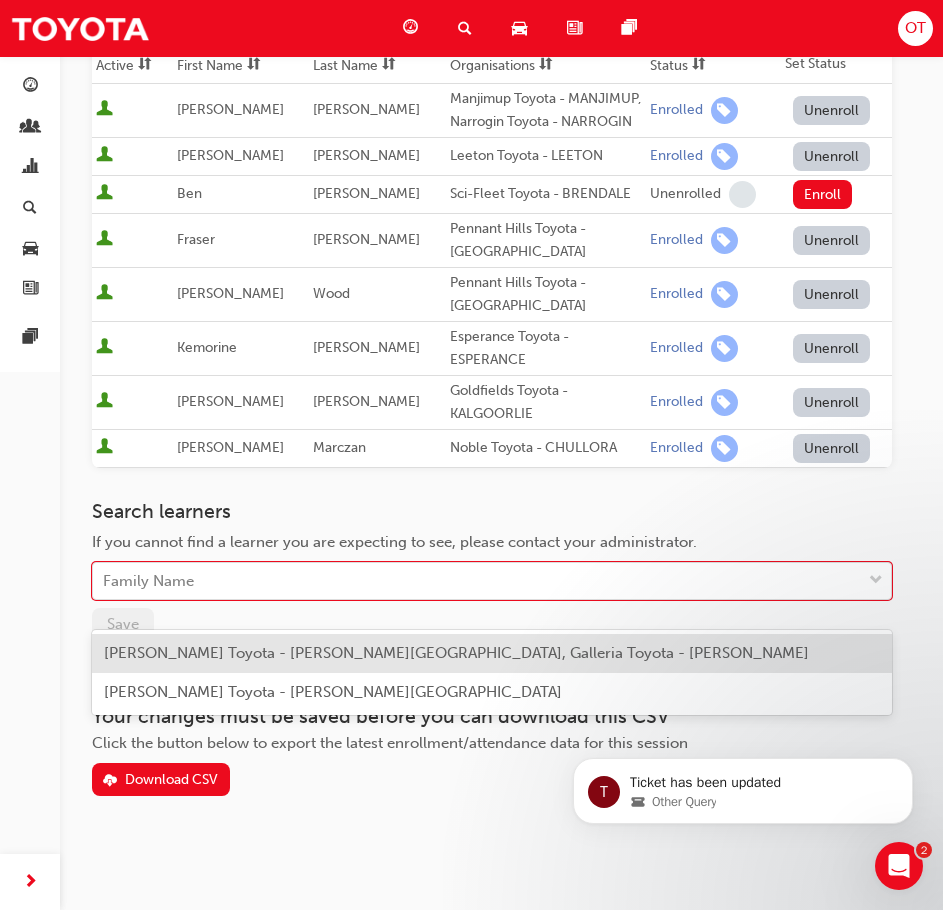 click on "[PERSON_NAME] Toyota - [PERSON_NAME][GEOGRAPHIC_DATA], Galleria Toyota - [PERSON_NAME]" at bounding box center (492, 653) 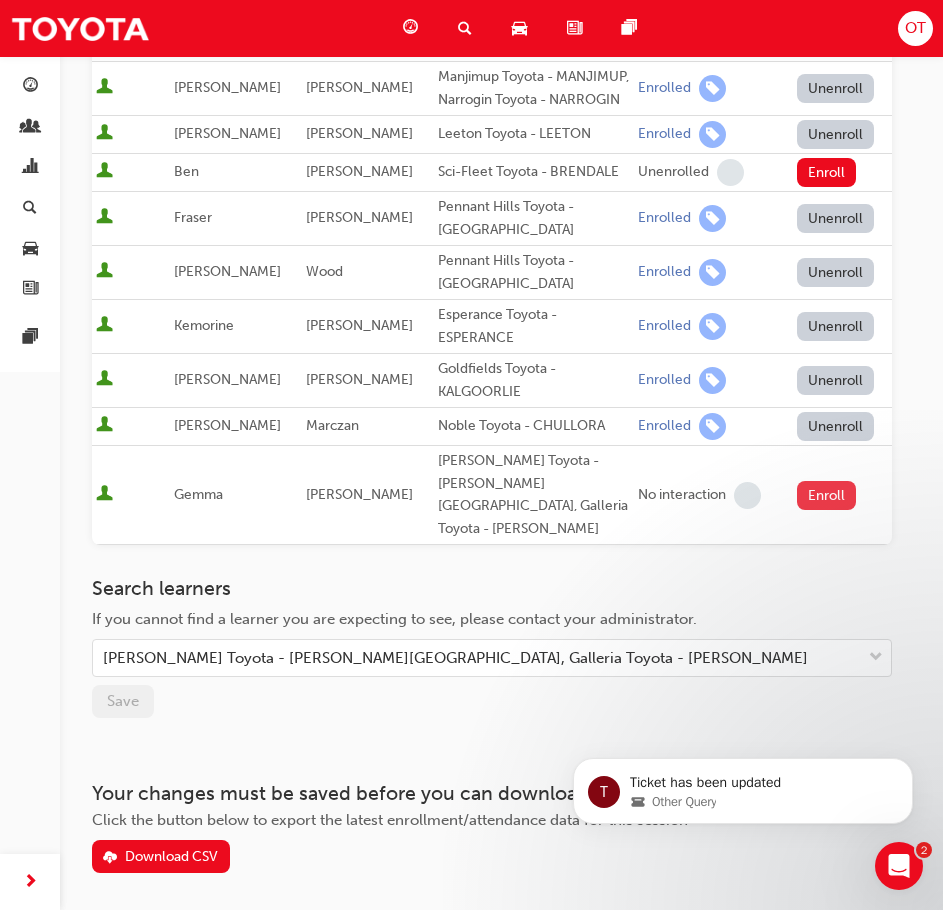click on "Enroll" at bounding box center [827, 495] 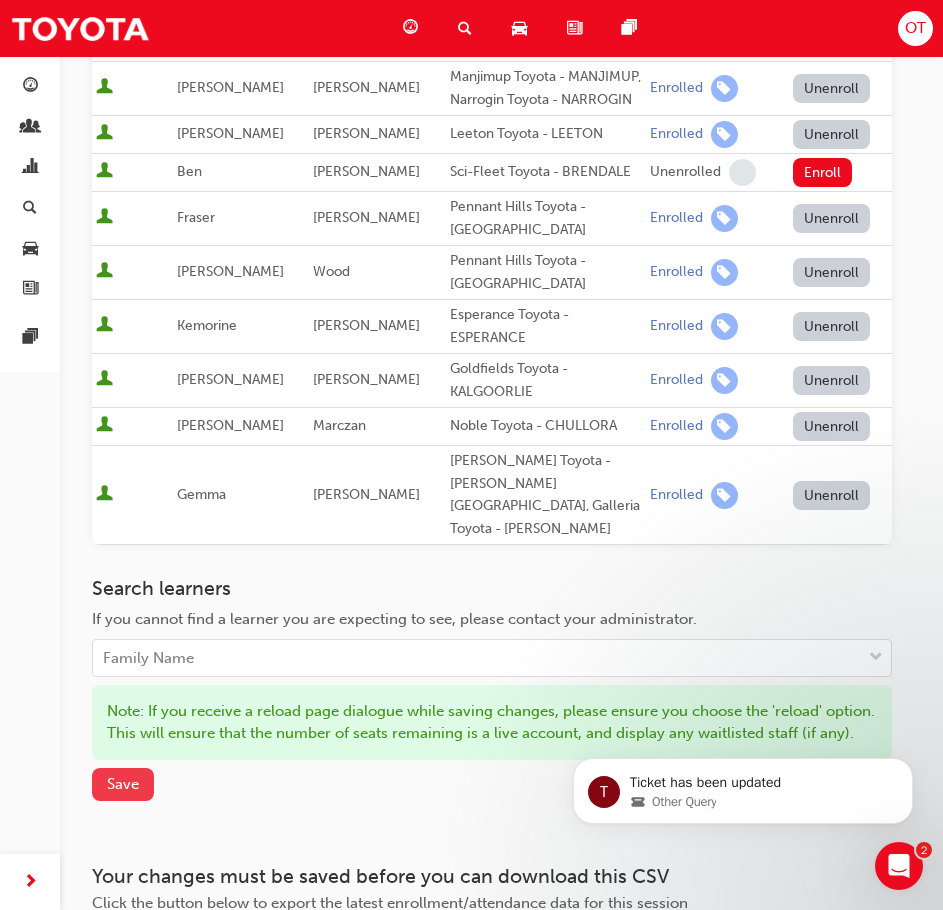 click on "Save" at bounding box center [123, 784] 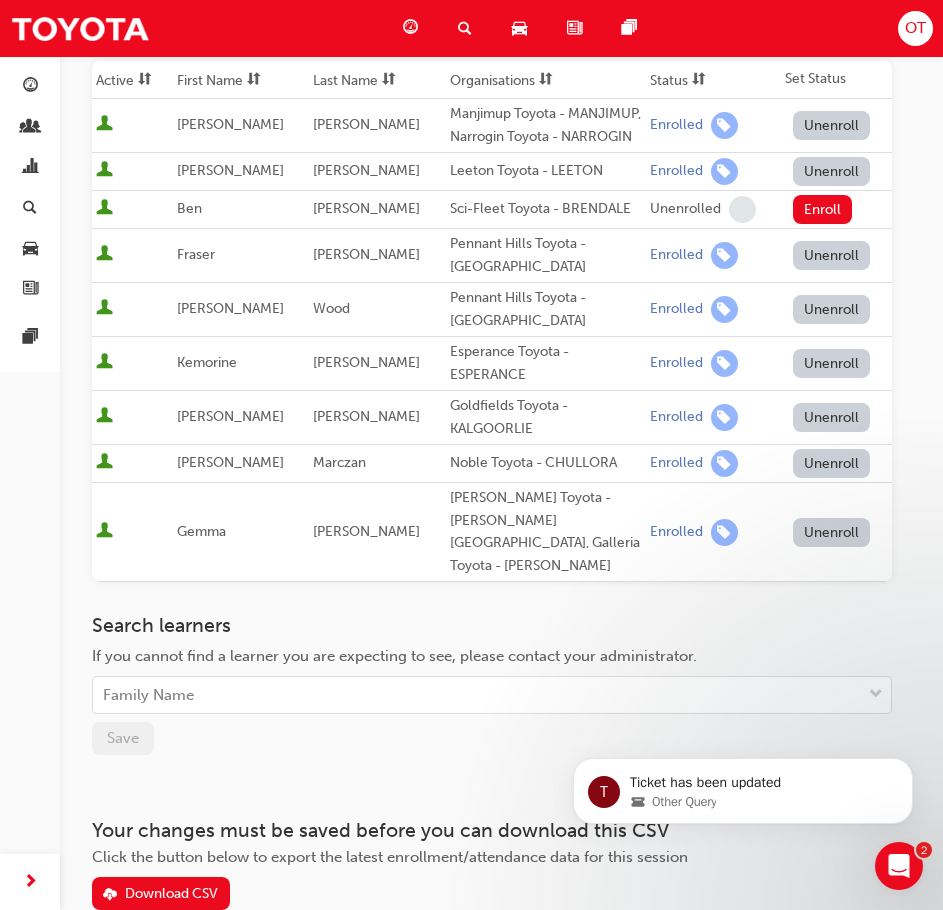 scroll, scrollTop: 433, scrollLeft: 0, axis: vertical 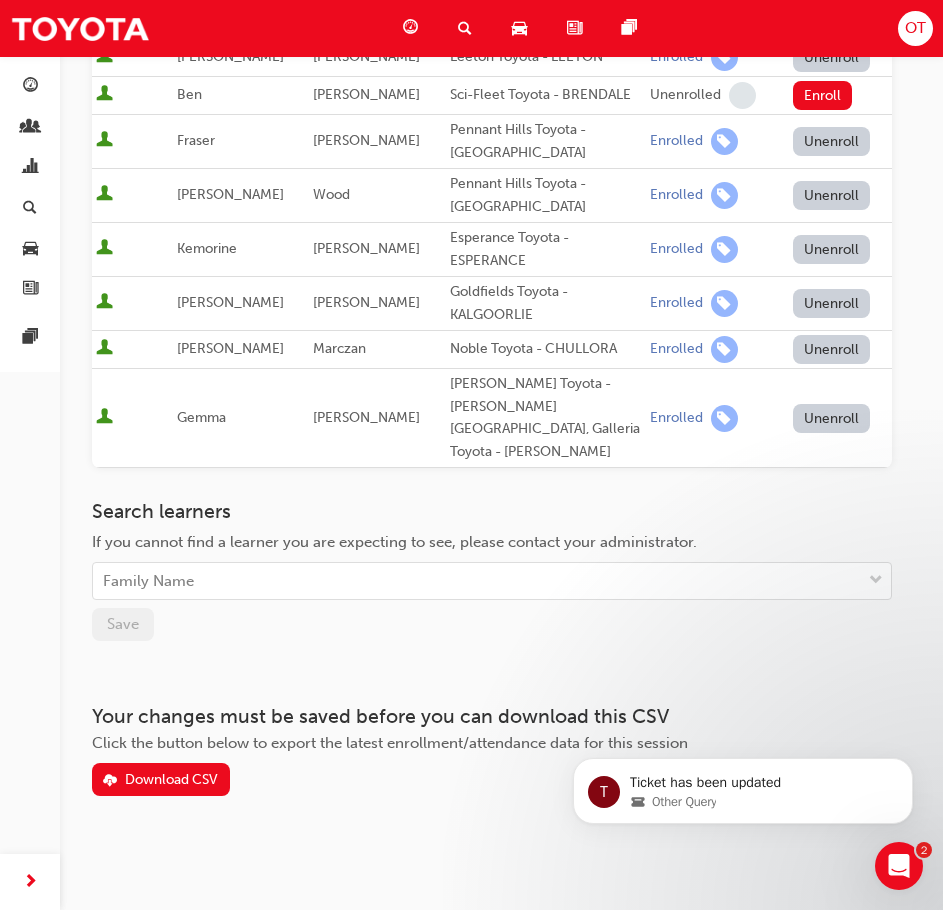 click on "Unenroll" at bounding box center (832, 418) 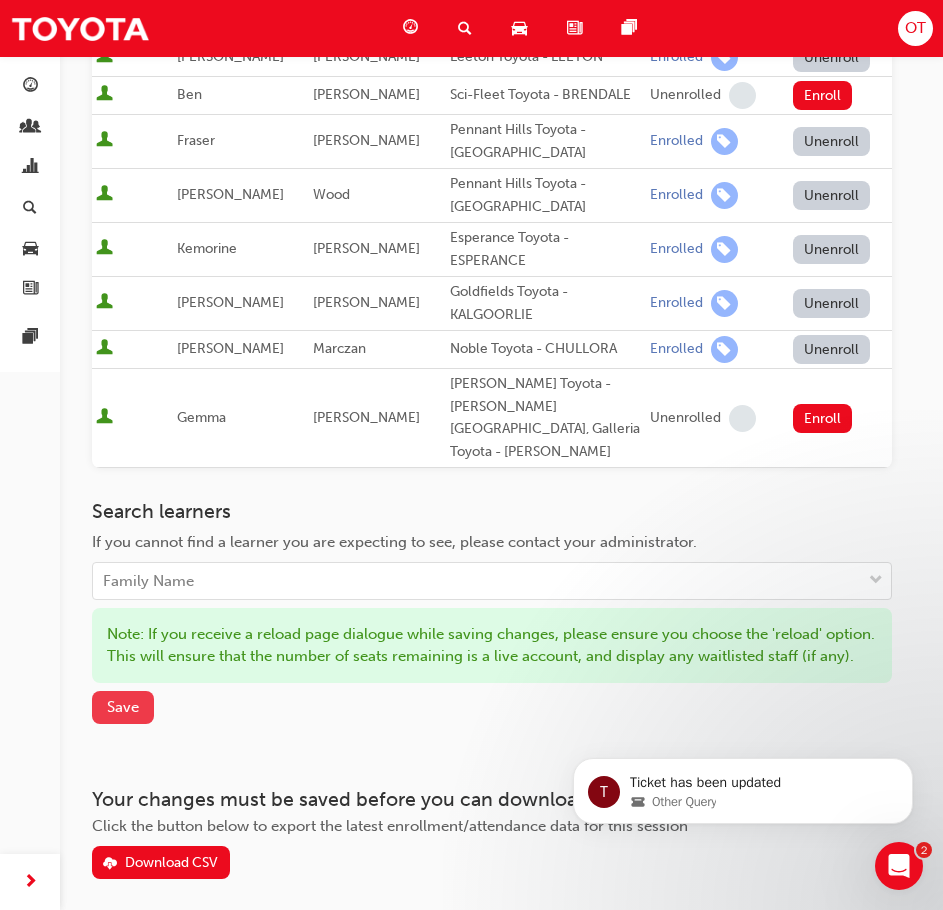 click on "Save" at bounding box center [123, 707] 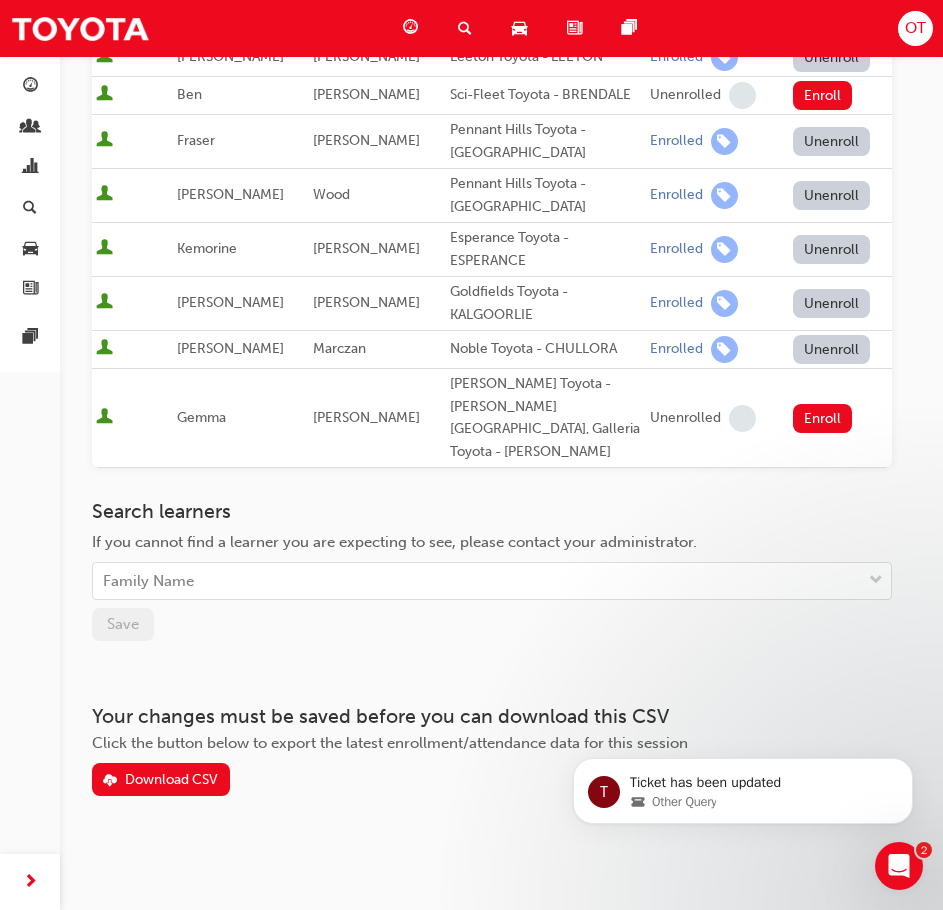 scroll, scrollTop: 26503, scrollLeft: 0, axis: vertical 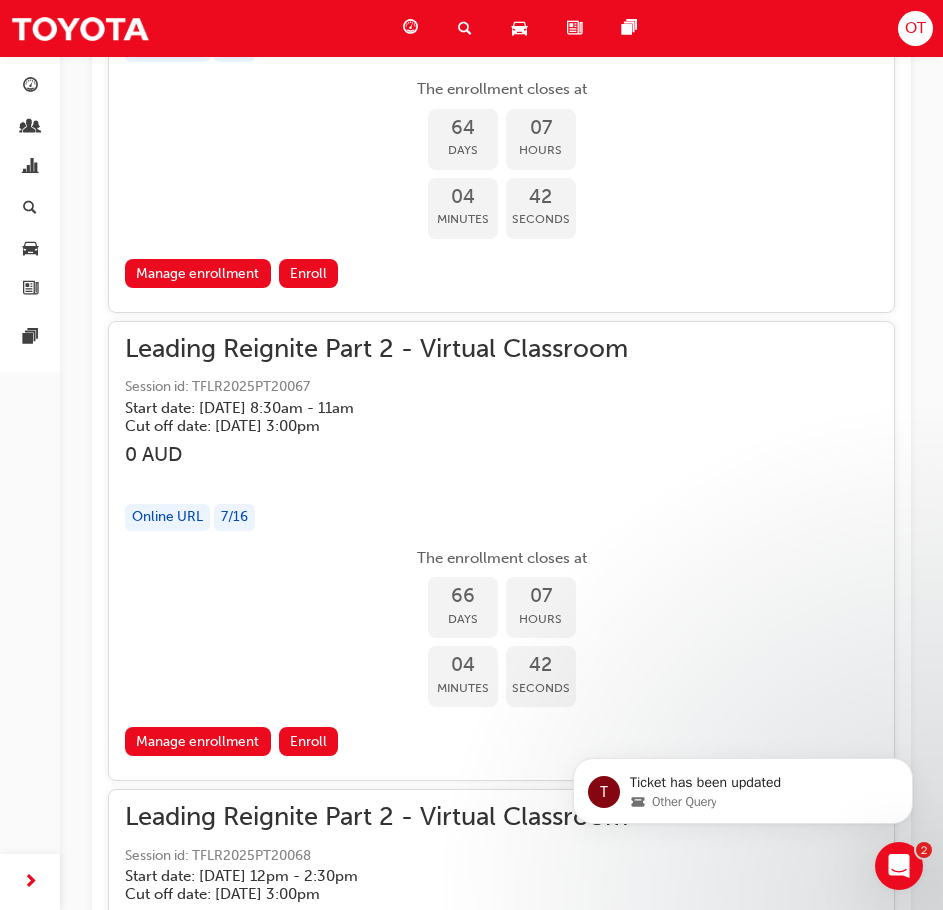 click on "Leading Reignite Part 2 - Virtual Classroom Session id: TFLR2025PT20066 Start date:   [DATE] 12pm - 2:30pm   Cut off date:   [DATE] 3:00pm   0   AUD Online URL 7  /  16 The enrollment closes at 64 Days 07 Hours 04 Minutes 42 Seconds Manage enrollment Enroll" at bounding box center [501, 82] 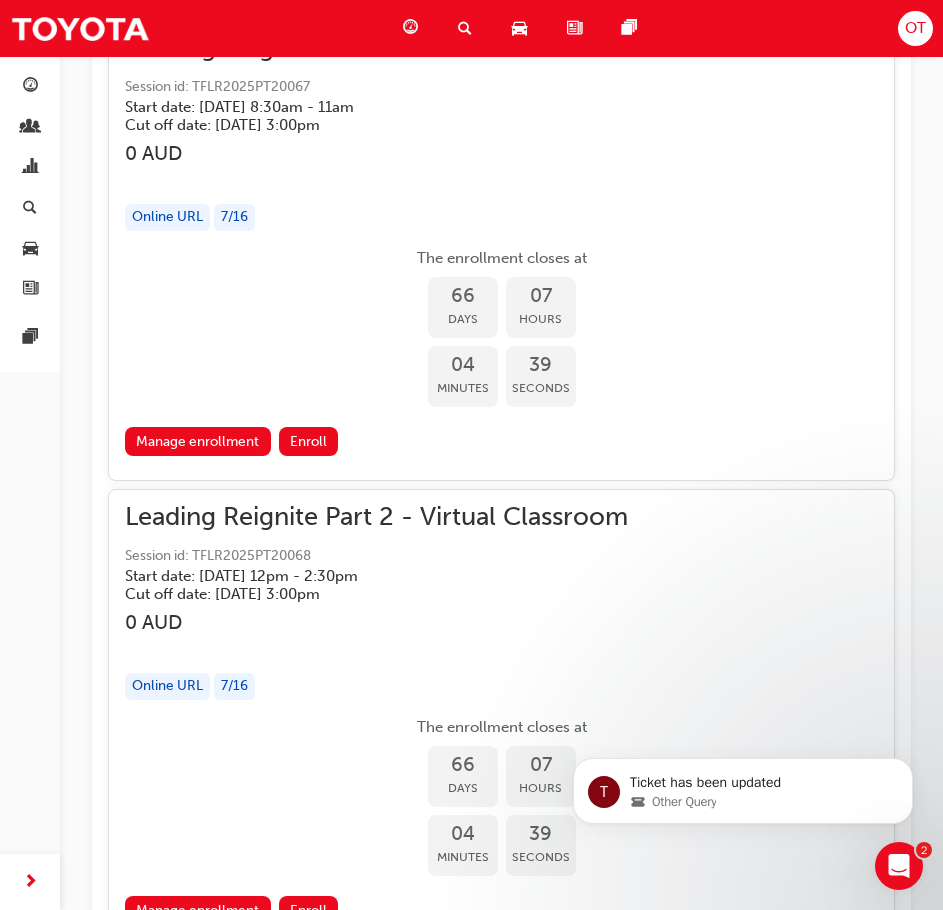 scroll, scrollTop: 27503, scrollLeft: 0, axis: vertical 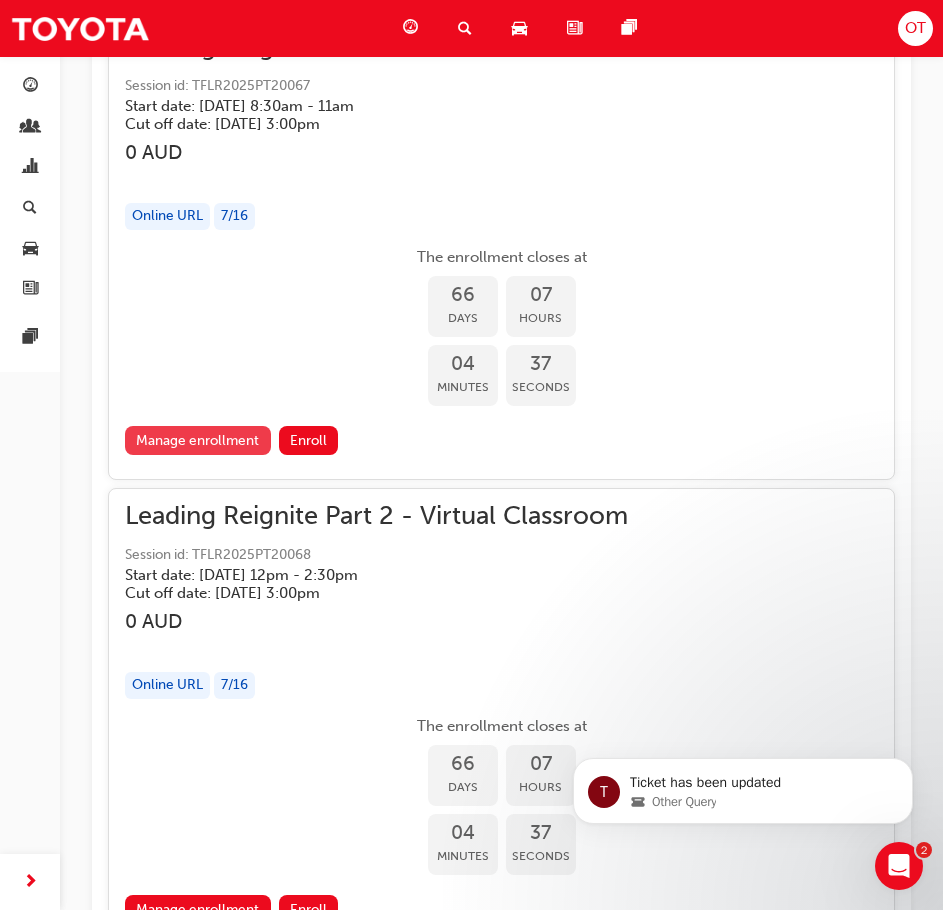 click on "Manage enrollment" at bounding box center [198, 440] 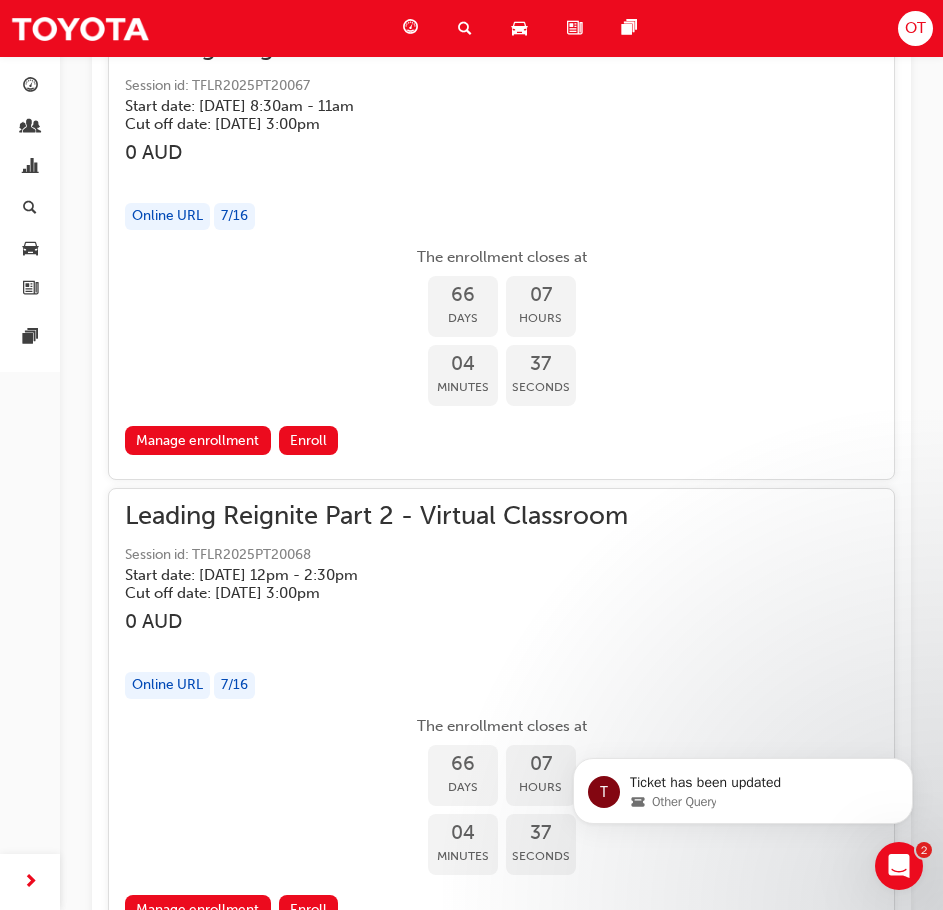 scroll, scrollTop: 0, scrollLeft: 0, axis: both 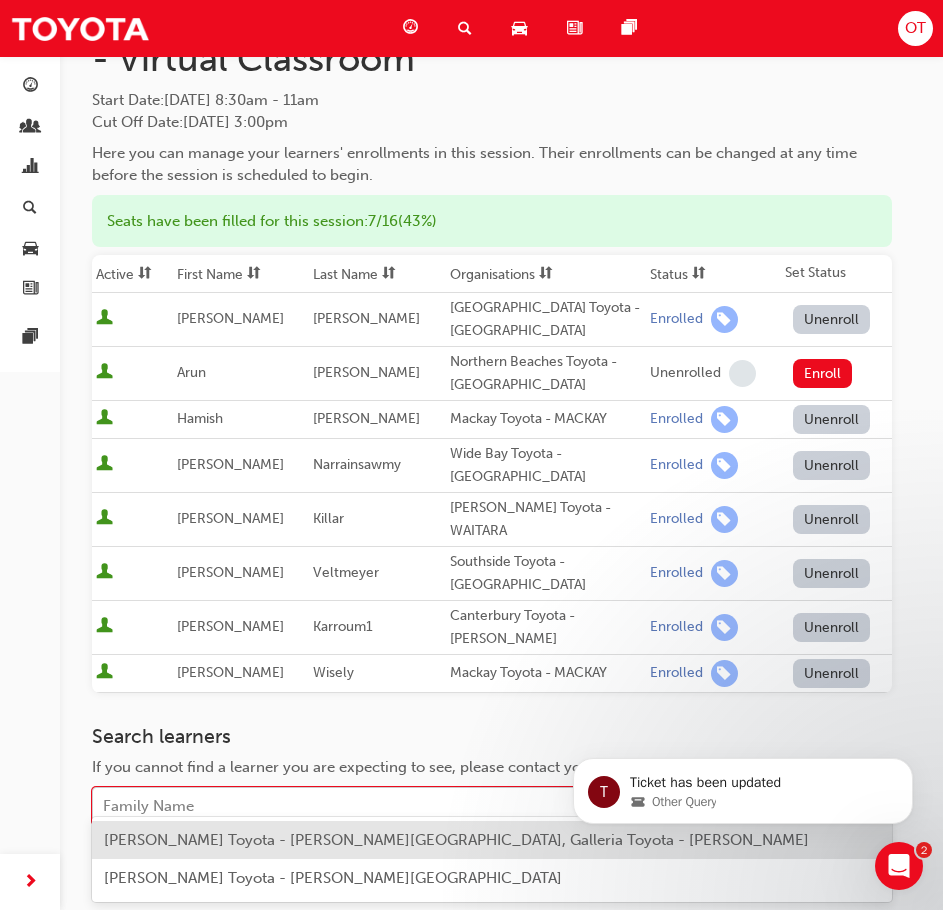 click on "Your version of Internet Explorer is outdated and not supported. Please upgrade to a  modern browser . Dashboard Search Learning Product Hub News Pages OT Dashboard My Team Analytics Search Learning Product Hub News Pages Pages Go to session detail page Manage enrollment for Leading Reignite Part 2 - Virtual Classroom Start Date :  [DATE]   8:30am - 11am   Cut Off Date :  [DATE] 3:00pm   Here you can manage your learners' enrollments in this session. Their enrollments can be changed at any time before the session is scheduled to begin. Seats have been filled for this session :  7 / 16  ( 43% ) Active First Name Last Name Organisations Status Set Status [PERSON_NAME] [GEOGRAPHIC_DATA] Toyota - [GEOGRAPHIC_DATA] Enrolled Unenroll [PERSON_NAME] [GEOGRAPHIC_DATA] Toyota - BROOKVALE Unenrolled Enroll [PERSON_NAME] [PERSON_NAME] Toyota - MACKAY Enrolled Unenroll [PERSON_NAME] Wide Bay Toyota - MARYBOROUGH Enrolled Unenroll [PERSON_NAME] Toyota - WAITARA Enrolled Unenroll [PERSON_NAME] Enrolled Unenroll" at bounding box center (471, 330) 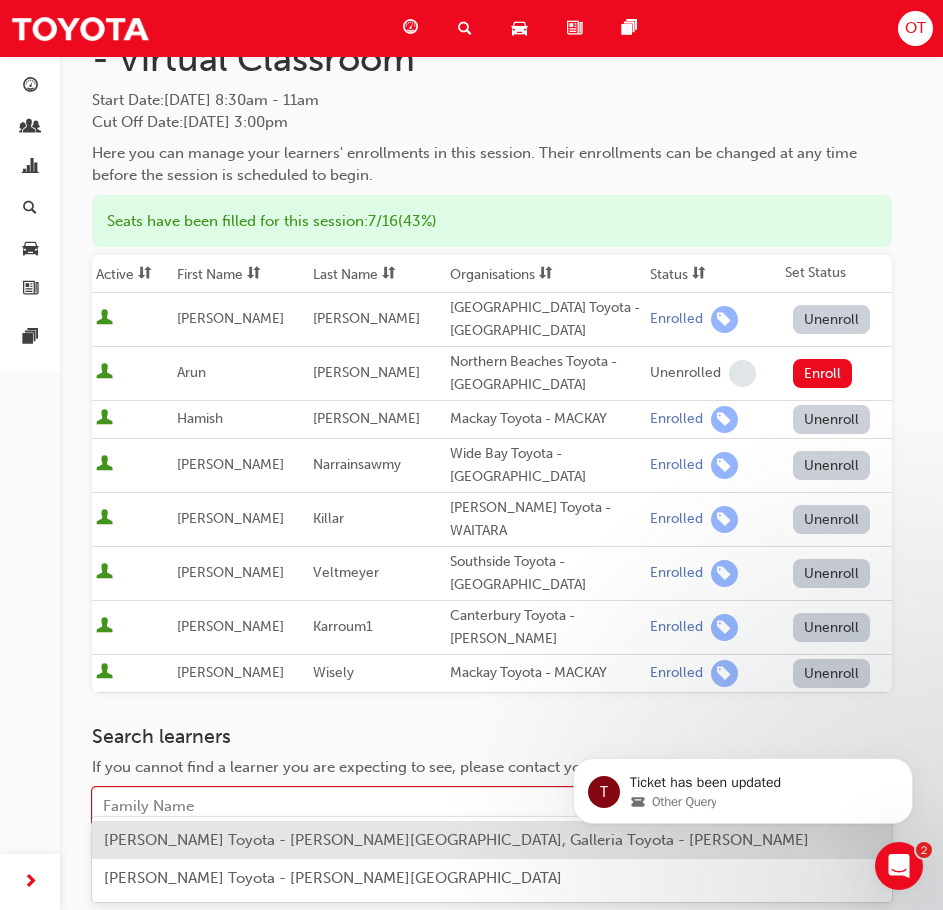 click on "[PERSON_NAME] Toyota - [PERSON_NAME][GEOGRAPHIC_DATA], Galleria Toyota - [PERSON_NAME]" at bounding box center (456, 840) 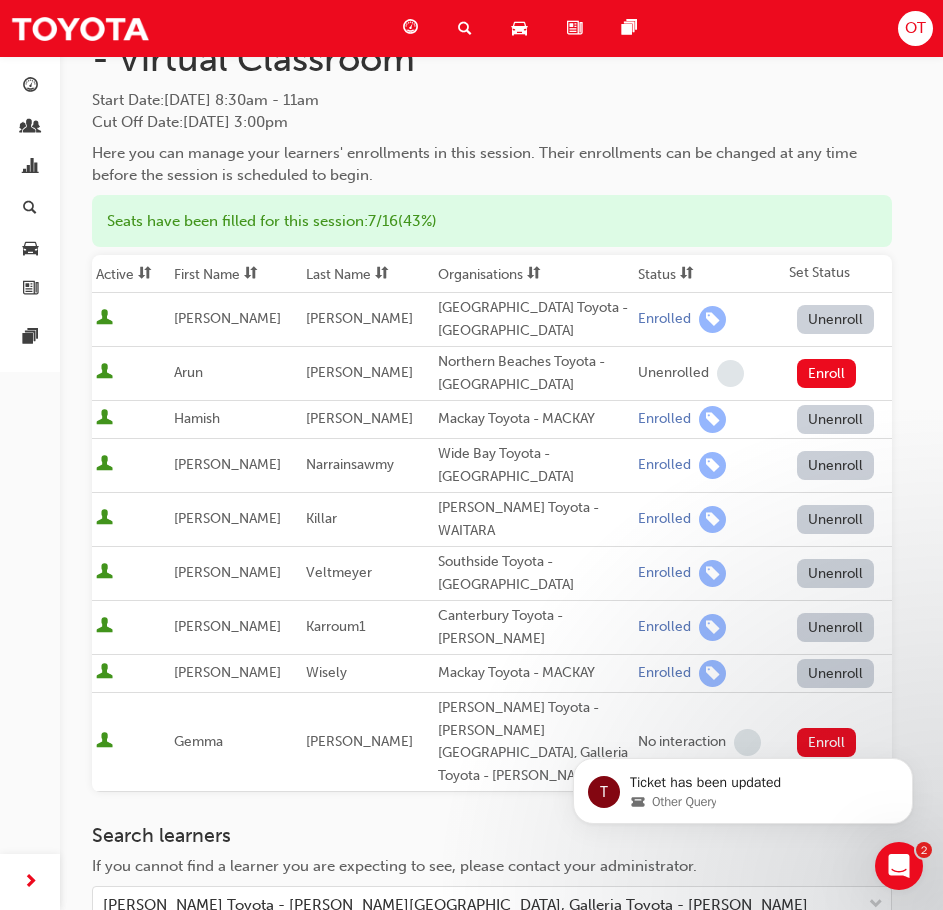 click on "Seats have been filled for this session :  7 / 16  ( 43% )" at bounding box center (492, 221) 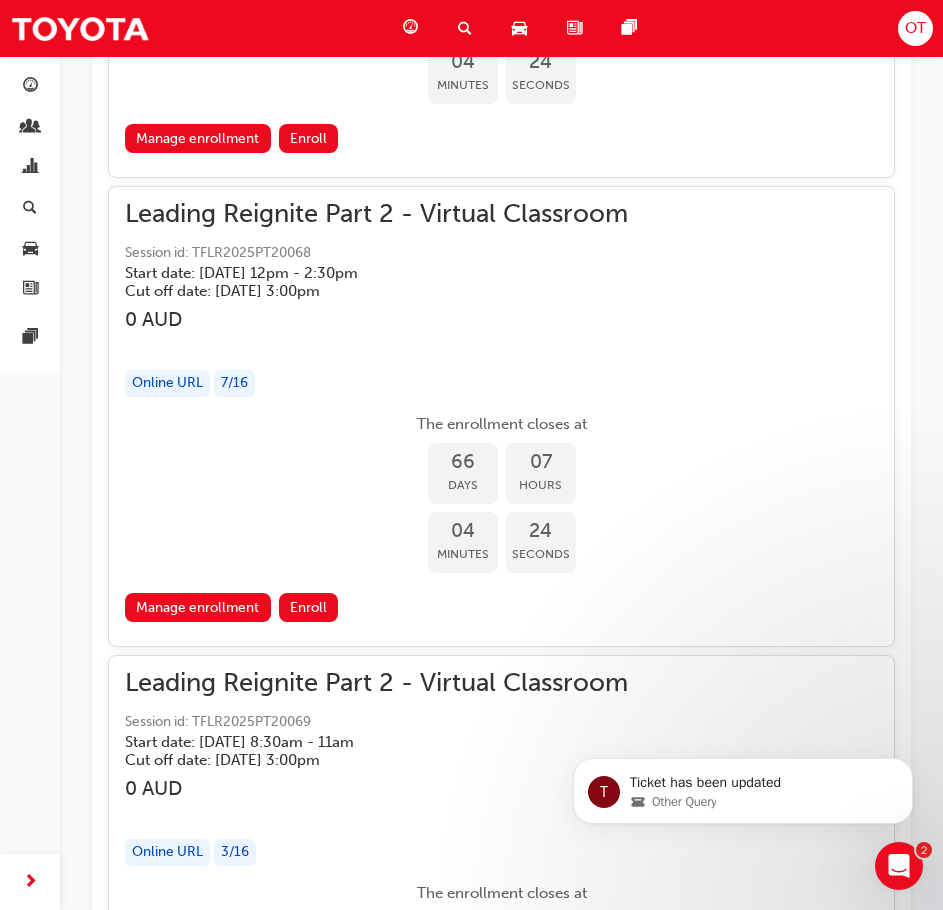 scroll, scrollTop: 27103, scrollLeft: 0, axis: vertical 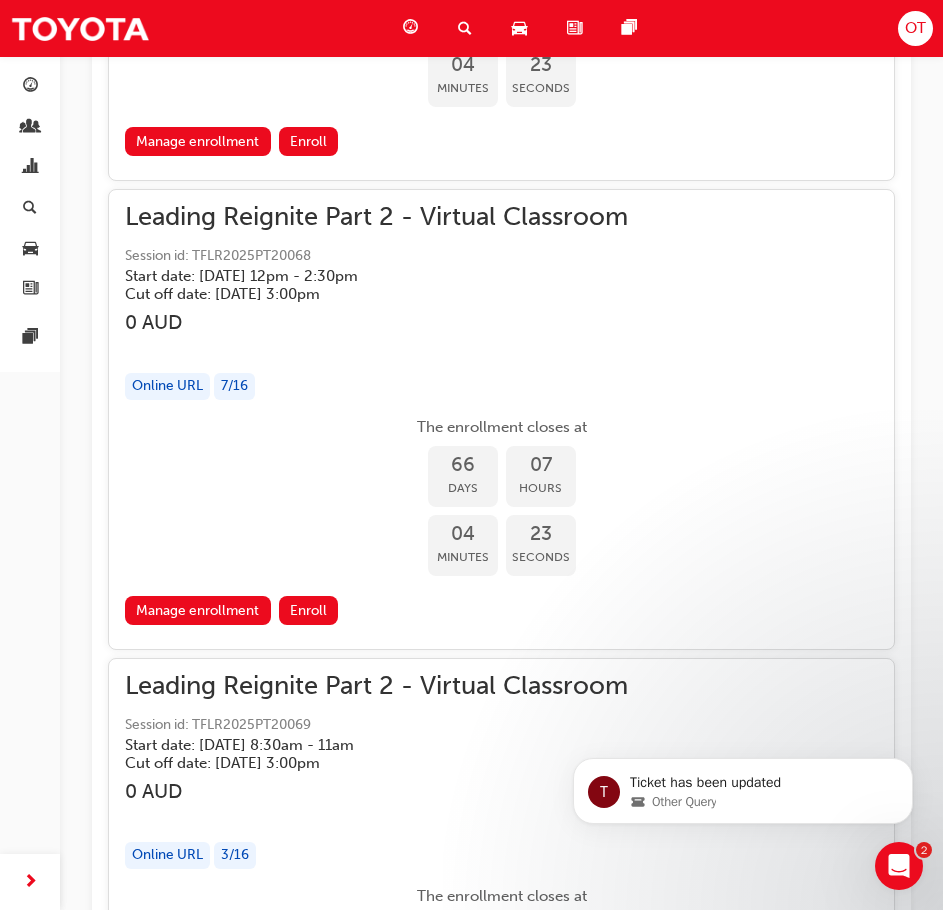 click on "Cut off date:   [DATE] 3:00pm" at bounding box center [485, 294] 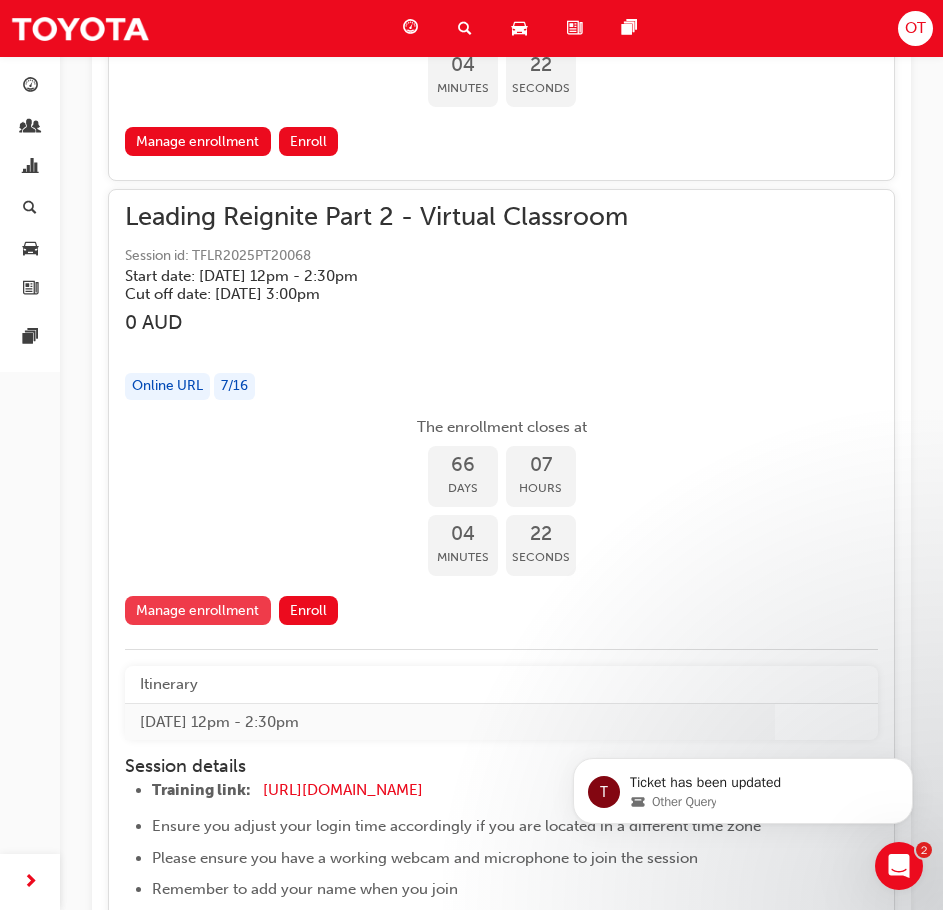 click on "Manage enrollment" at bounding box center [198, 610] 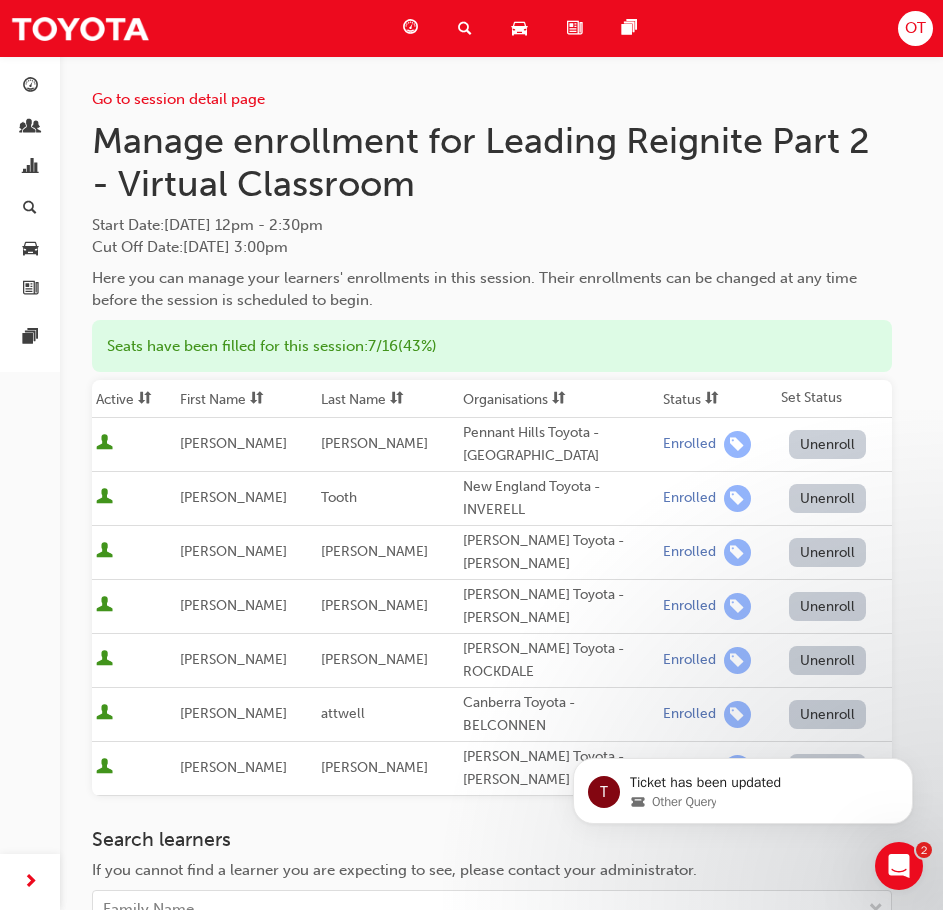 scroll, scrollTop: 200, scrollLeft: 0, axis: vertical 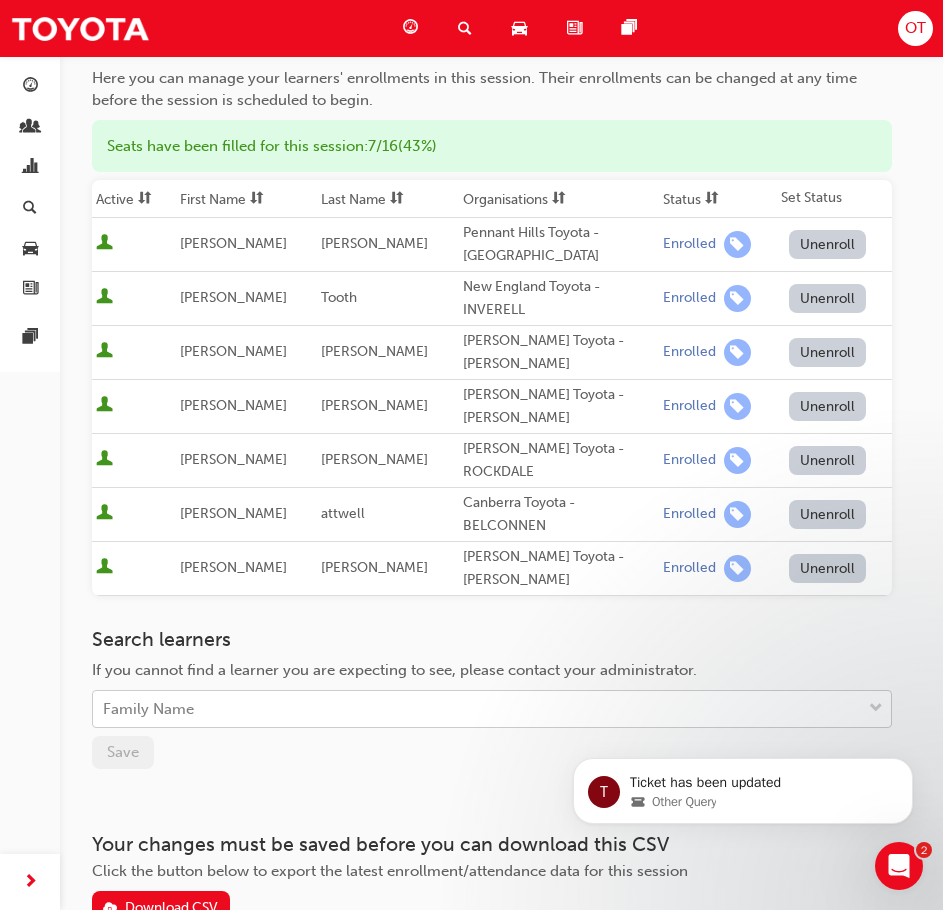 click on "Family Name" at bounding box center [477, 709] 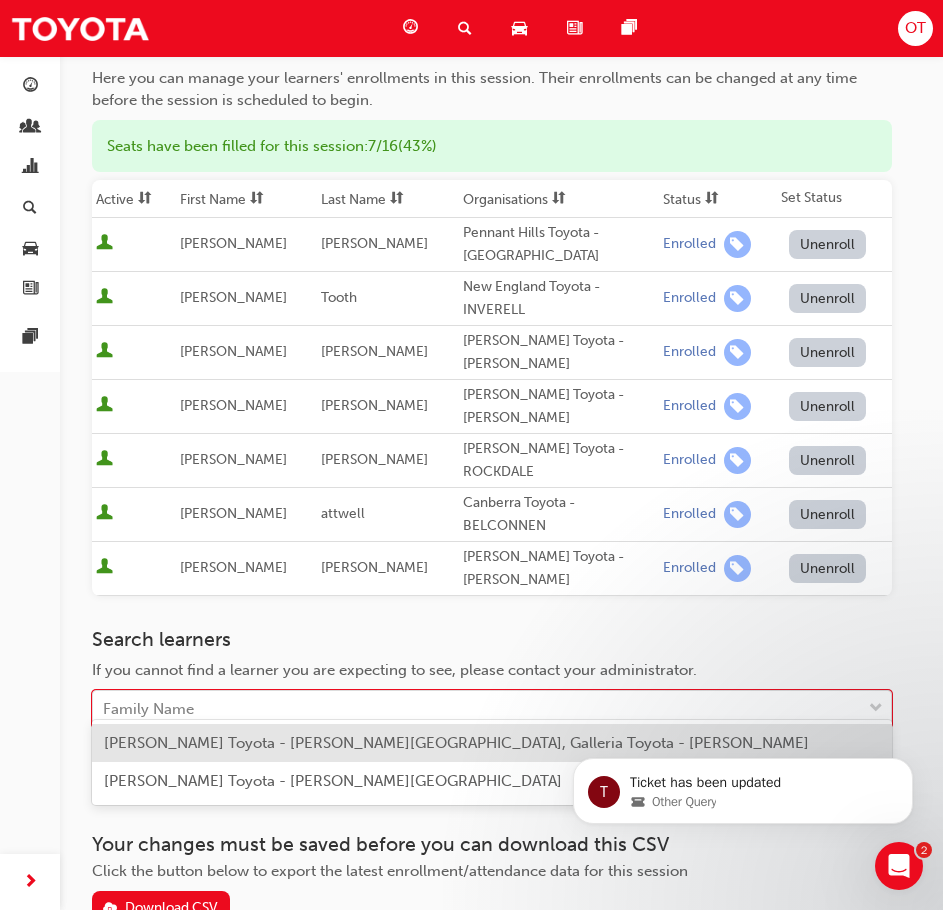 click on "[PERSON_NAME] Toyota - [PERSON_NAME][GEOGRAPHIC_DATA], Galleria Toyota - [PERSON_NAME]" at bounding box center (456, 743) 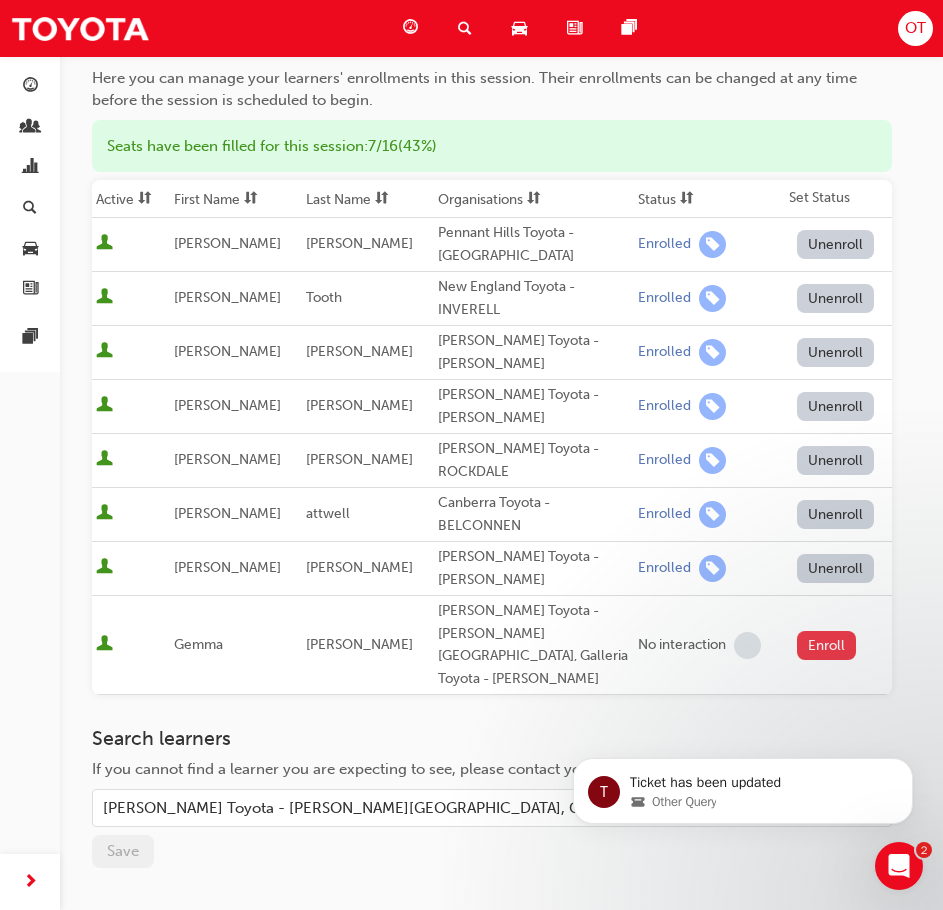click on "Enroll" at bounding box center [827, 645] 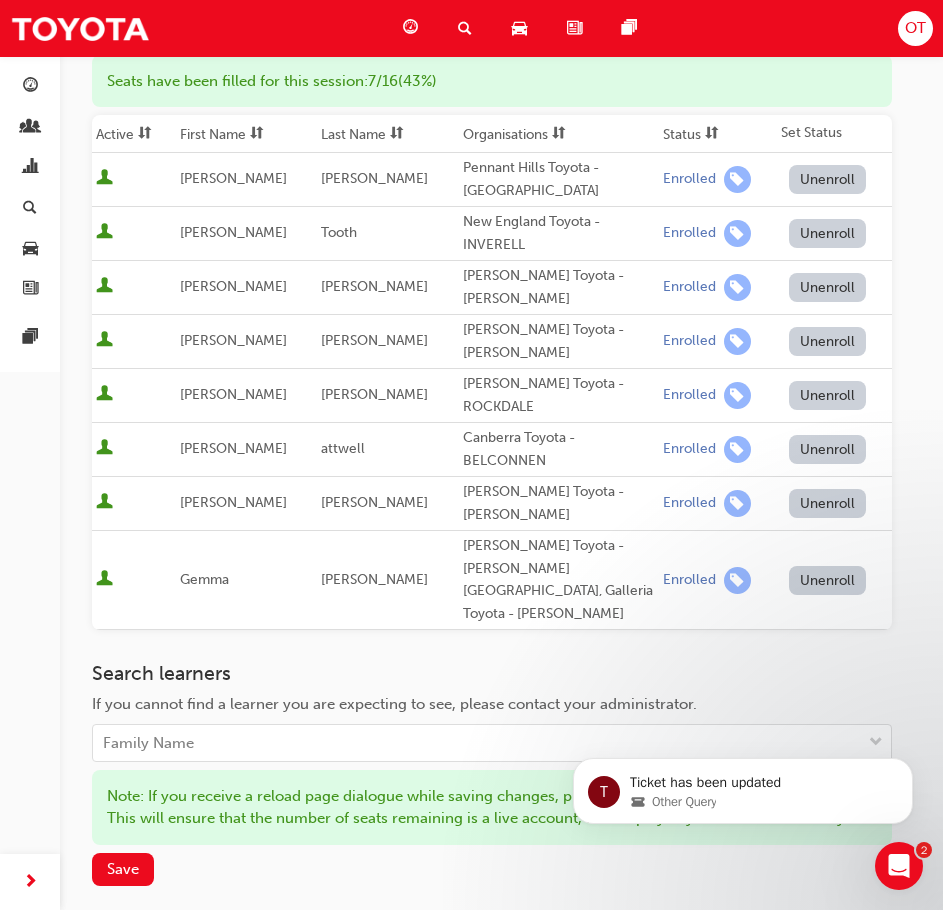 scroll, scrollTop: 300, scrollLeft: 0, axis: vertical 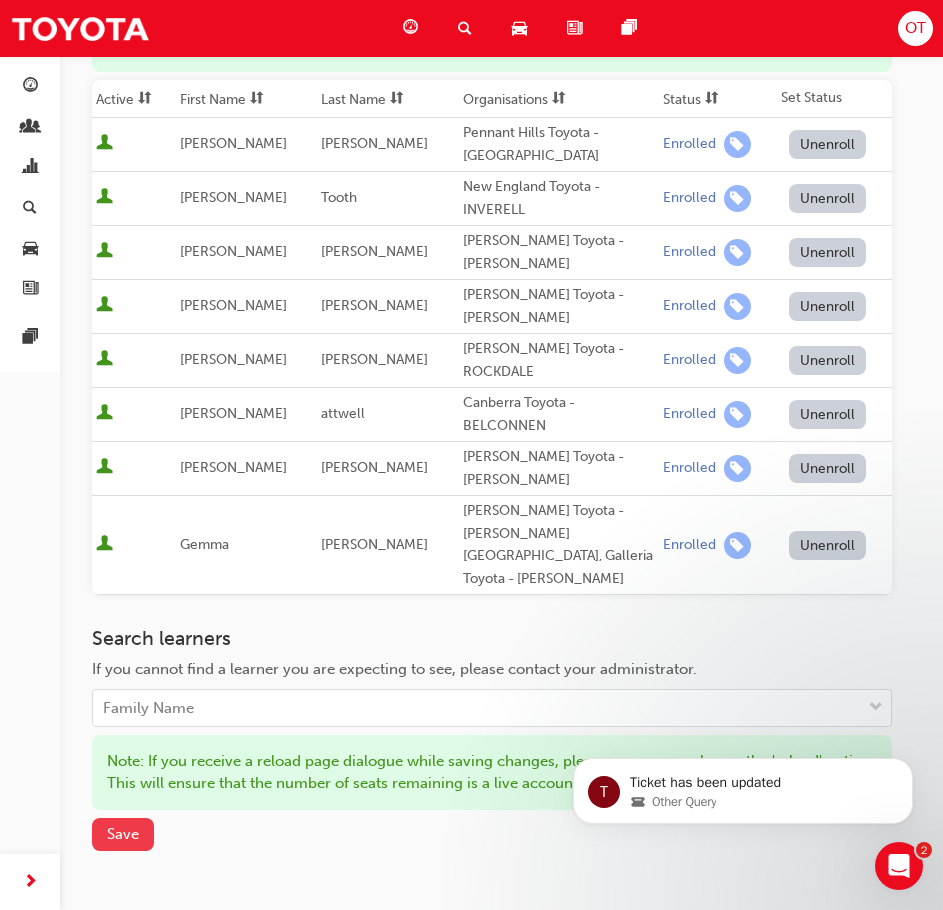 click on "Save" at bounding box center (123, 834) 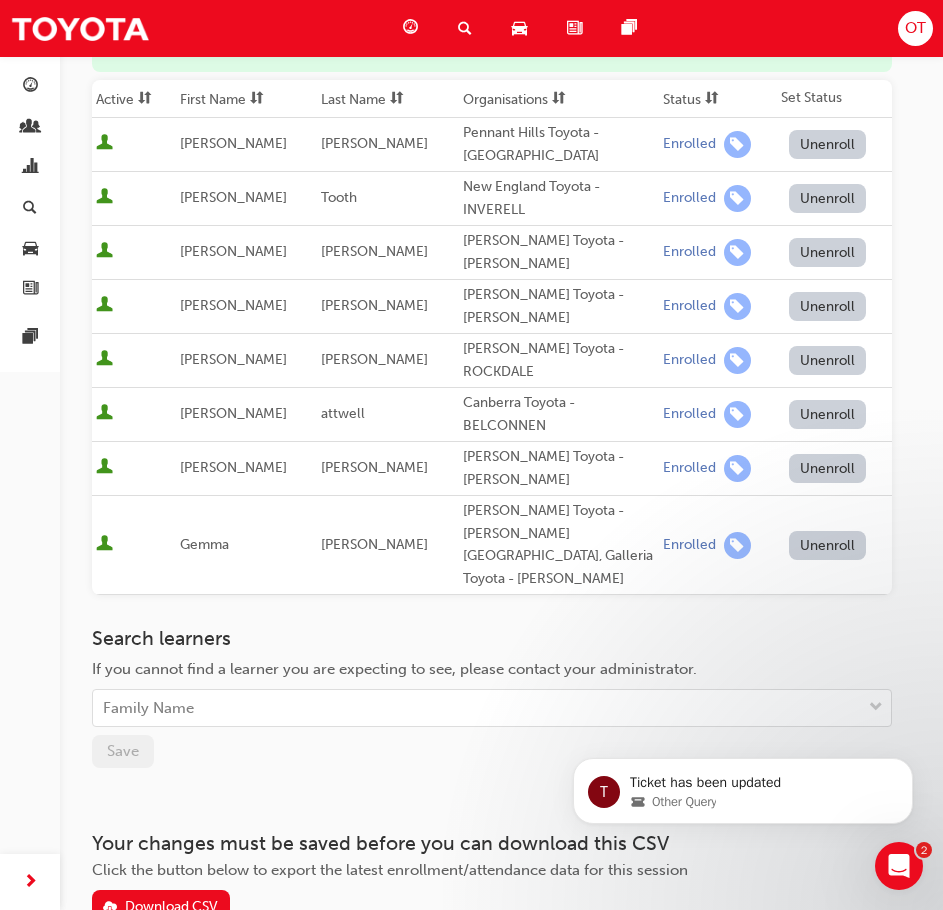 click on "Go to session detail page Manage enrollment for Leading Reignite Part 2 - Virtual Classroom Start Date :  [DATE]   12pm - 2:30pm   Cut Off Date :  [DATE] 3:00pm   Here you can manage your learners' enrollments in this session. Their enrollments can be changed at any time before the session is scheduled to begin. Seats have been filled for this session :  8 / 16  ( 50% ) Active First Name Last Name Organisations Status Set Status [PERSON_NAME] Pennant Hills Toyota - PENNANT HILLS Enrolled Unenroll [PERSON_NAME] [GEOGRAPHIC_DATA] Toyota - INVERELL Enrolled Unenroll [PERSON_NAME] Toyota - [PERSON_NAME] Enrolled Unenroll [PERSON_NAME] [PERSON_NAME] Toyota - [PERSON_NAME] Enrolled Unenroll [PERSON_NAME] Toyota - ROCKDALE Enrolled Unenroll [PERSON_NAME] Canberra Toyota - BELCONNEN Enrolled Unenroll [PERSON_NAME] Toyota - [PERSON_NAME] Enrolled Unenroll [PERSON_NAME] Toyota - [PERSON_NAME][GEOGRAPHIC_DATA], Galleria Toyota - [PERSON_NAME] Enrolled Unenroll Search learners Family Name Save Download CSV" at bounding box center [492, 339] 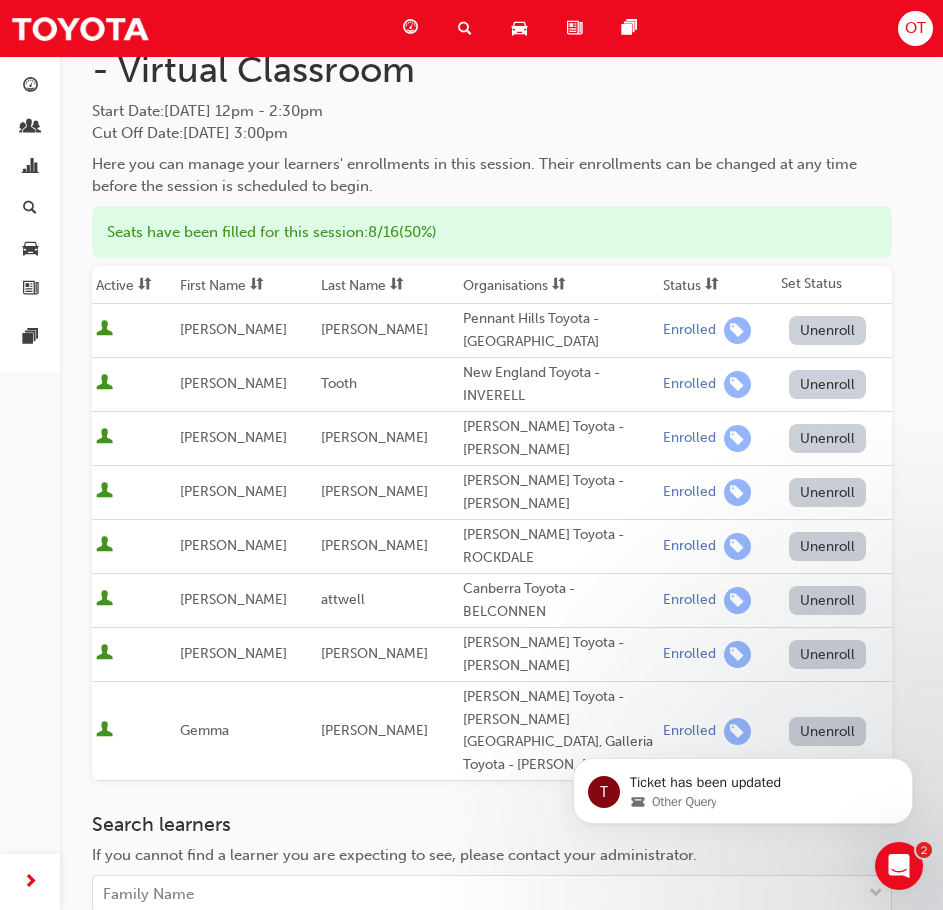 scroll, scrollTop: 0, scrollLeft: 0, axis: both 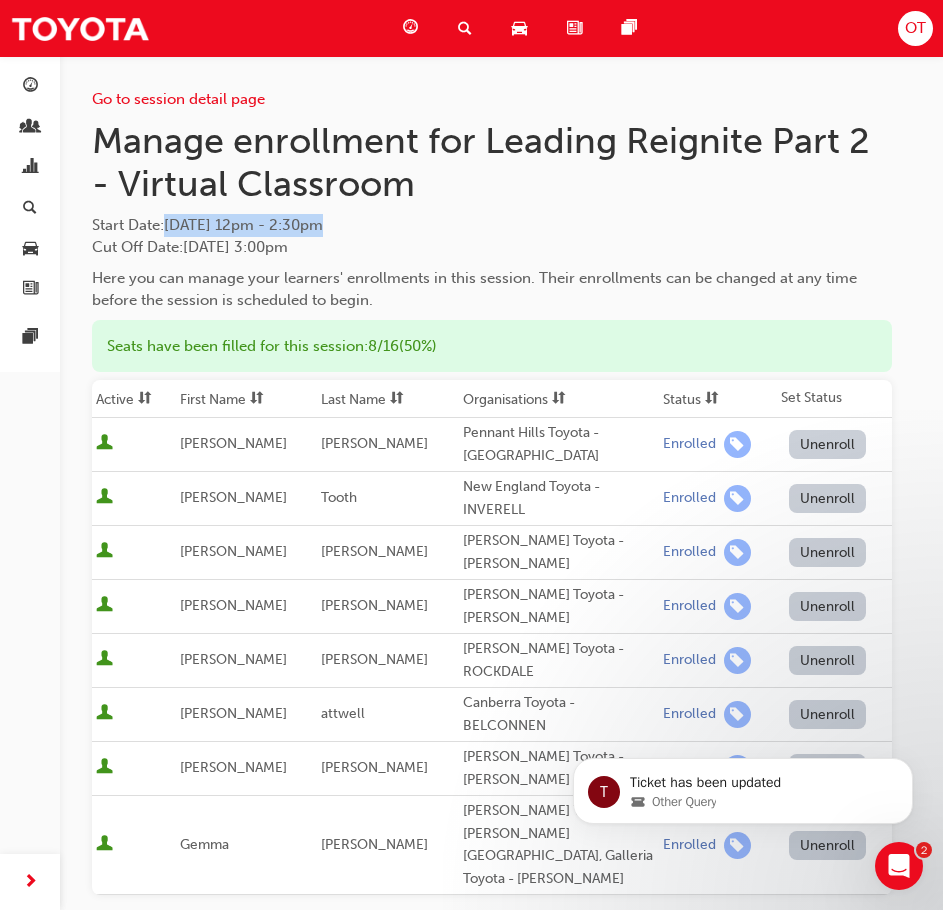 drag, startPoint x: 171, startPoint y: 218, endPoint x: 383, endPoint y: 209, distance: 212.19095 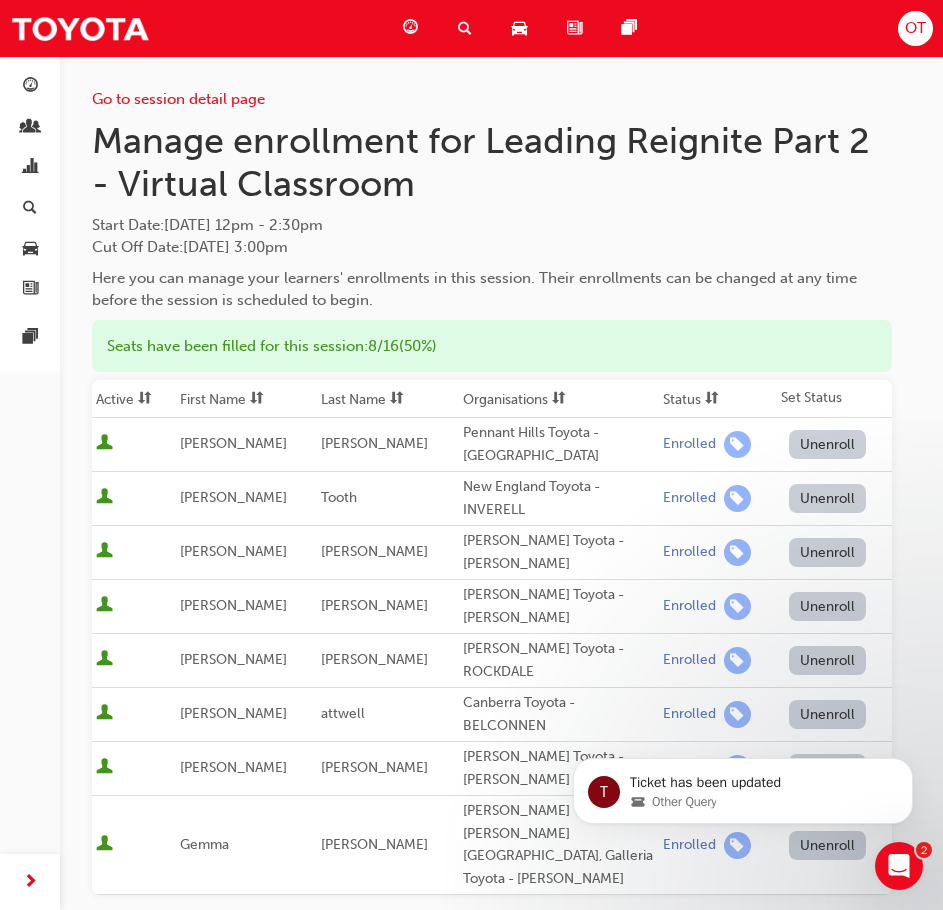 click on "Manage enrollment for Leading Reignite Part 2 - Virtual Classroom" at bounding box center (492, 162) 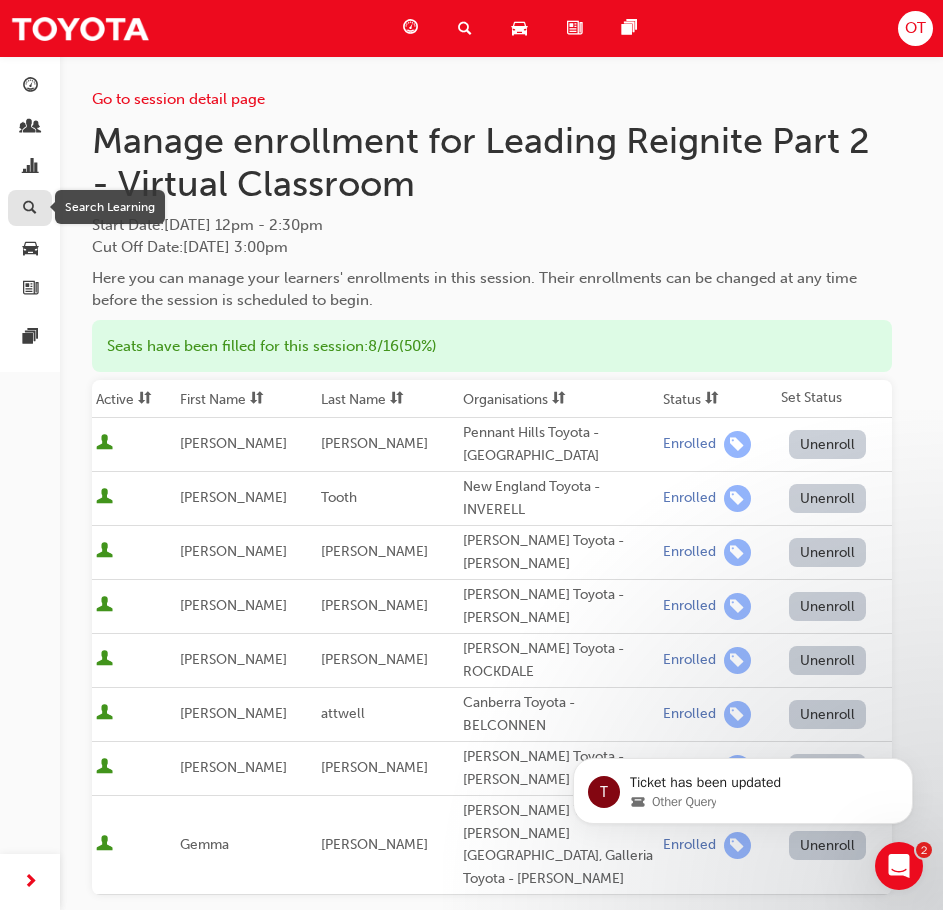 click at bounding box center [30, 209] 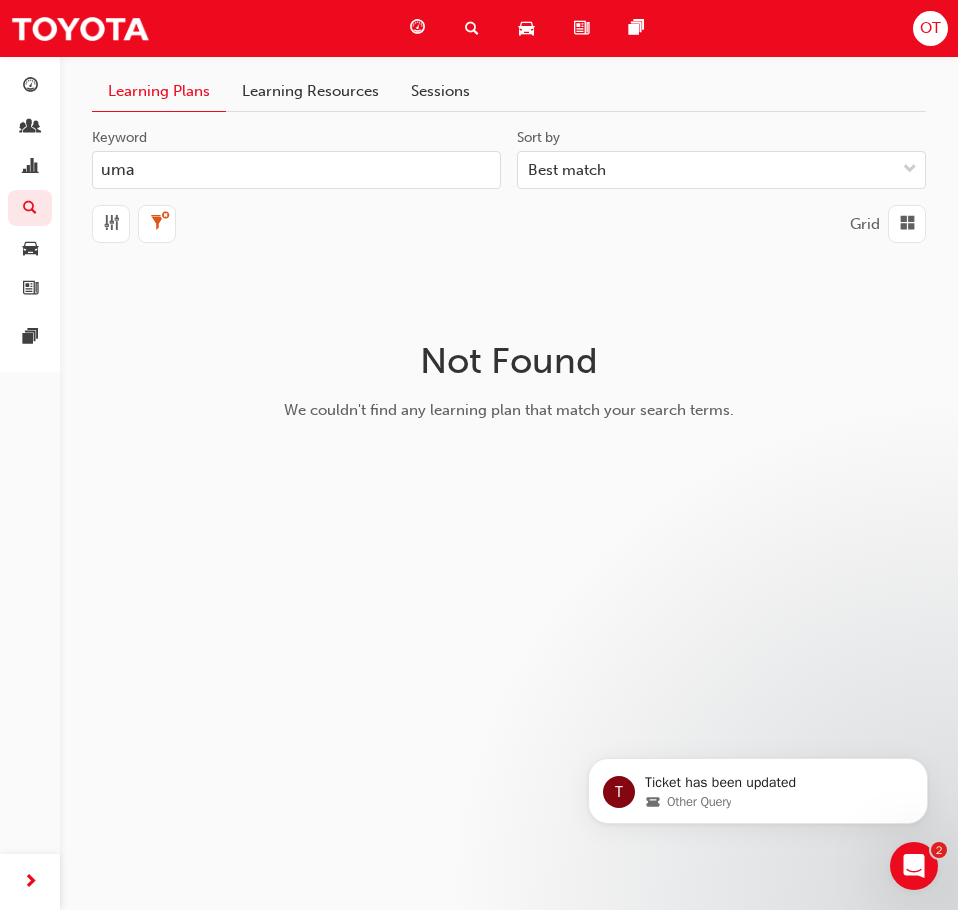 click at bounding box center [472, 28] 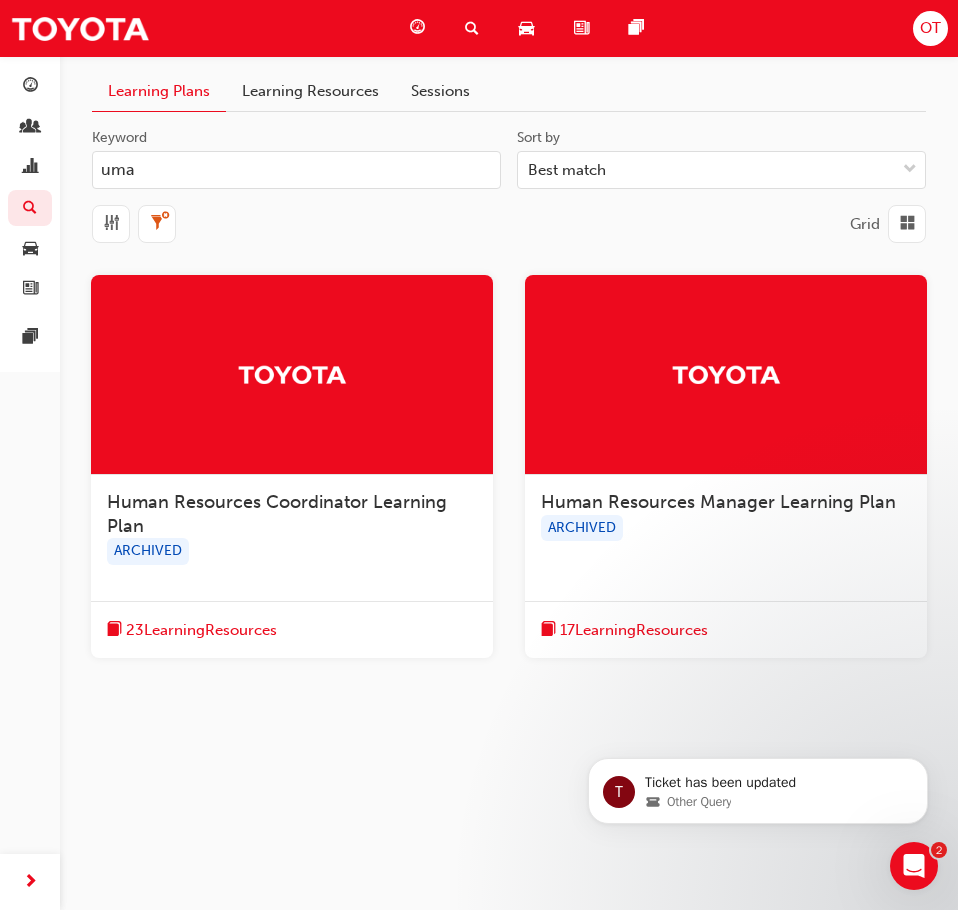 click on "Learning Resources" at bounding box center (310, 91) 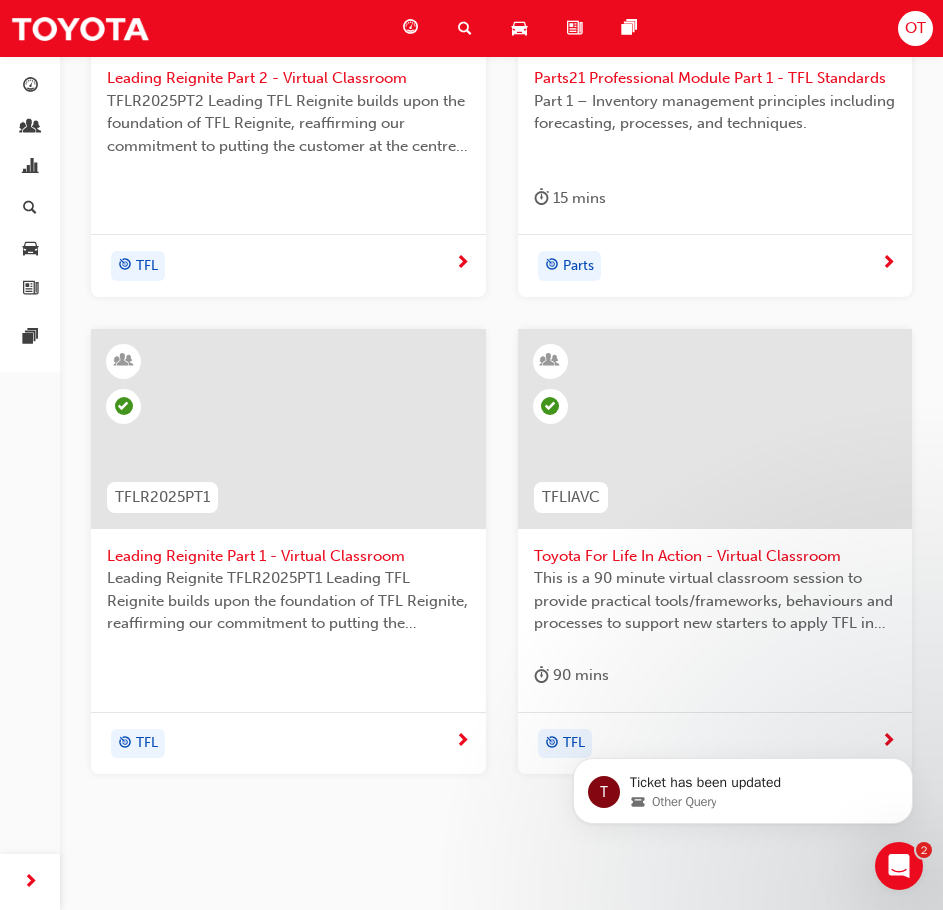 scroll, scrollTop: 498, scrollLeft: 0, axis: vertical 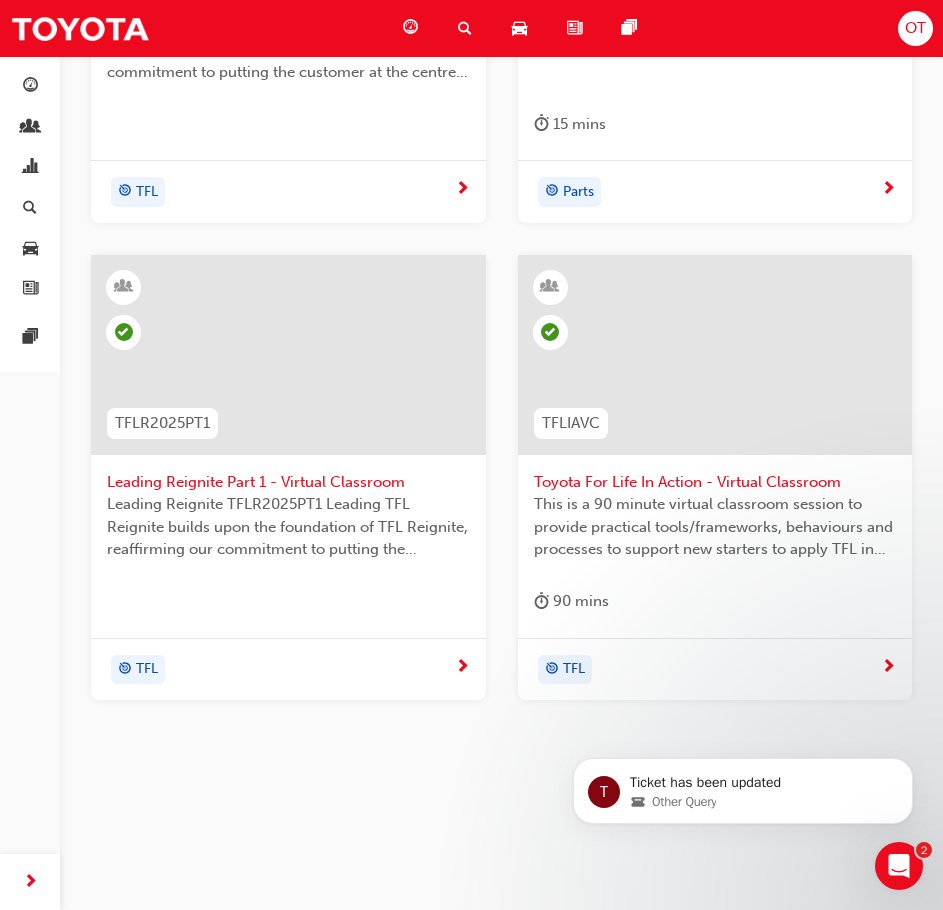 click on "Toyota For Life In Action - Virtual Classroom" at bounding box center [715, 482] 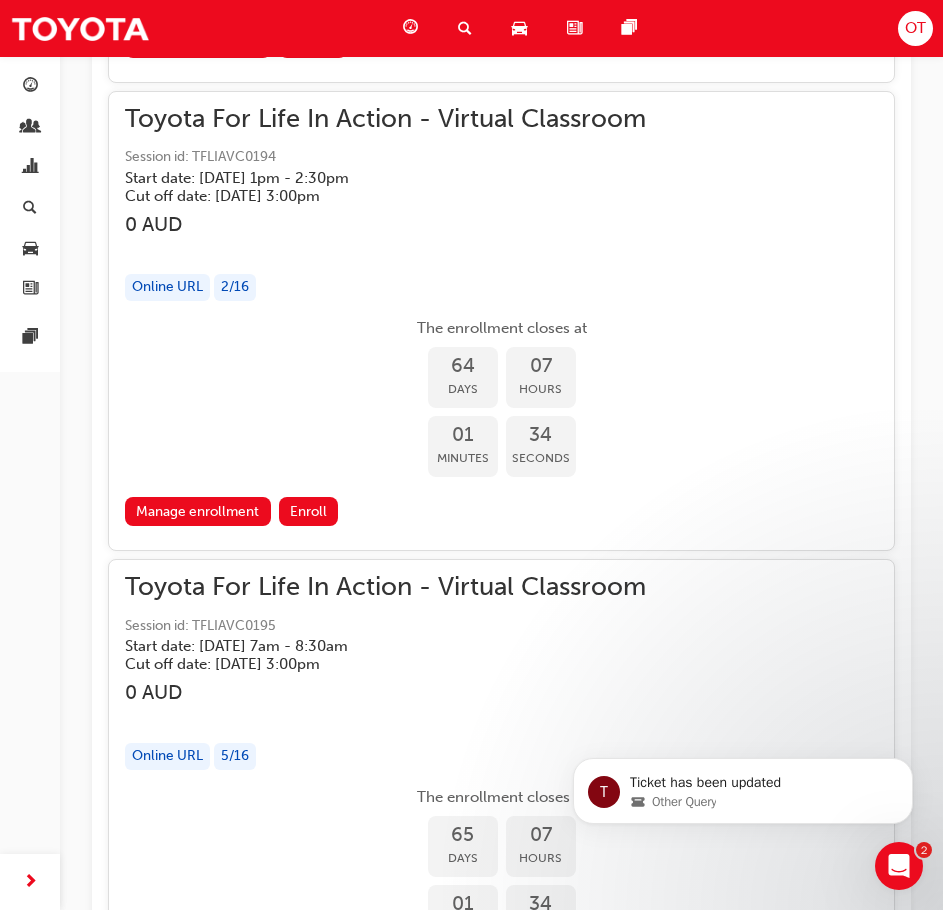 scroll, scrollTop: 41198, scrollLeft: 0, axis: vertical 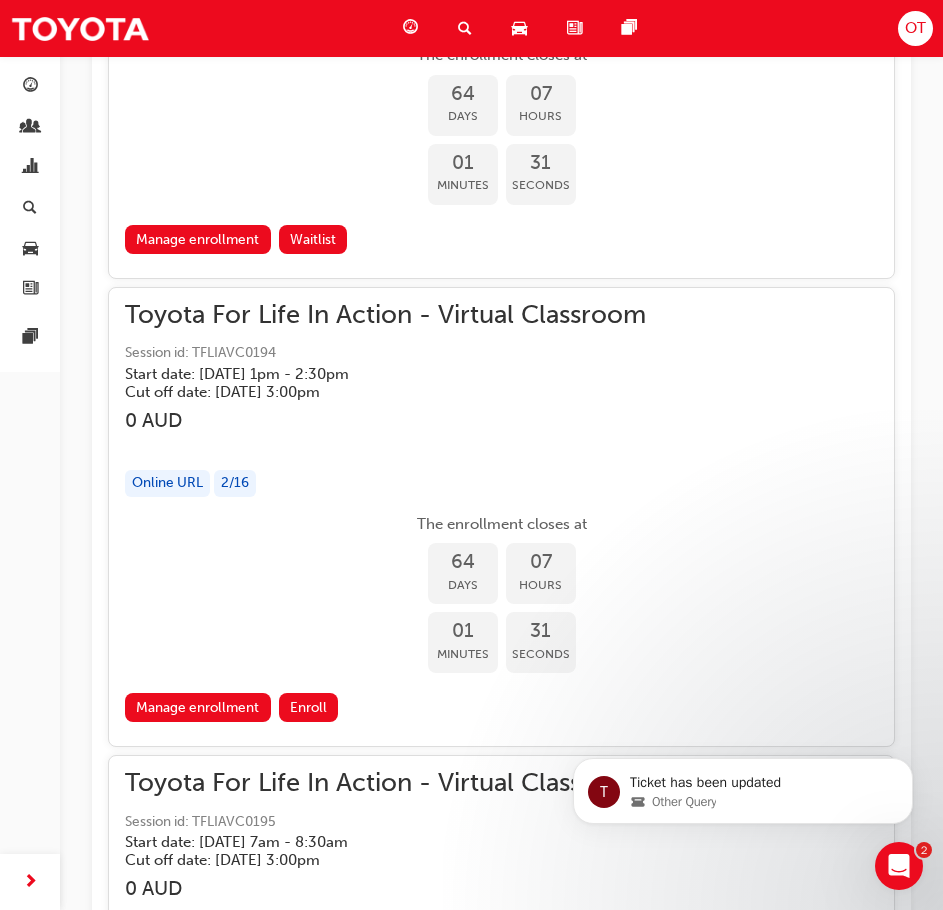 click on "Toyota For Life In Action - Virtual Classroom Session id: TFLIAVC0194 Start date:   [DATE] 1pm - 2:30pm   Cut off date:   [DATE] 3:00pm" at bounding box center [501, 352] 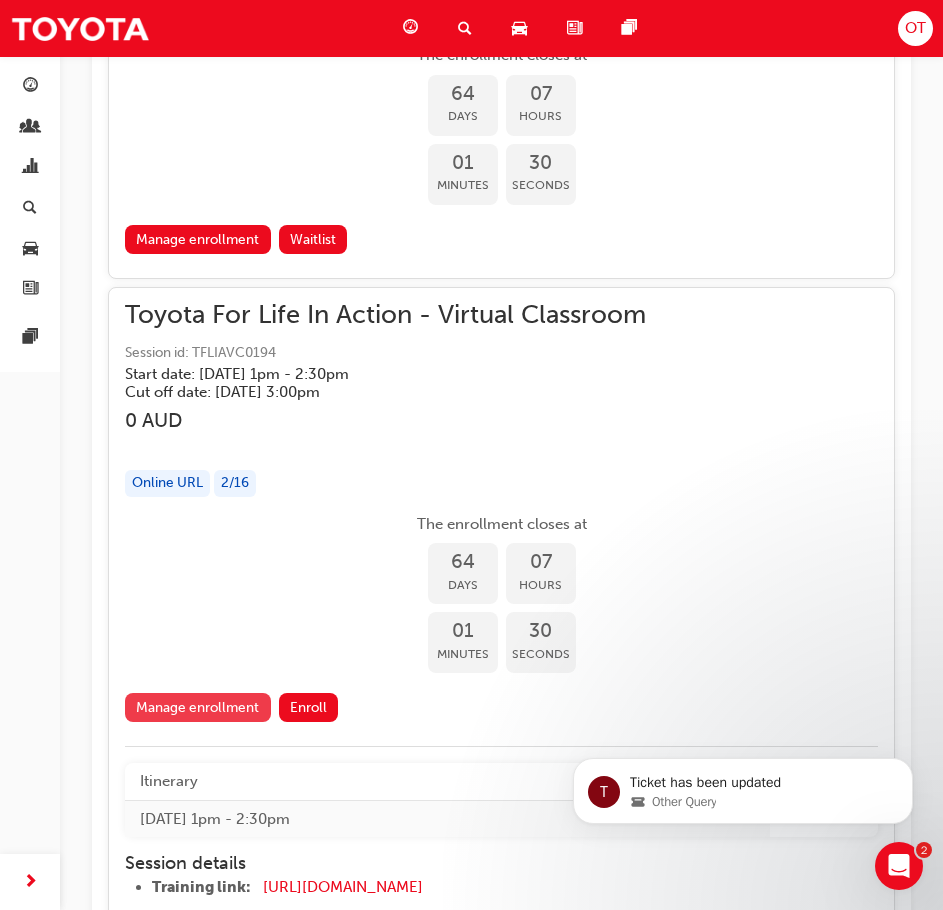 click on "Manage enrollment" at bounding box center [198, 707] 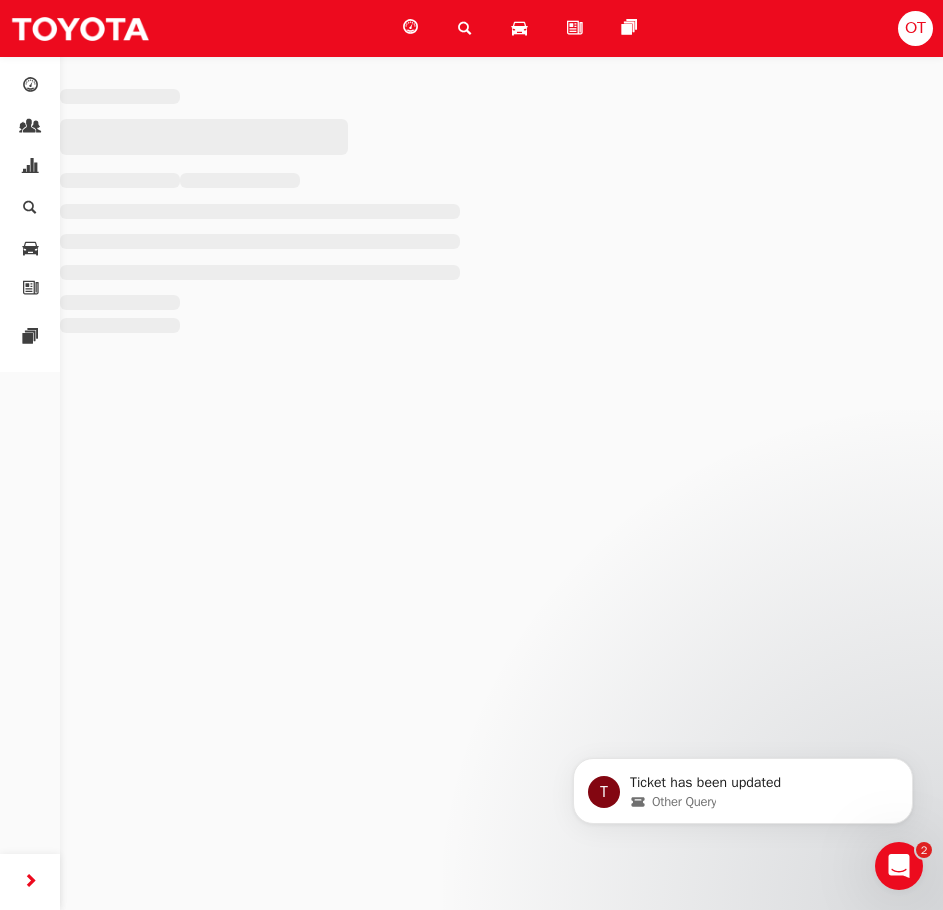 scroll, scrollTop: 0, scrollLeft: 0, axis: both 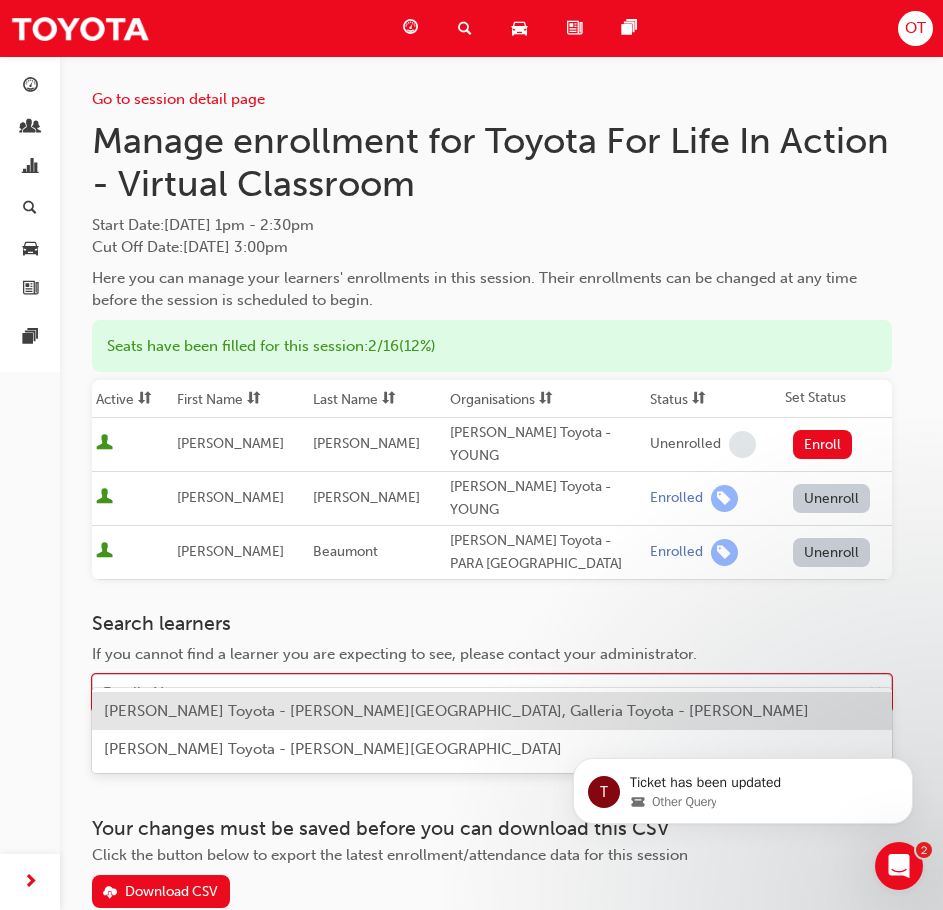 click on "Family Name" at bounding box center (477, 693) 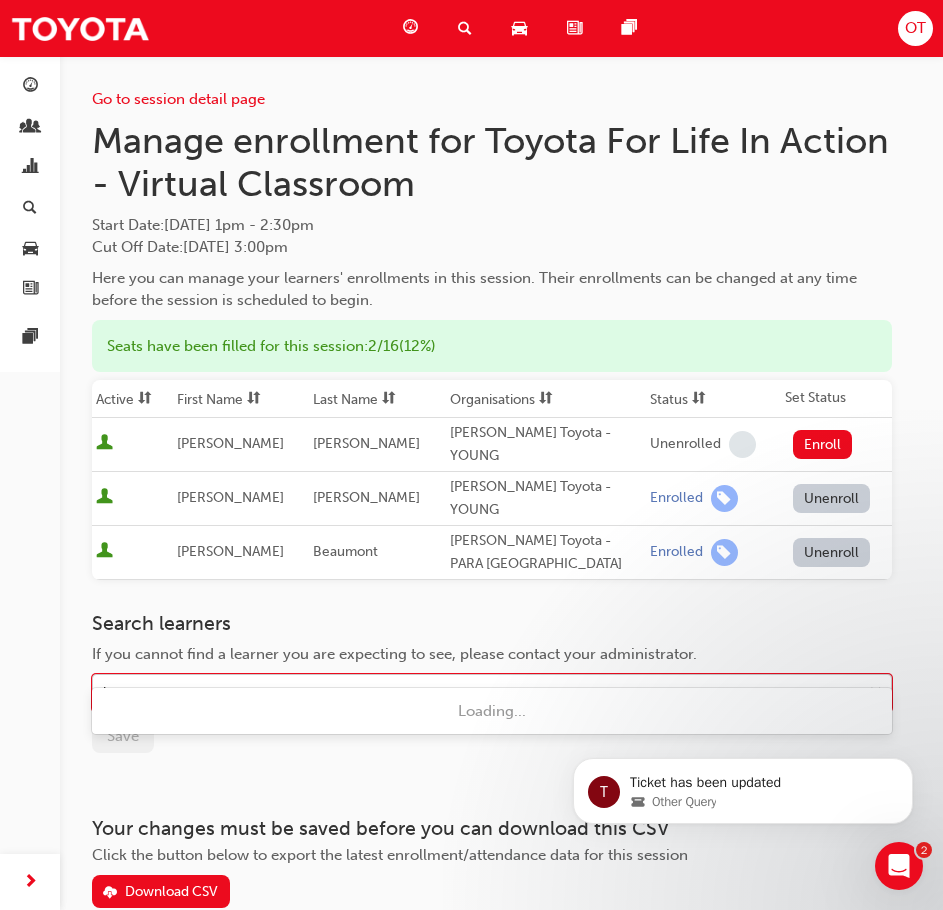 type on "but" 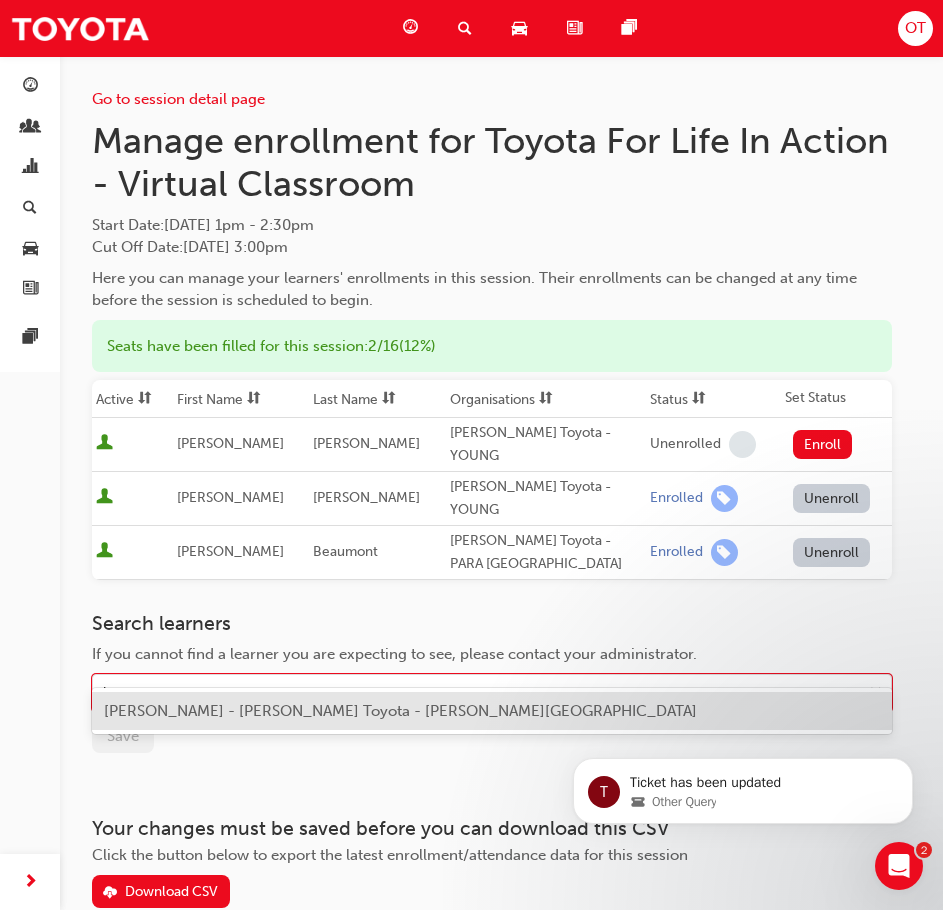 click on "[PERSON_NAME] - [PERSON_NAME] Toyota - [PERSON_NAME][GEOGRAPHIC_DATA]" at bounding box center (400, 711) 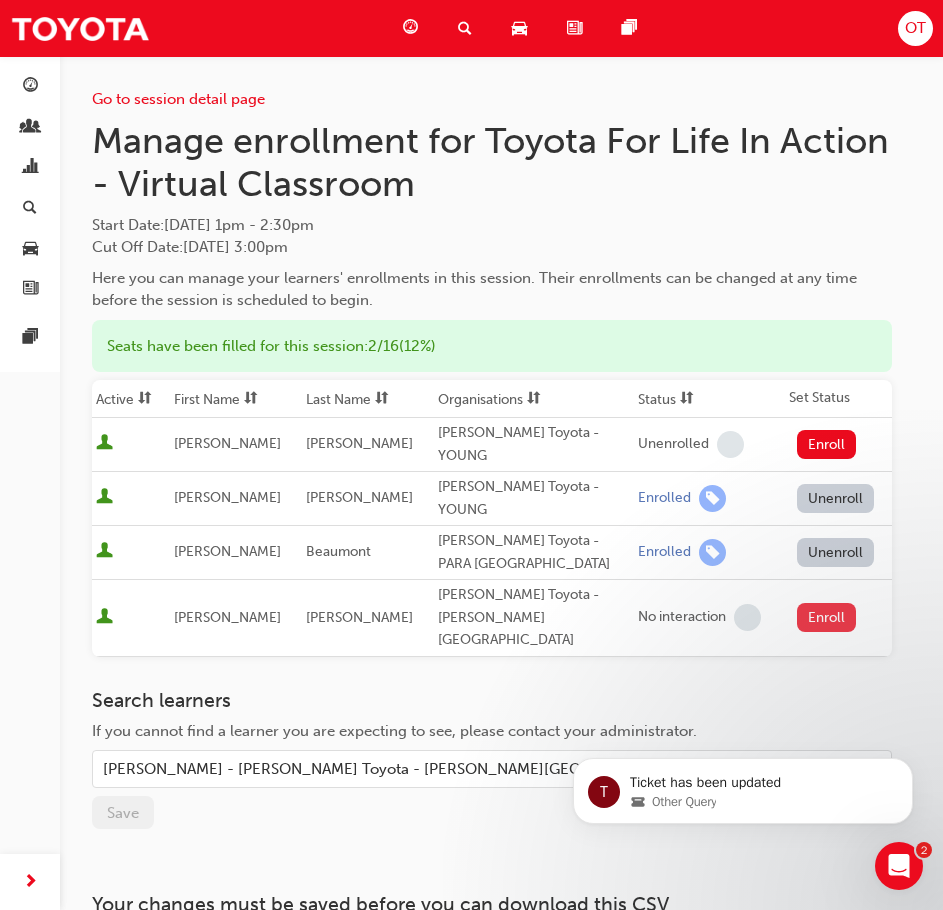 click on "Enroll" at bounding box center (827, 617) 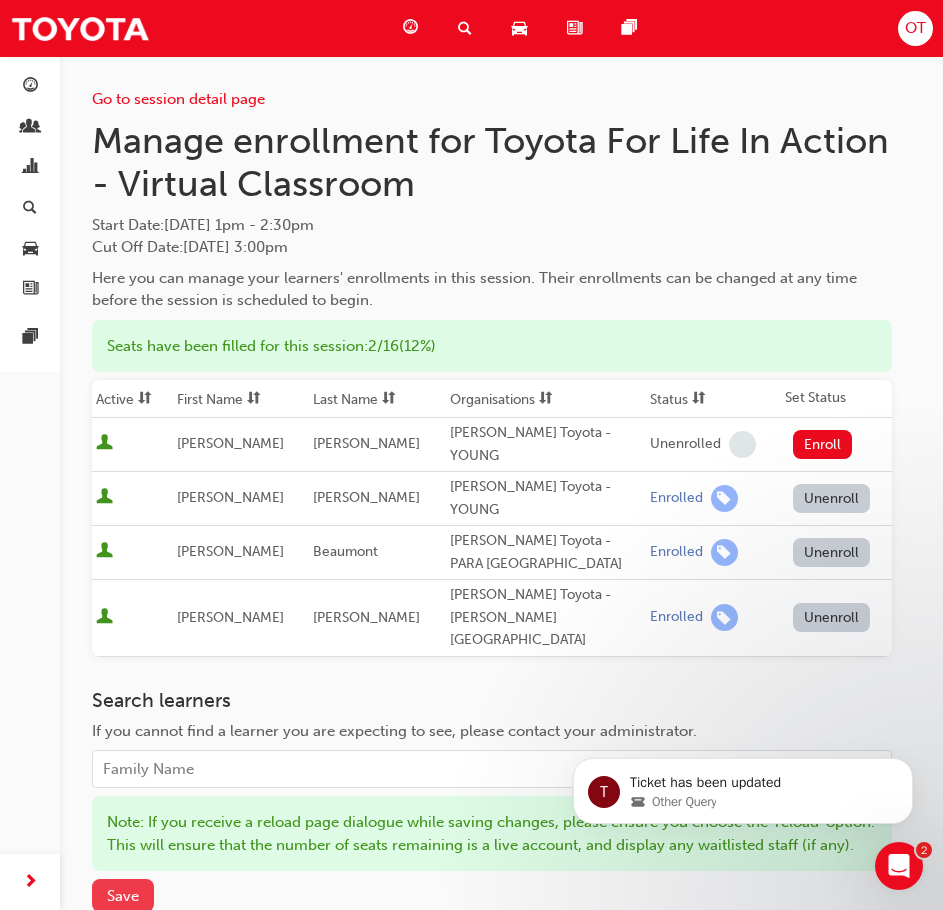 click on "Save" at bounding box center (123, 896) 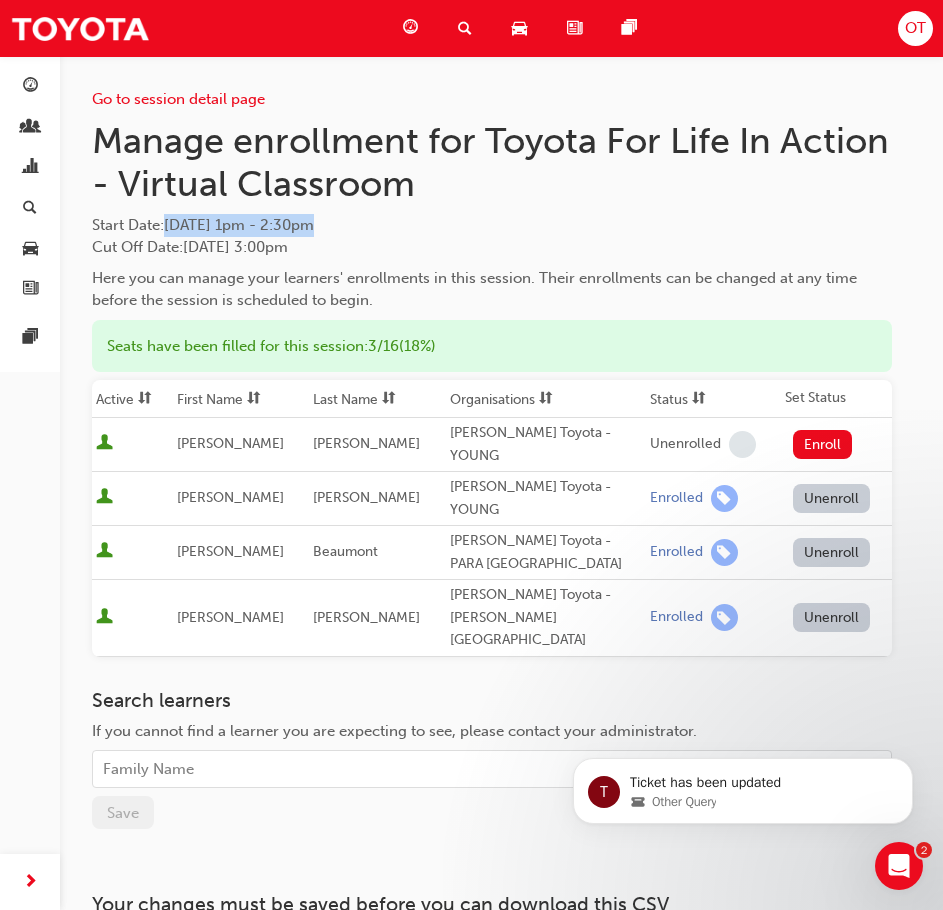 drag, startPoint x: 224, startPoint y: 226, endPoint x: 400, endPoint y: 228, distance: 176.01137 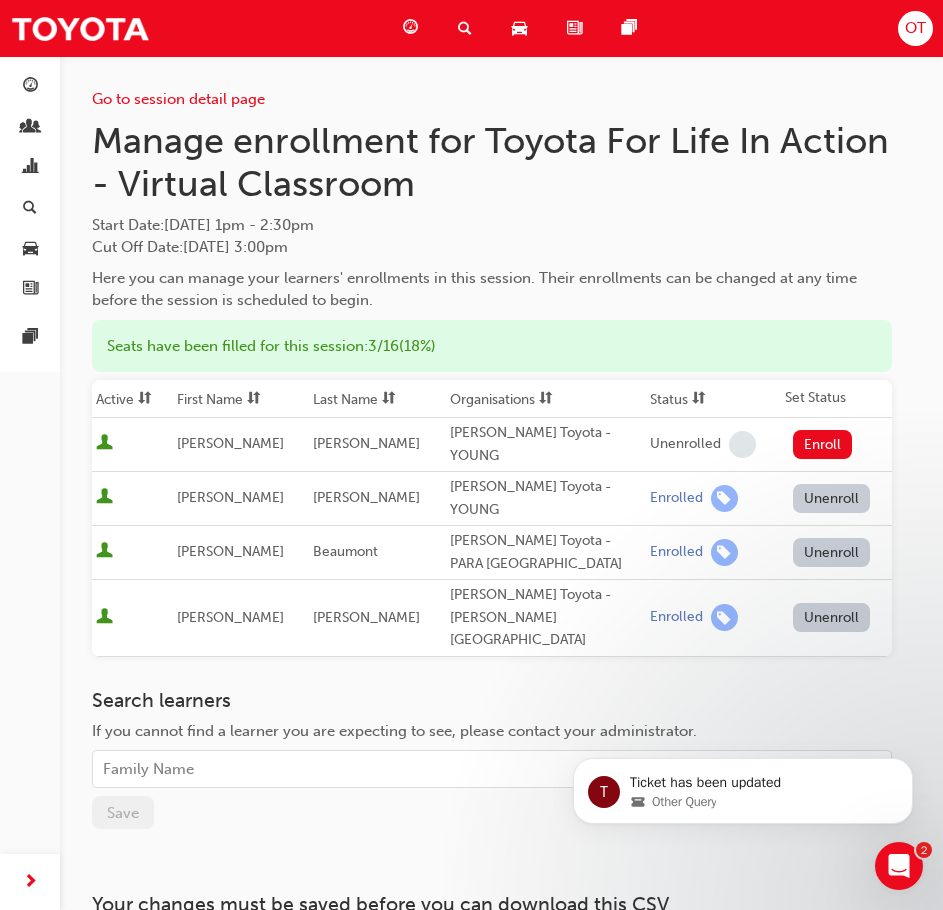 click on "Manage enrollment for Toyota For Life In Action - Virtual Classroom" at bounding box center [492, 162] 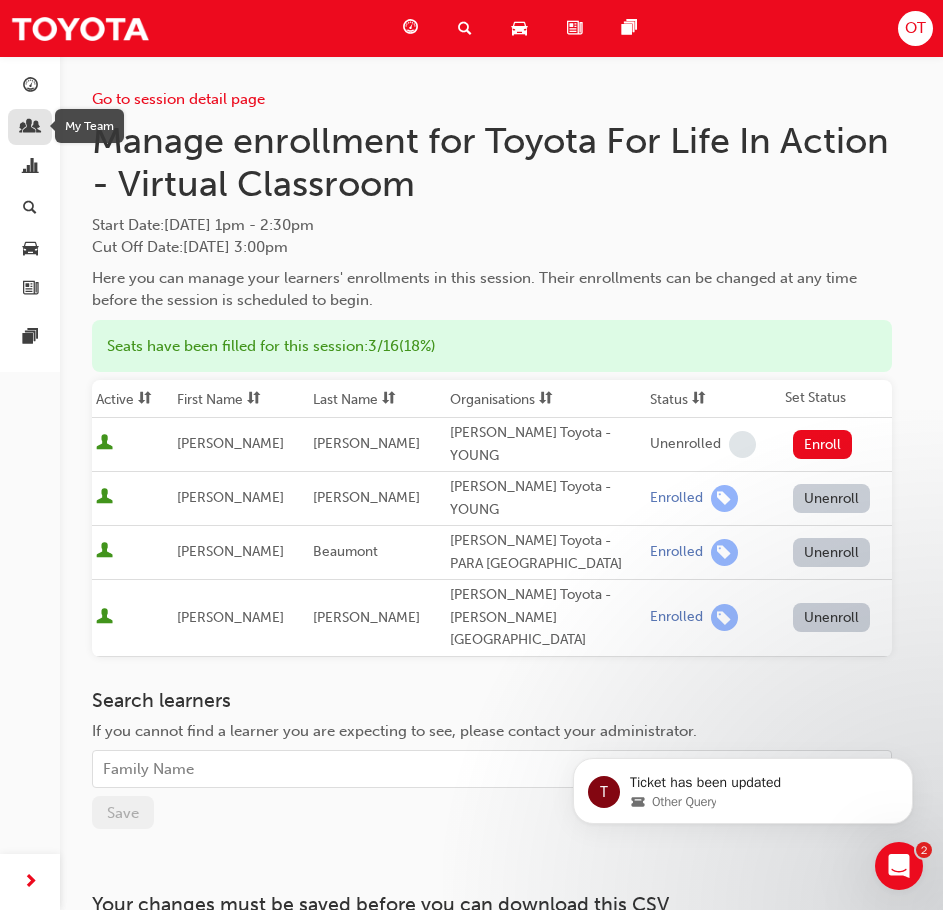 click at bounding box center (30, 127) 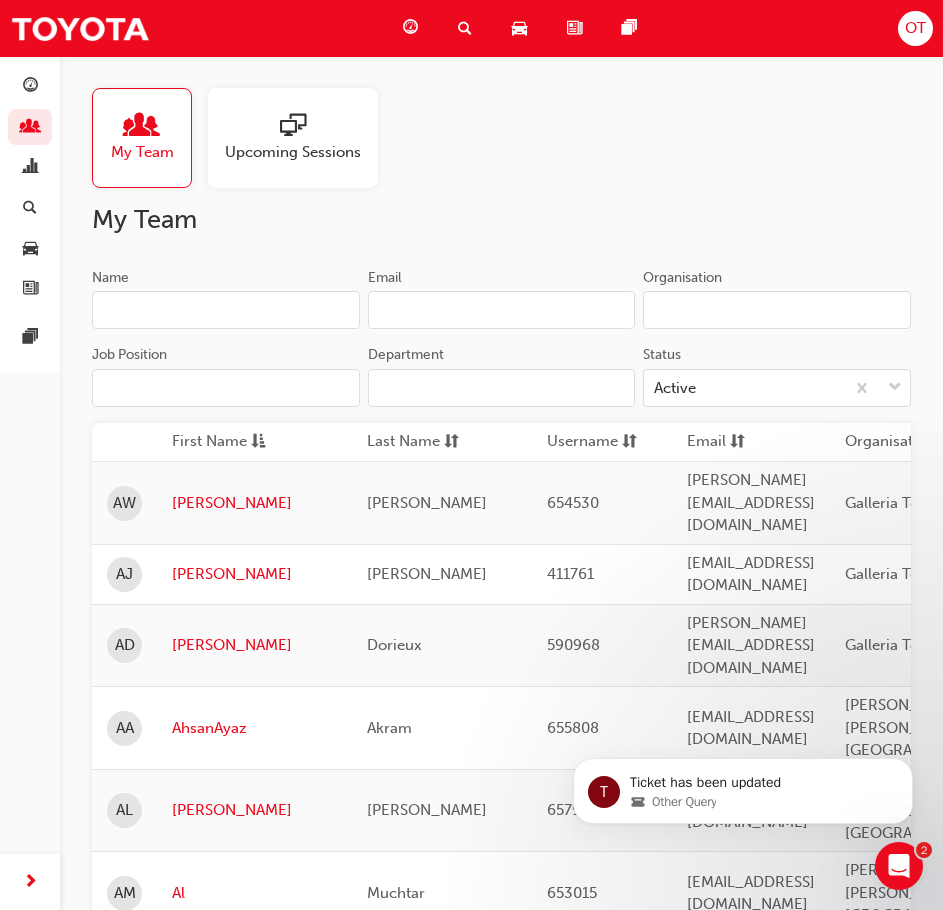 click on "Name" at bounding box center [226, 310] 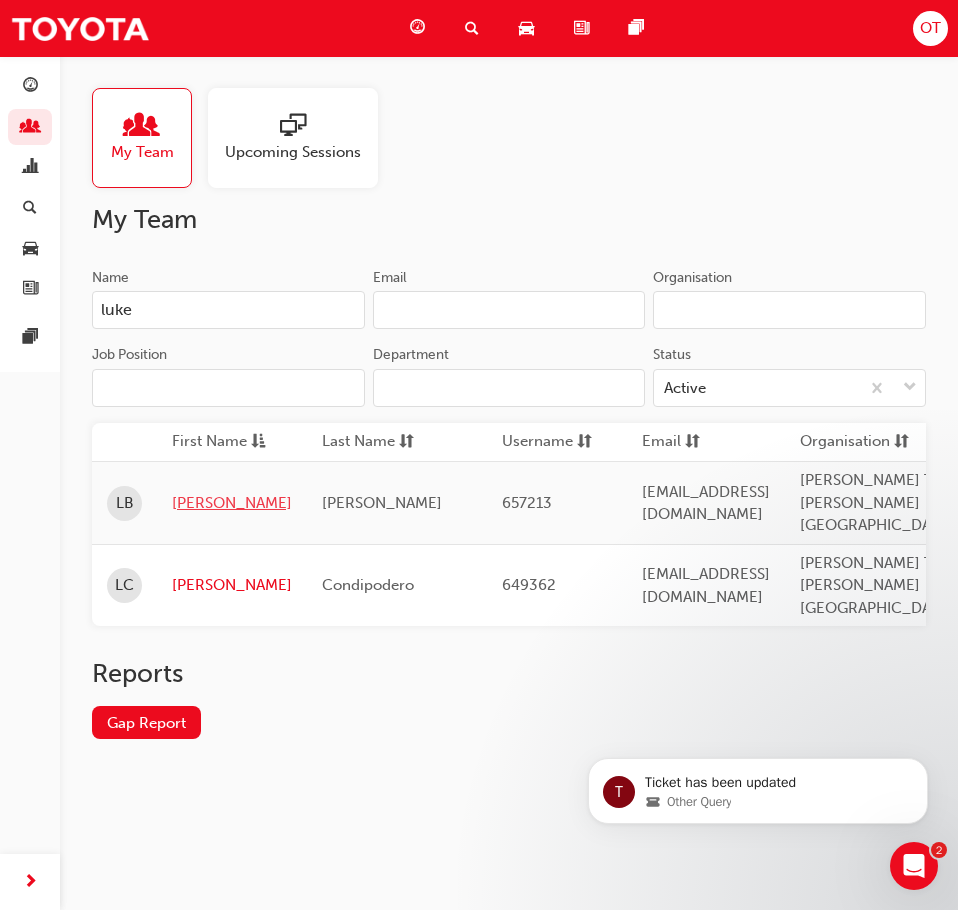 type on "luke" 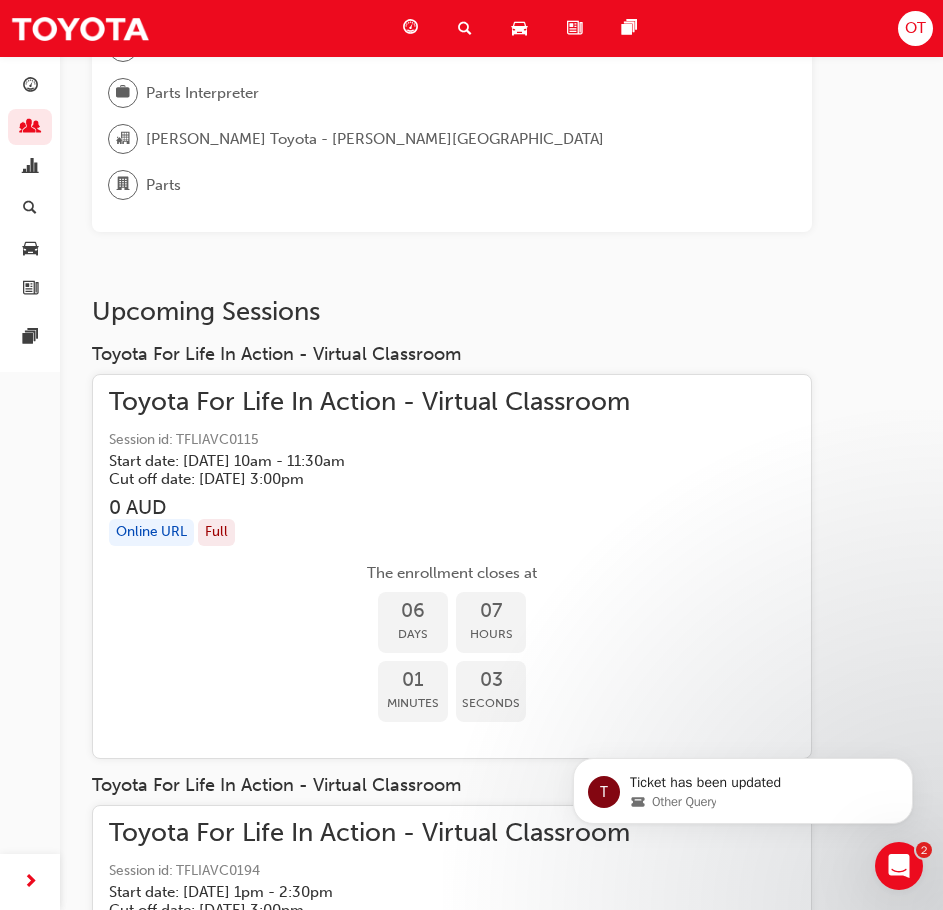 scroll, scrollTop: 500, scrollLeft: 0, axis: vertical 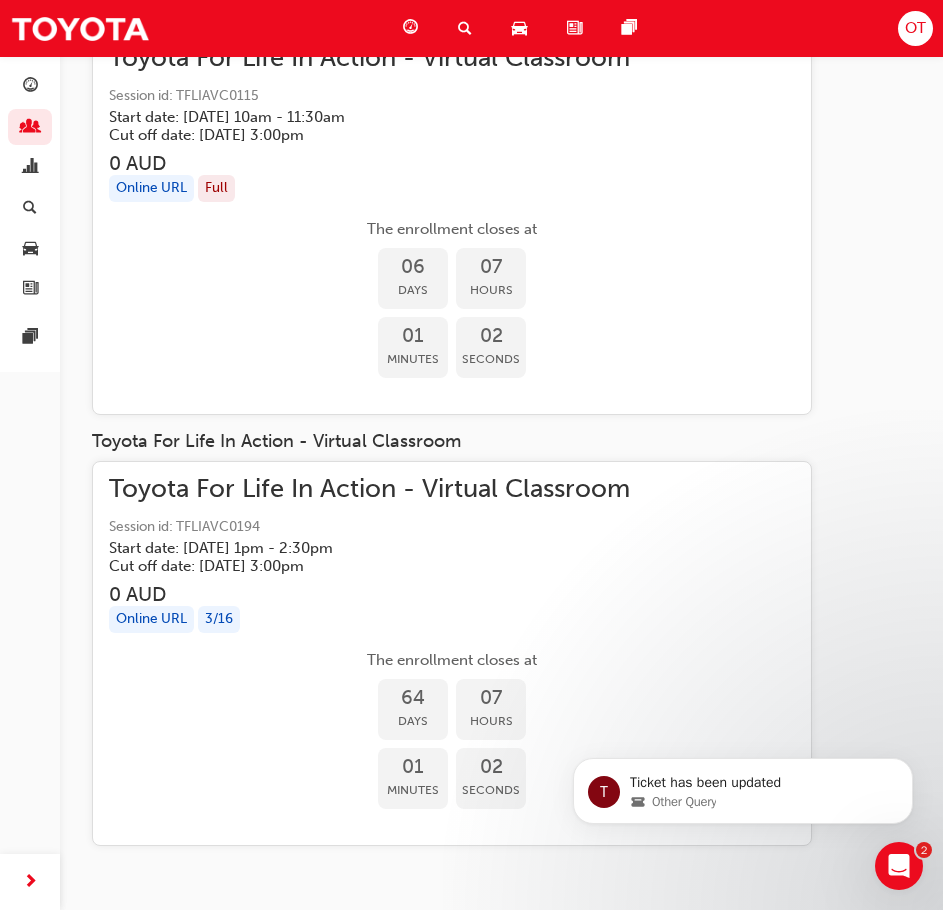 click on "Session id: TFLIAVC0194" at bounding box center (452, 527) 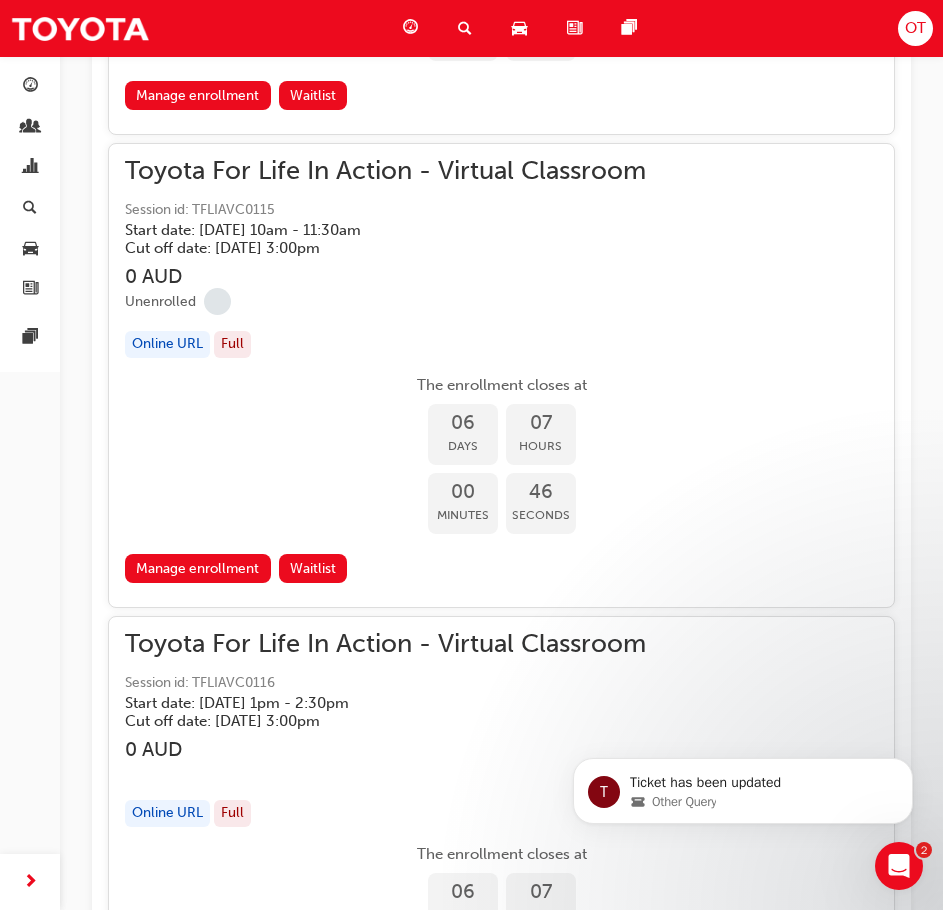 scroll, scrollTop: 2885, scrollLeft: 0, axis: vertical 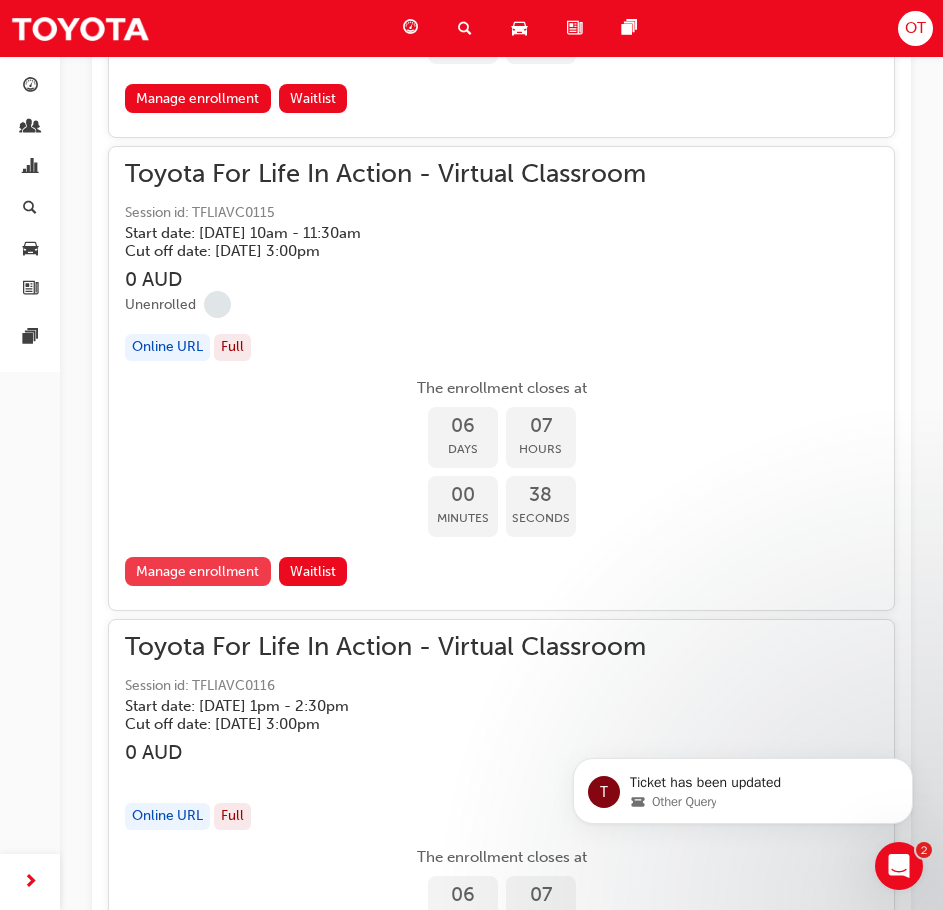 click on "Manage enrollment" at bounding box center (198, 571) 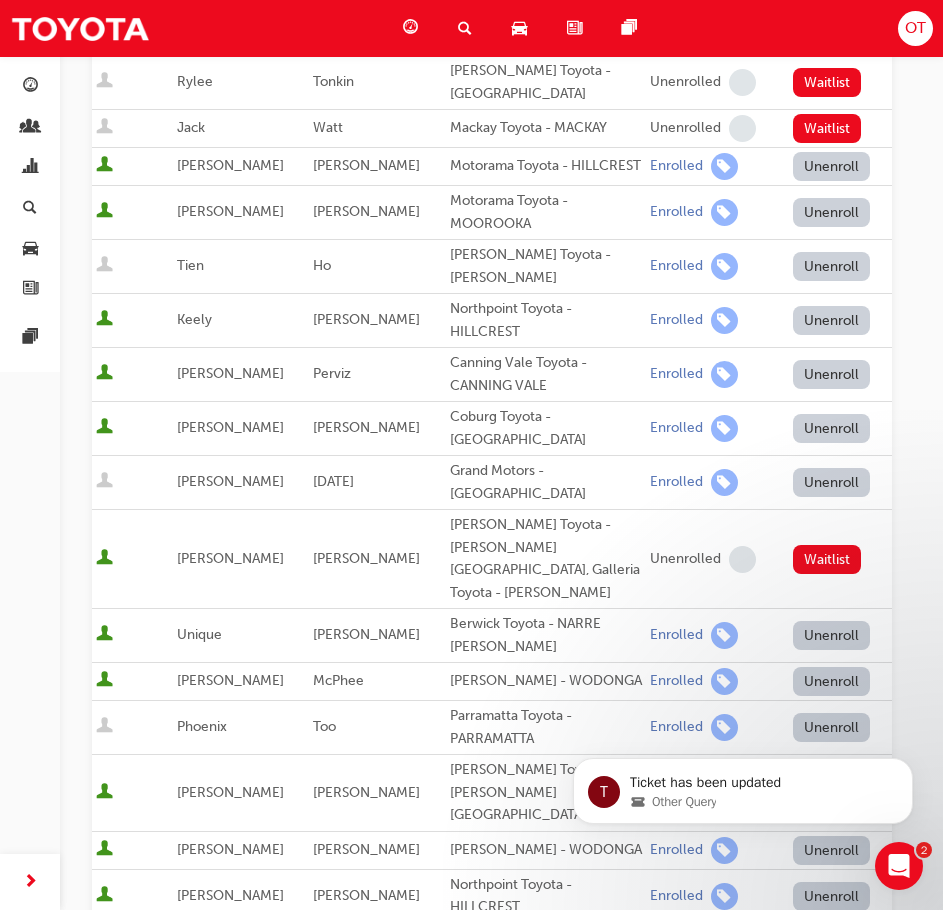 scroll, scrollTop: 700, scrollLeft: 0, axis: vertical 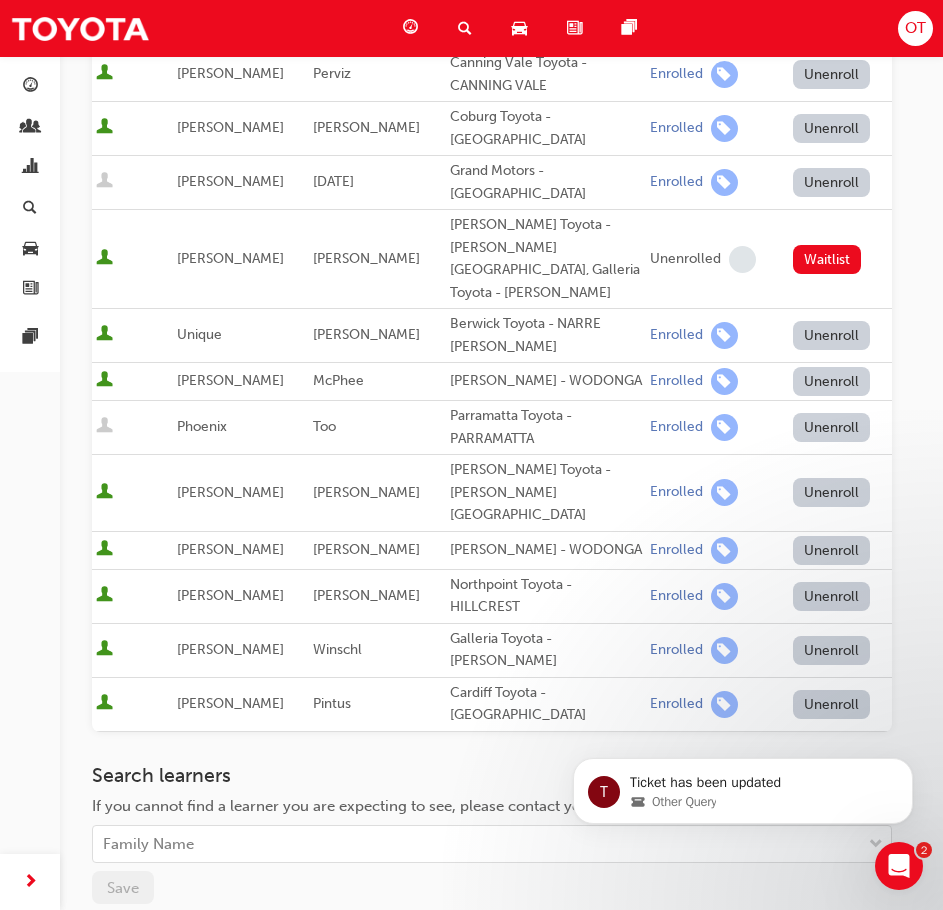 click on "Unenroll" at bounding box center [832, 492] 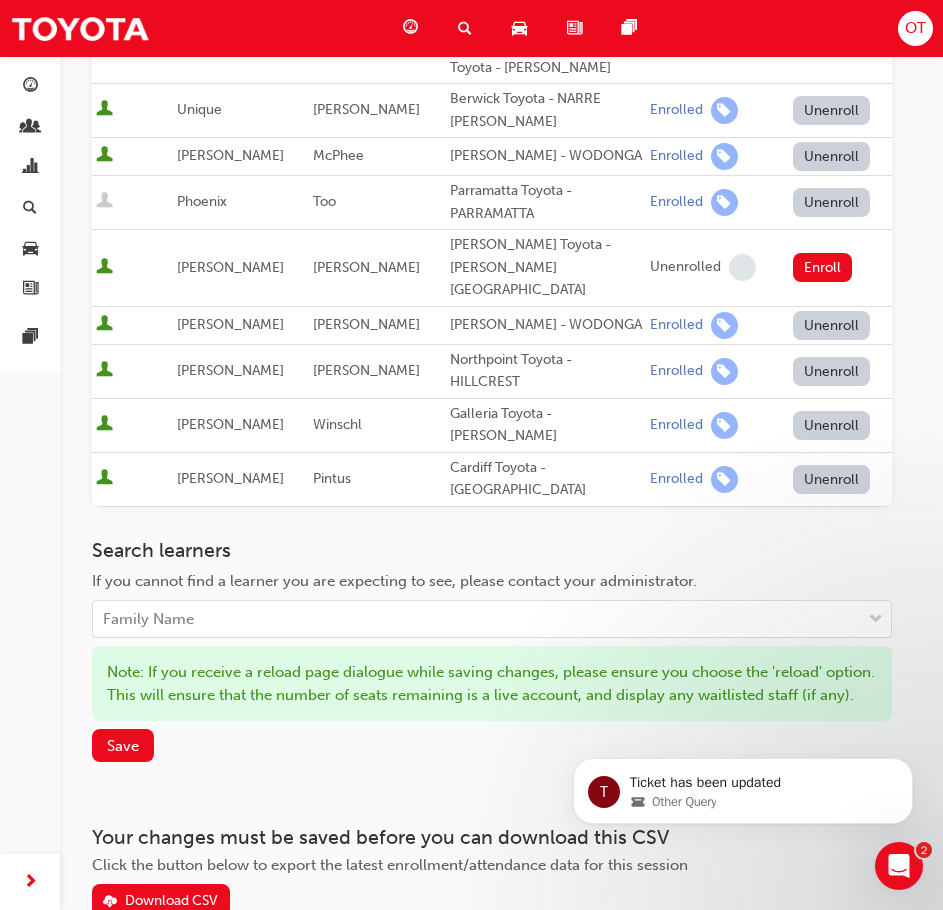 scroll, scrollTop: 960, scrollLeft: 0, axis: vertical 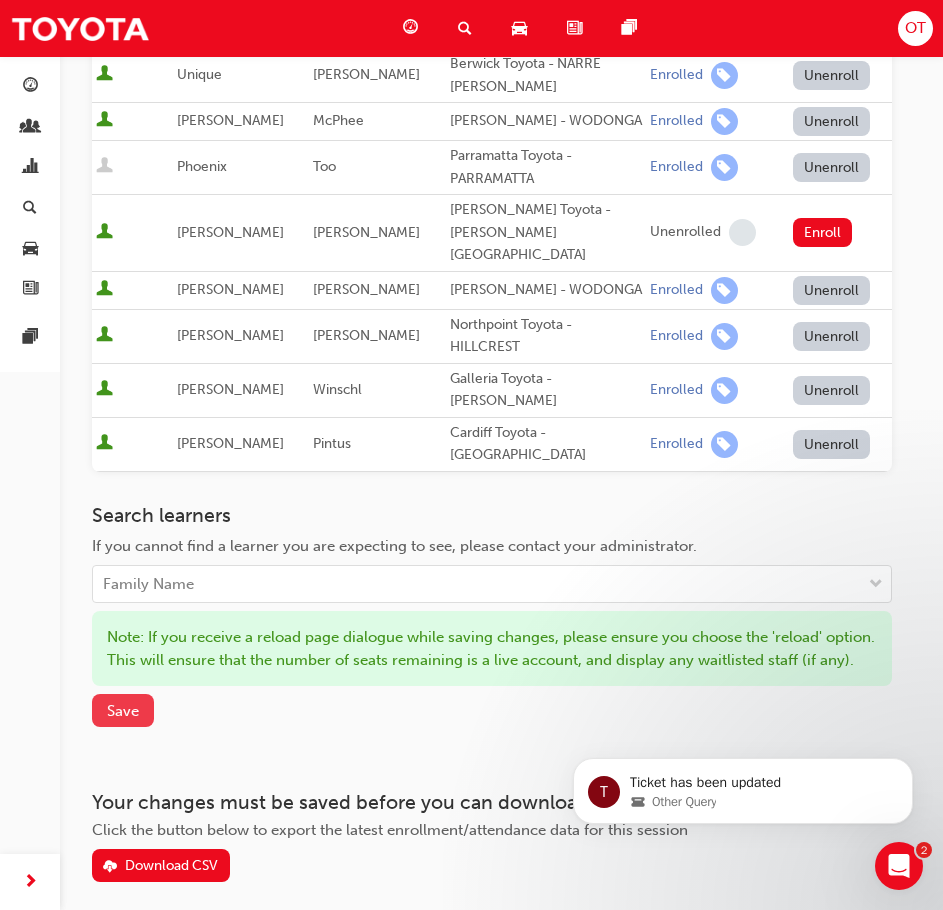 click on "Save" at bounding box center [123, 711] 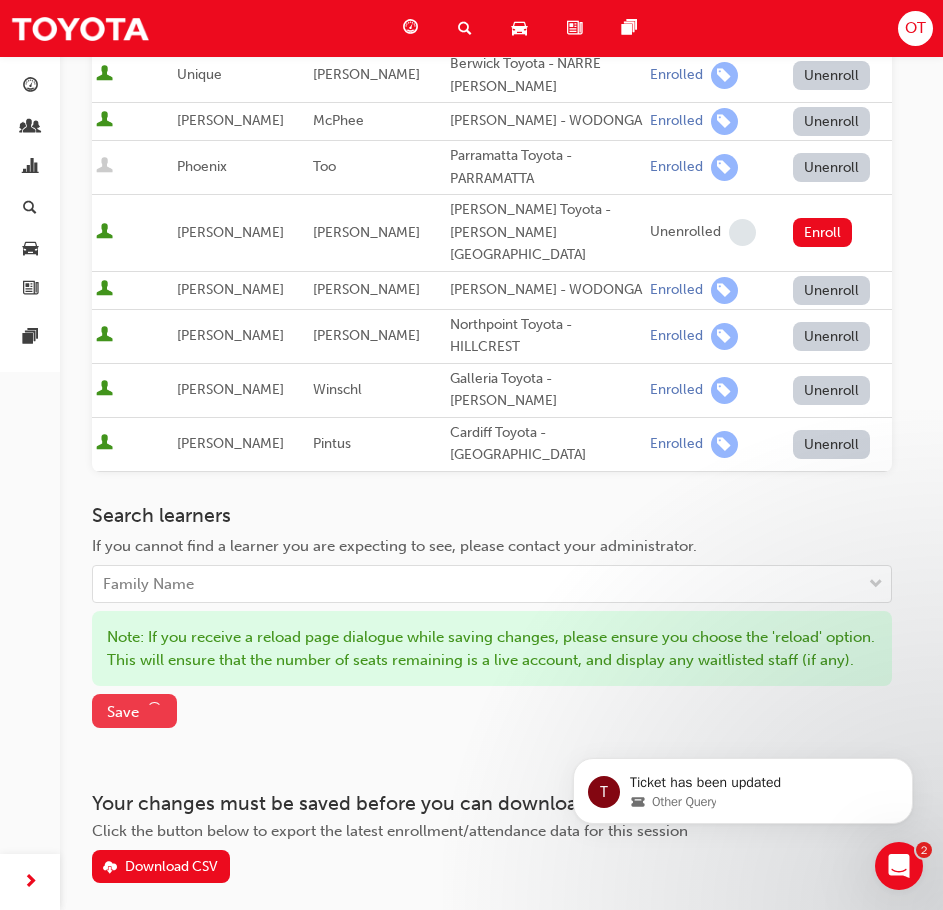 scroll, scrollTop: 854, scrollLeft: 0, axis: vertical 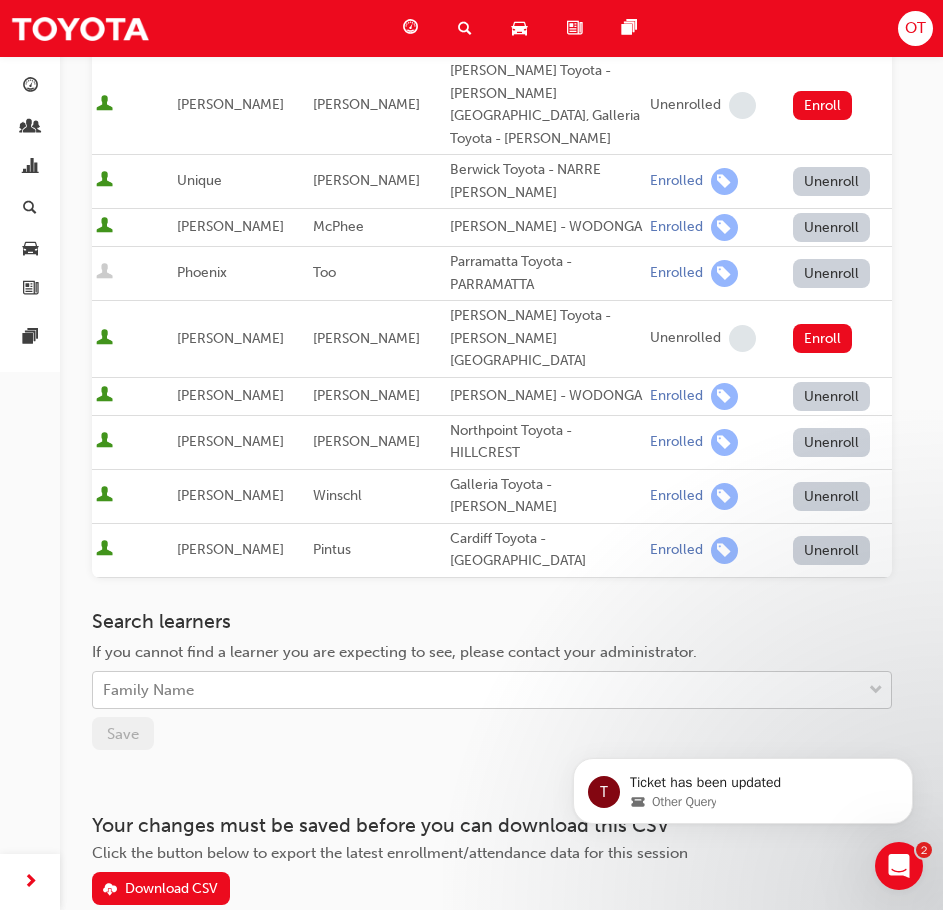 click on "Family Name" at bounding box center (477, 690) 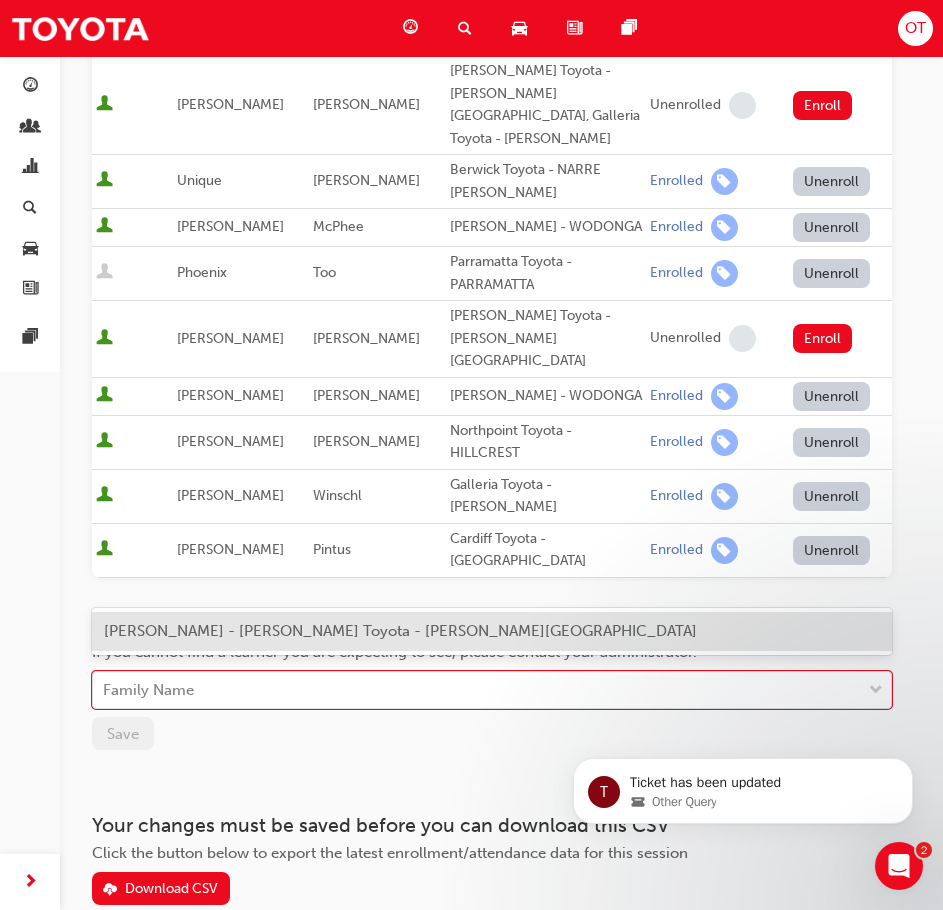 click on "Your changes must be saved before you can download this CSV" at bounding box center [492, 825] 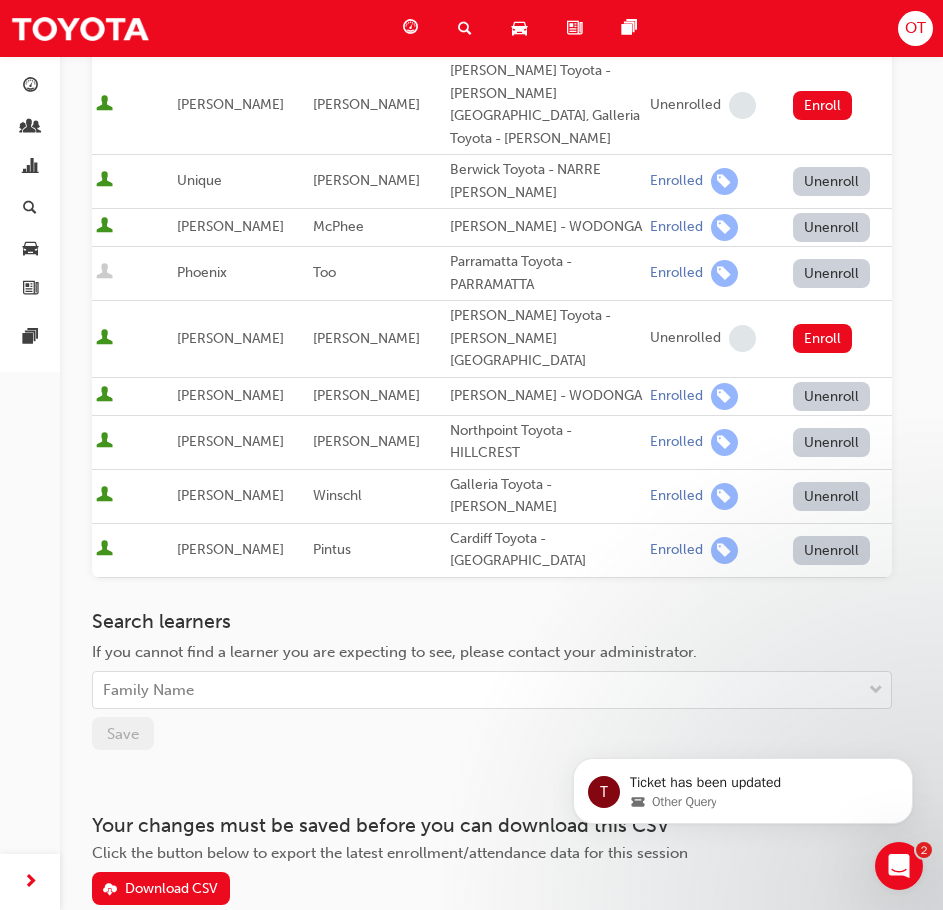 click on "Search learners" at bounding box center (492, 621) 